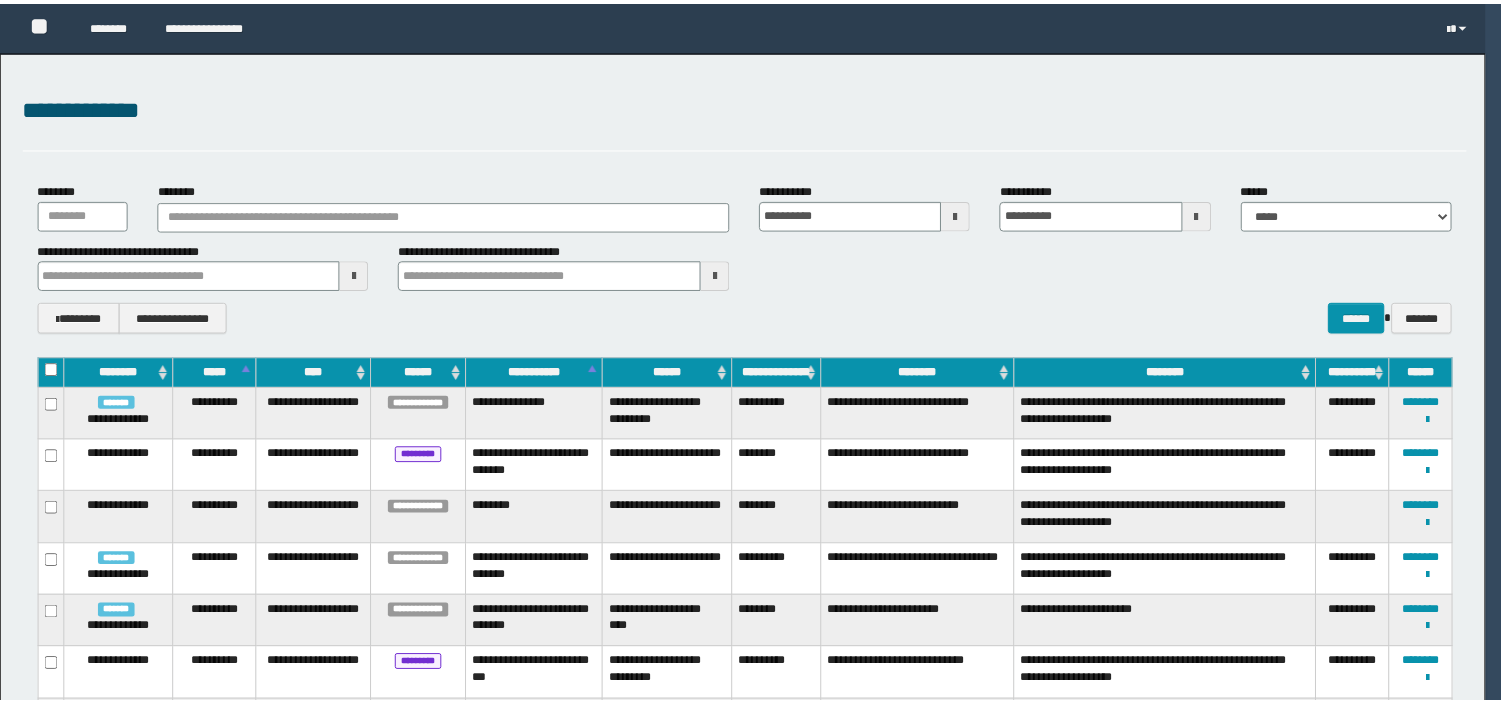 scroll, scrollTop: 0, scrollLeft: 0, axis: both 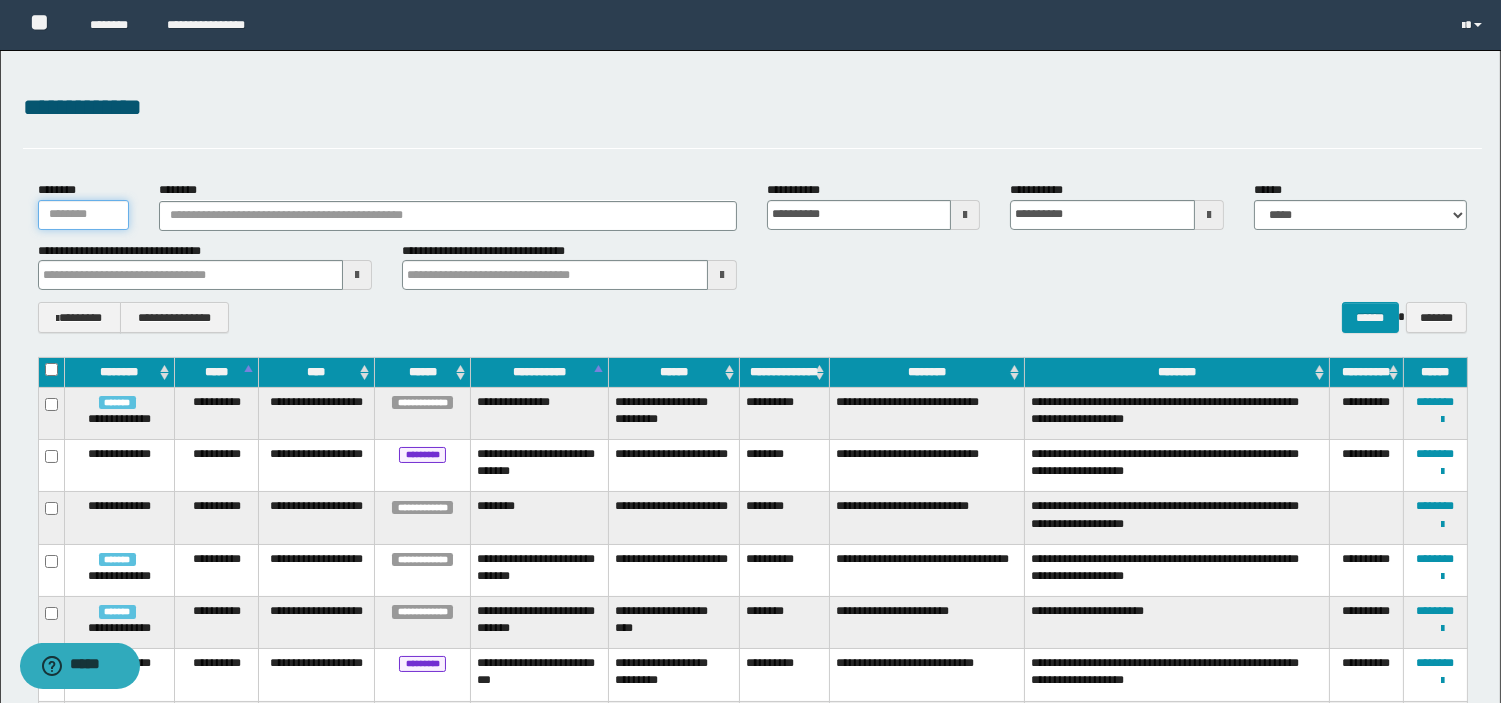 click on "********" at bounding box center [84, 215] 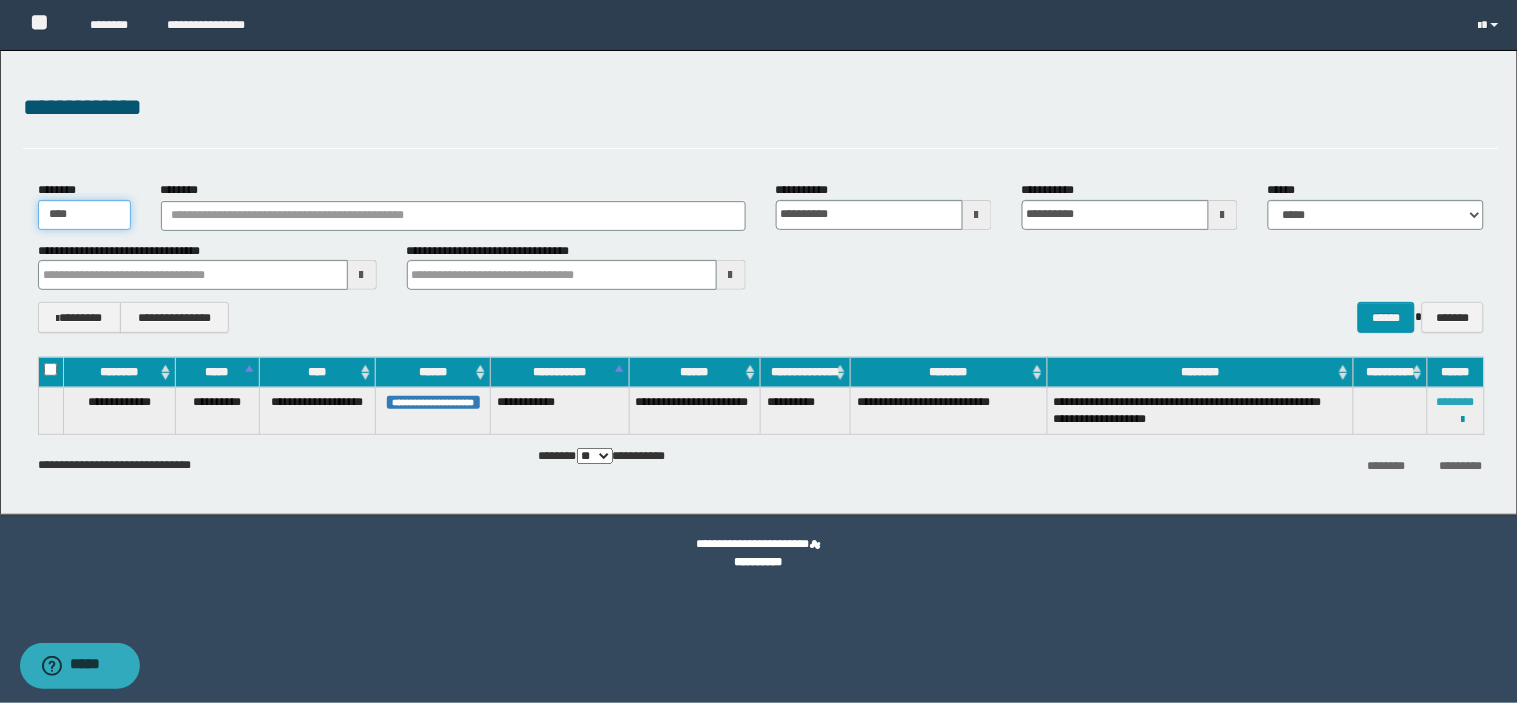 type on "****" 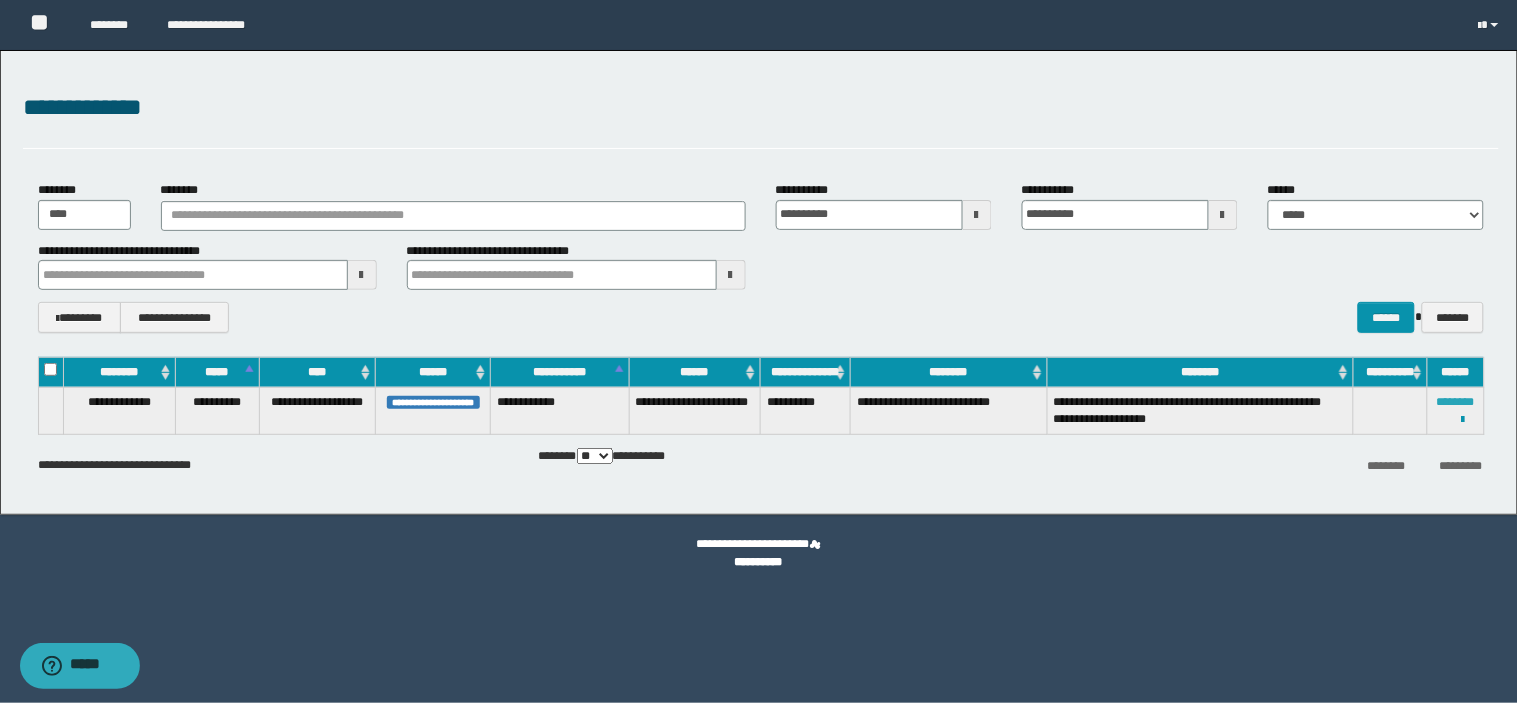 click on "********" at bounding box center (1456, 402) 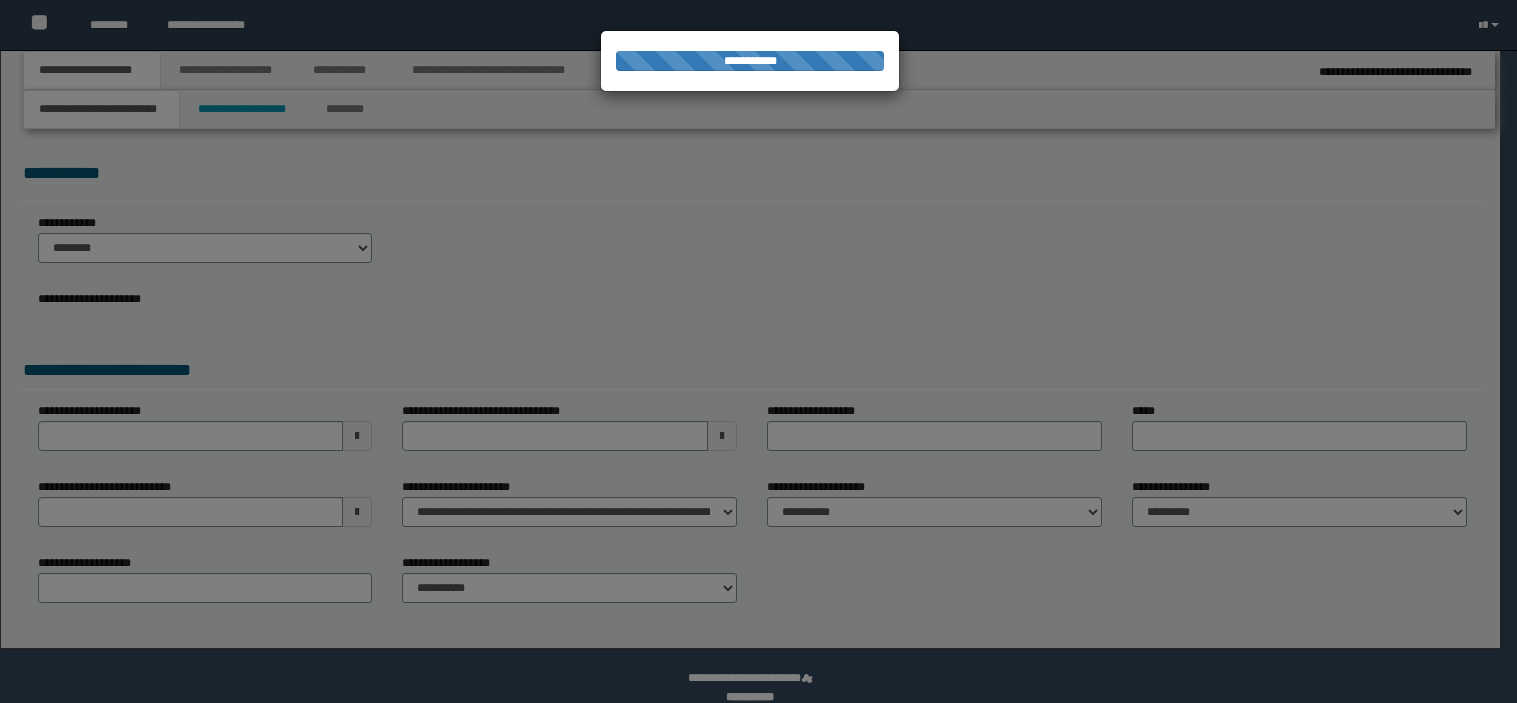 select on "**" 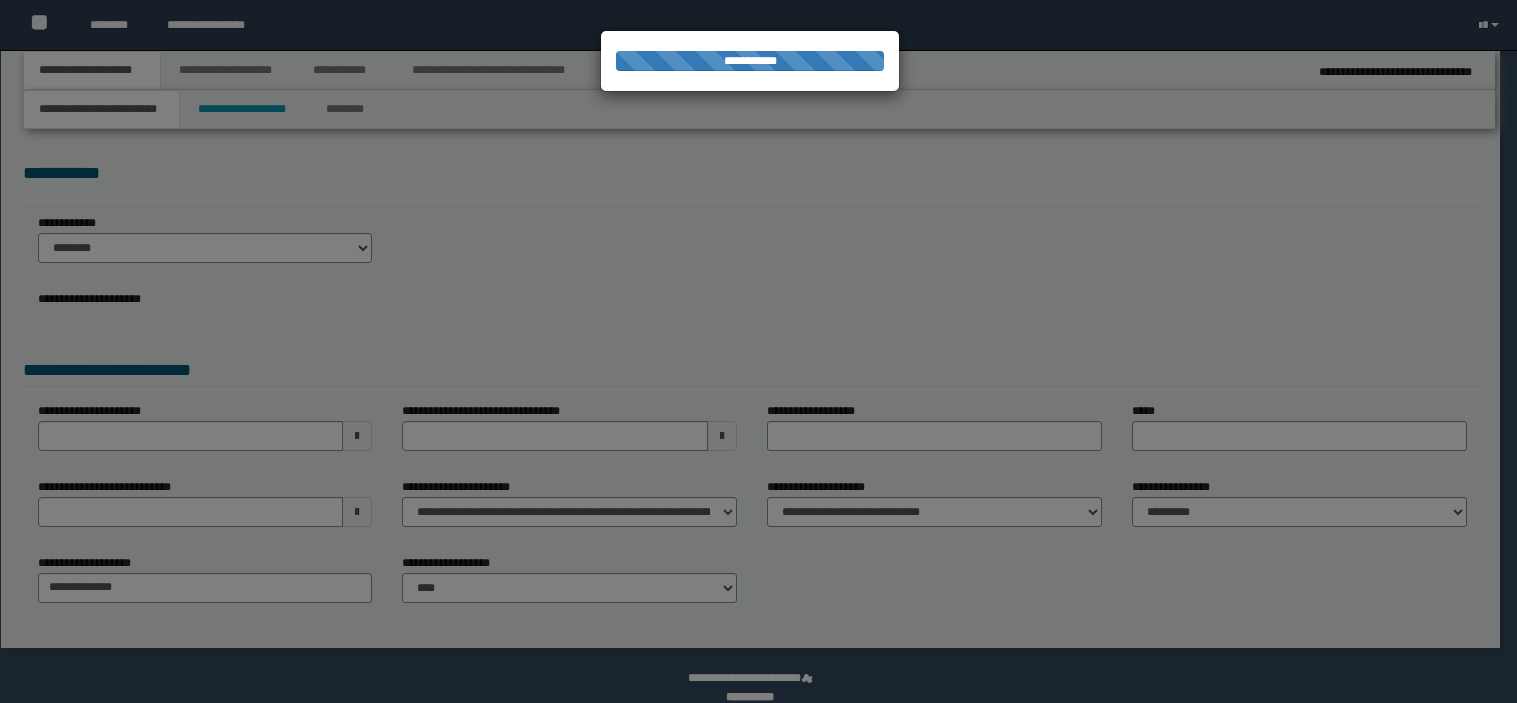 scroll, scrollTop: 0, scrollLeft: 0, axis: both 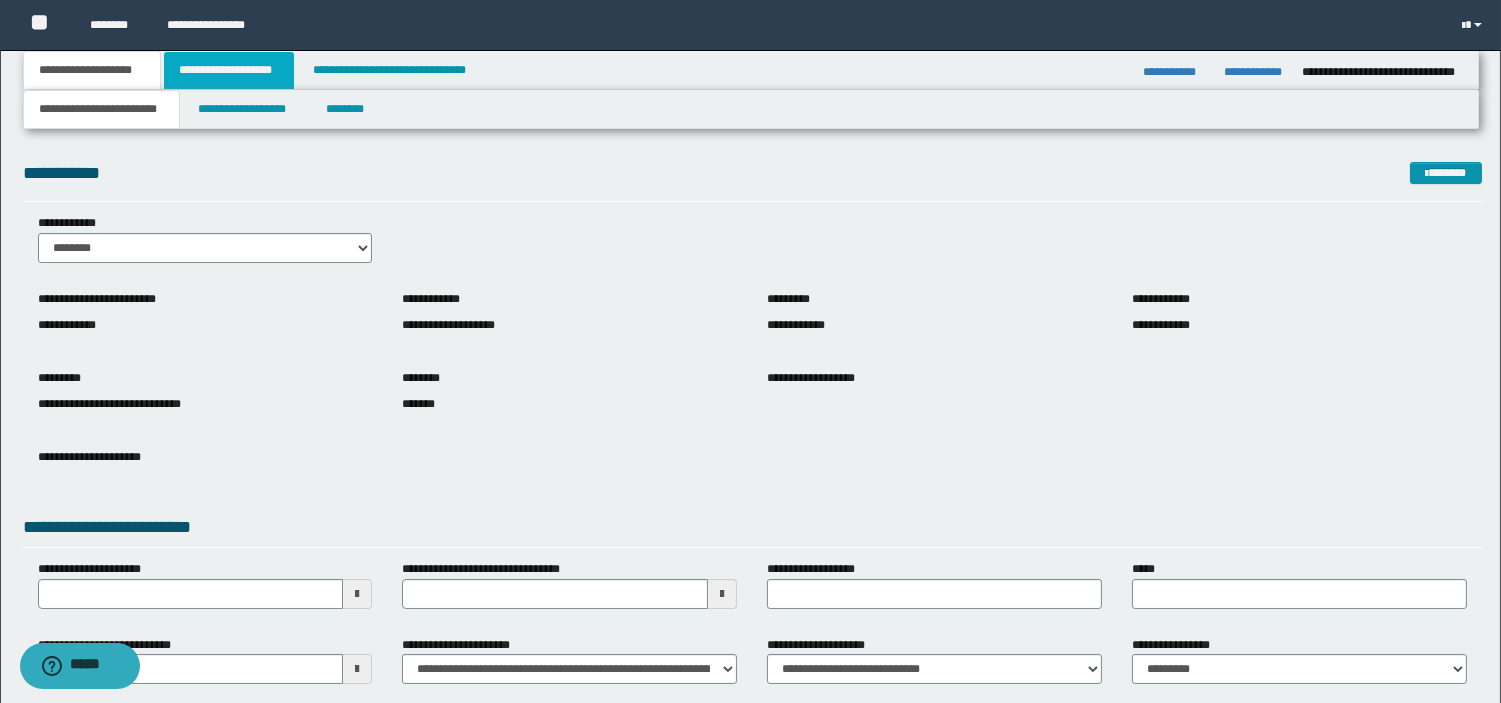 click on "**********" at bounding box center [229, 70] 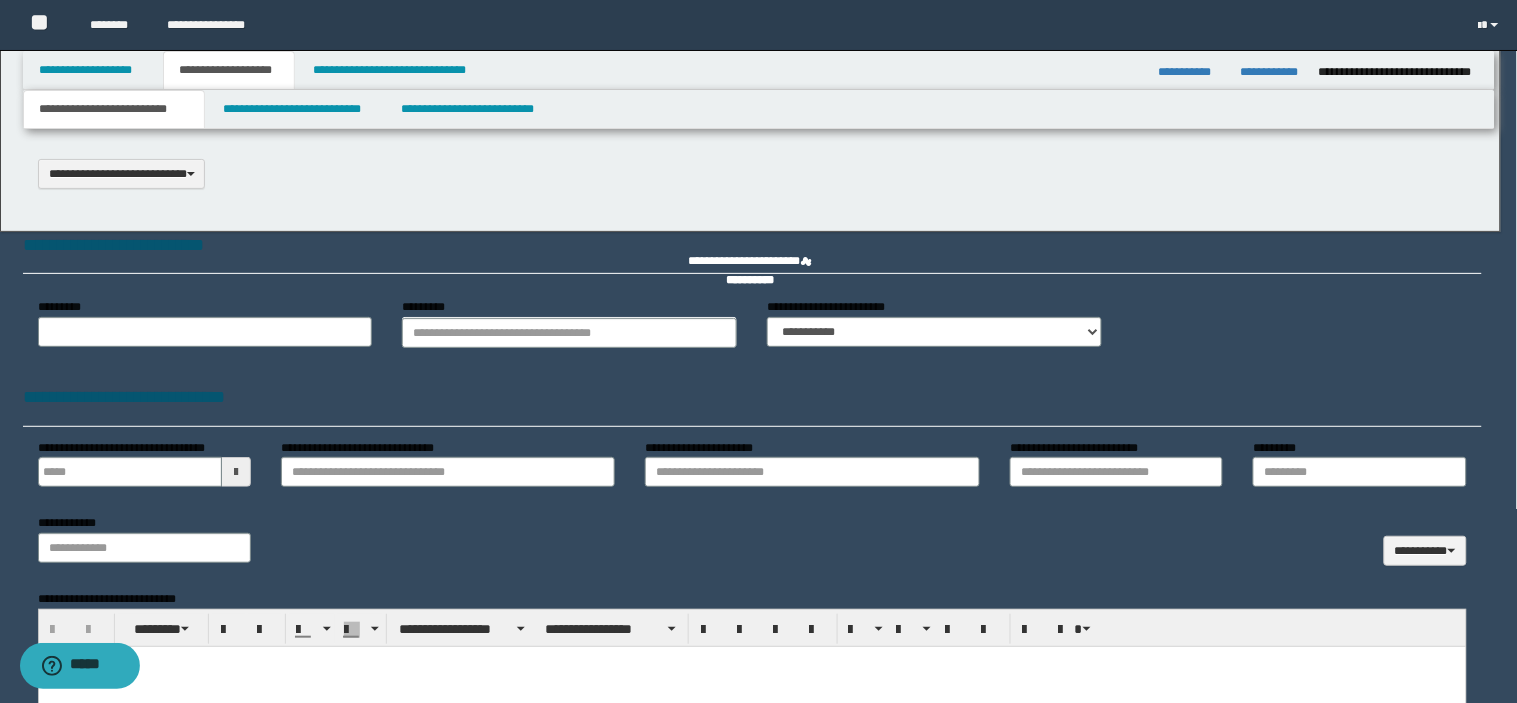 scroll, scrollTop: 0, scrollLeft: 0, axis: both 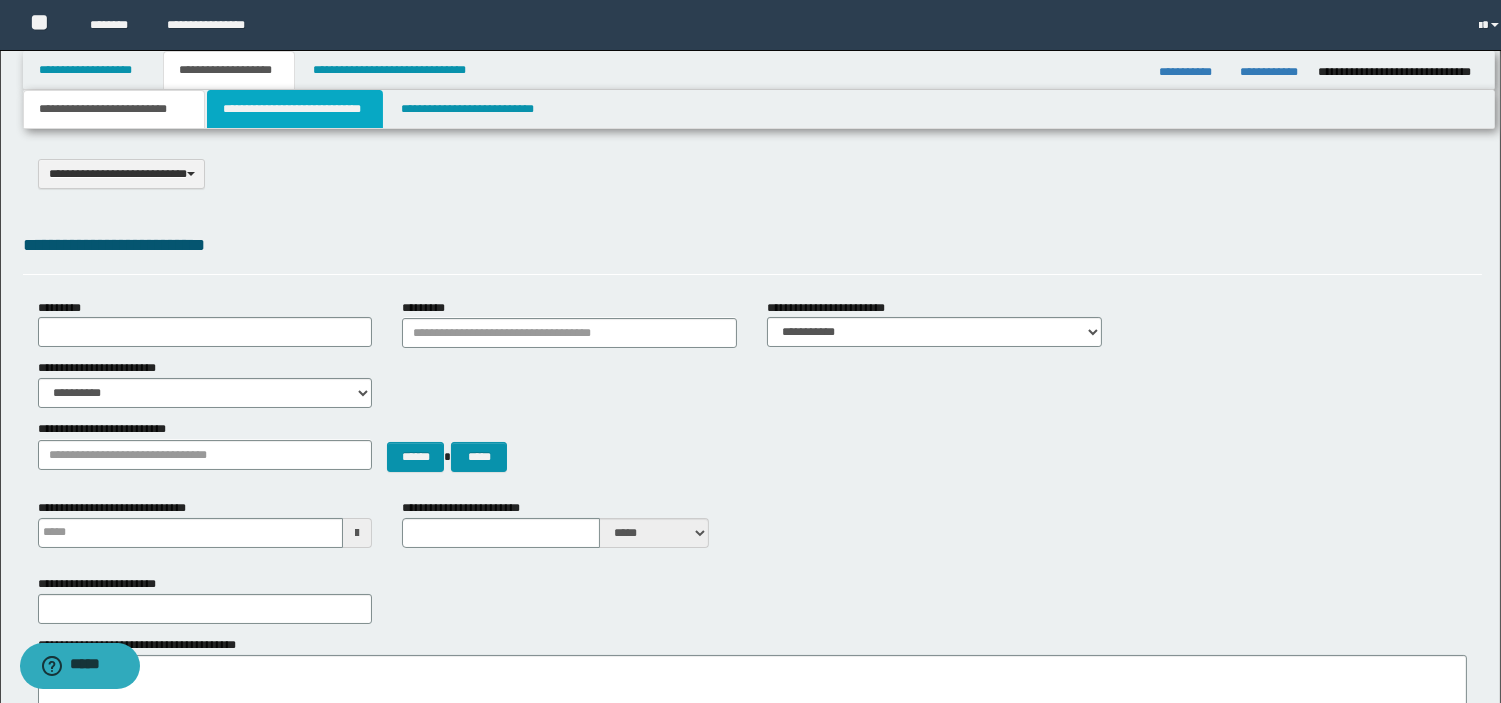 click on "**********" at bounding box center [295, 109] 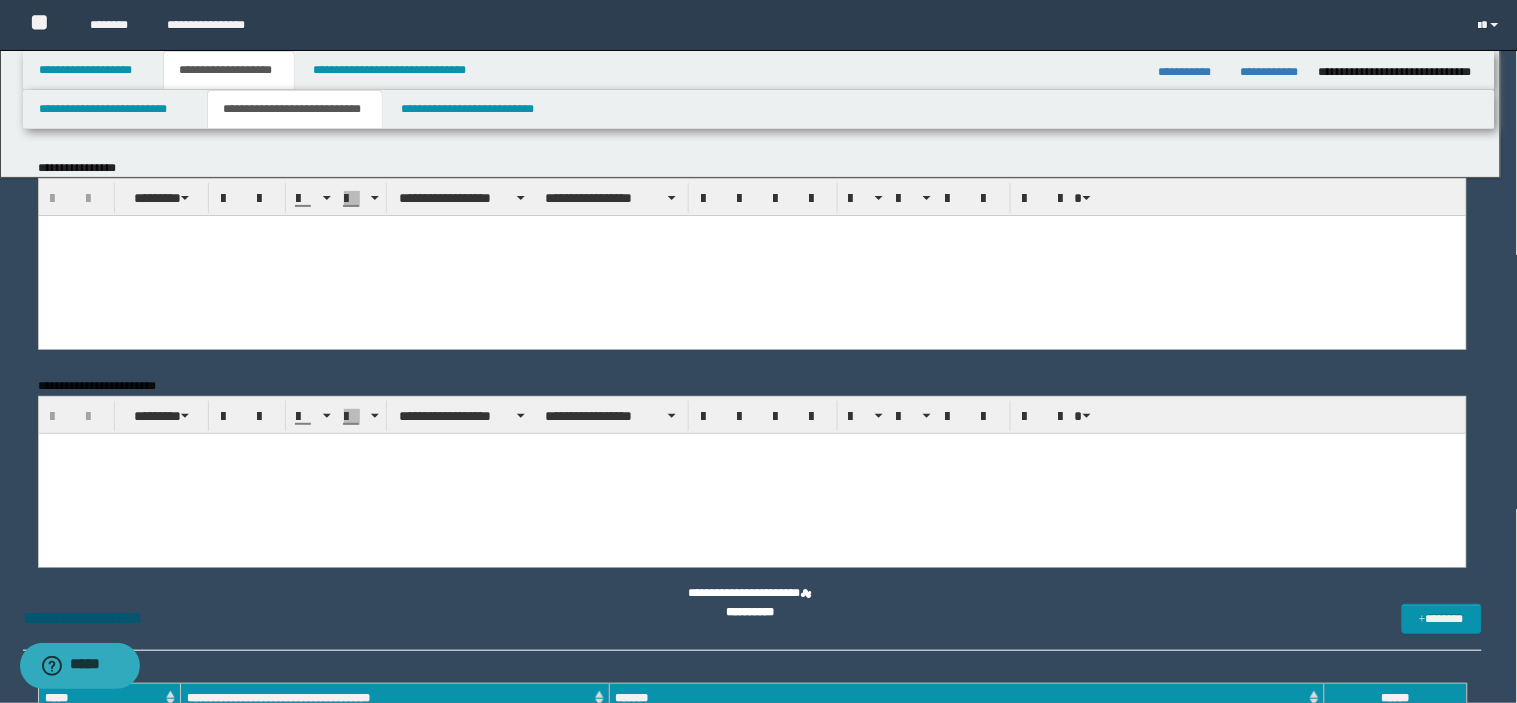scroll, scrollTop: 0, scrollLeft: 0, axis: both 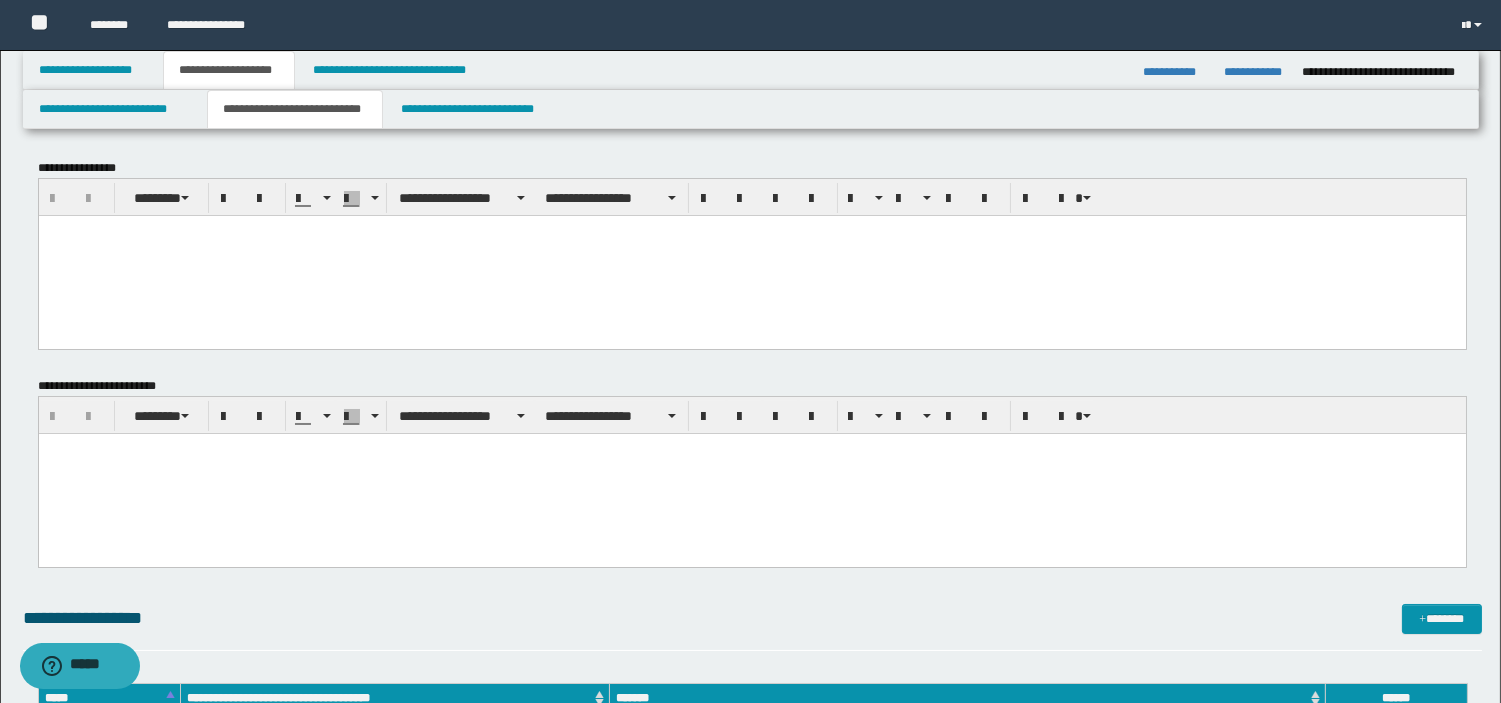 click at bounding box center (751, 255) 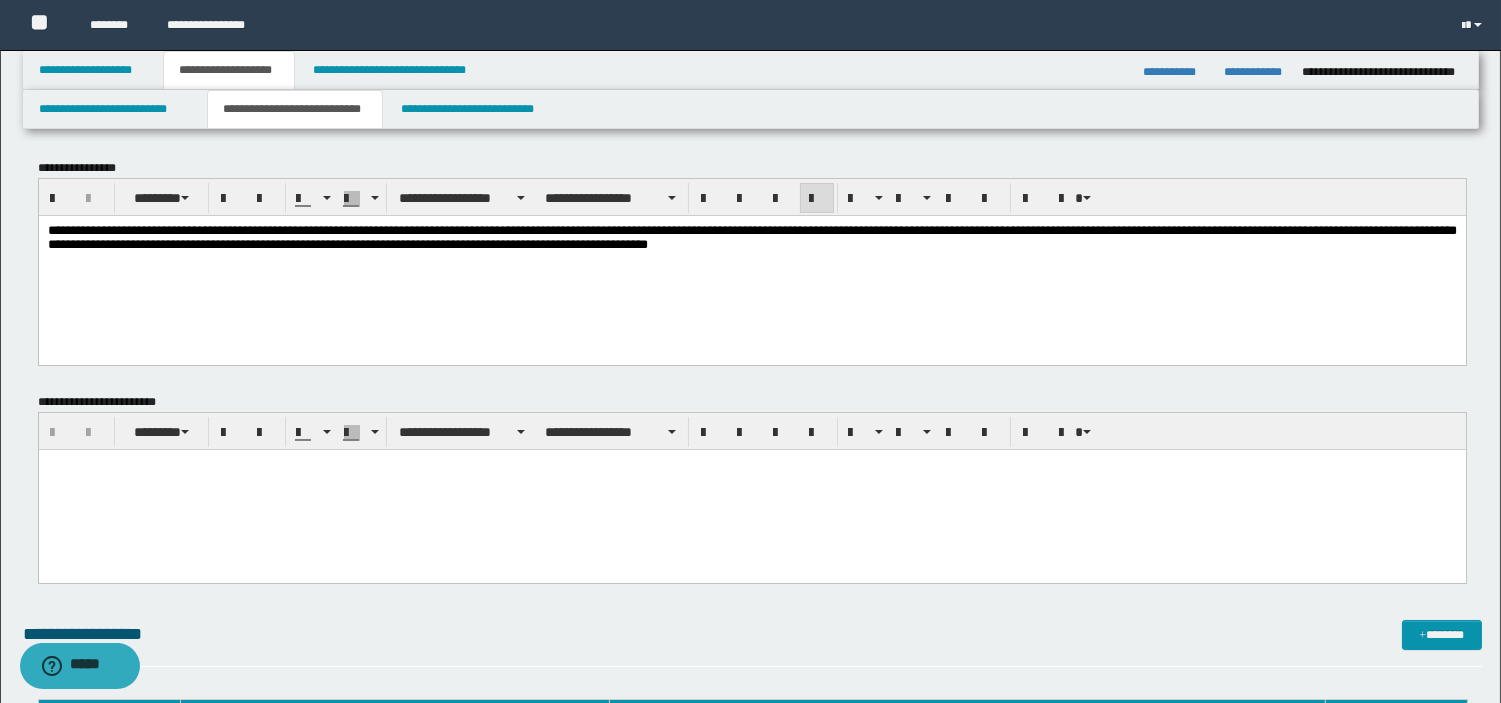 click on "**********" at bounding box center [751, 236] 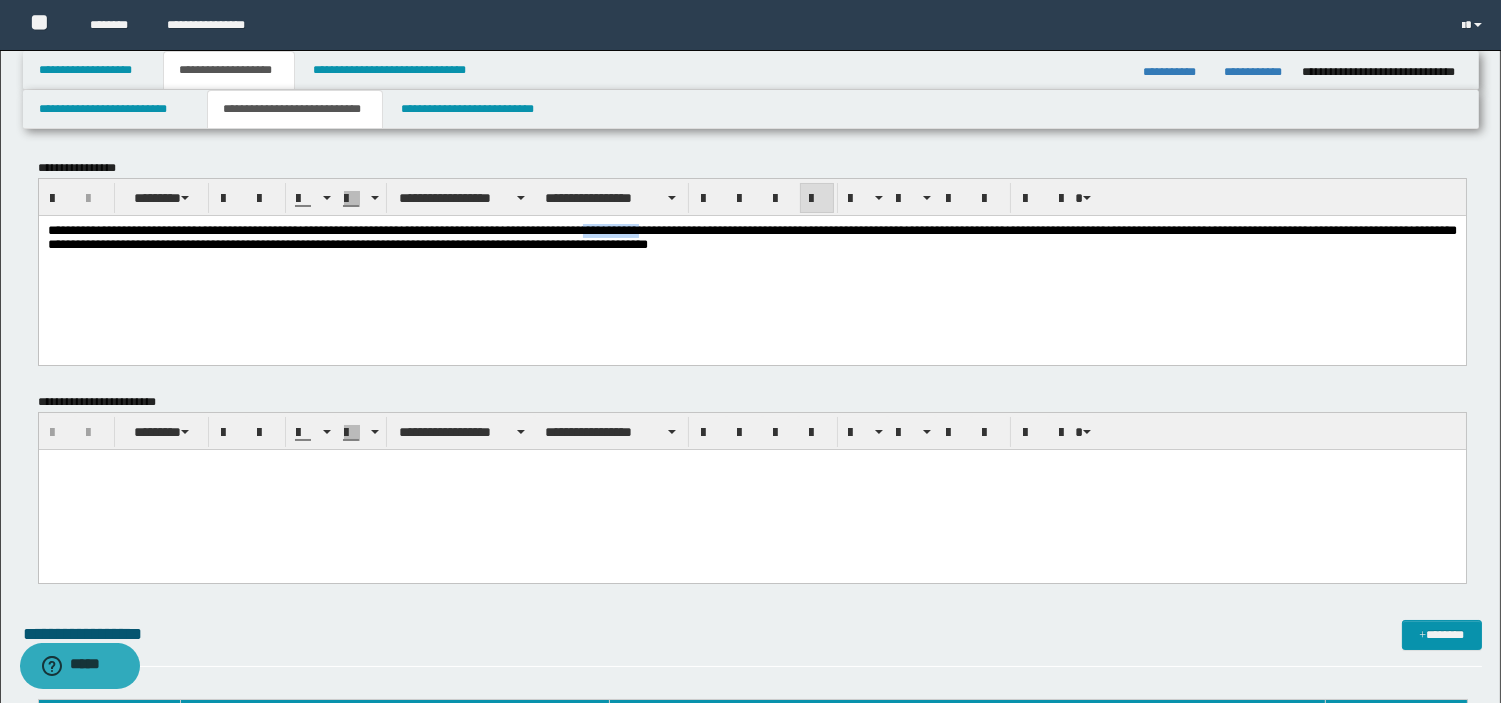 drag, startPoint x: 666, startPoint y: 228, endPoint x: 761, endPoint y: 230, distance: 95.02105 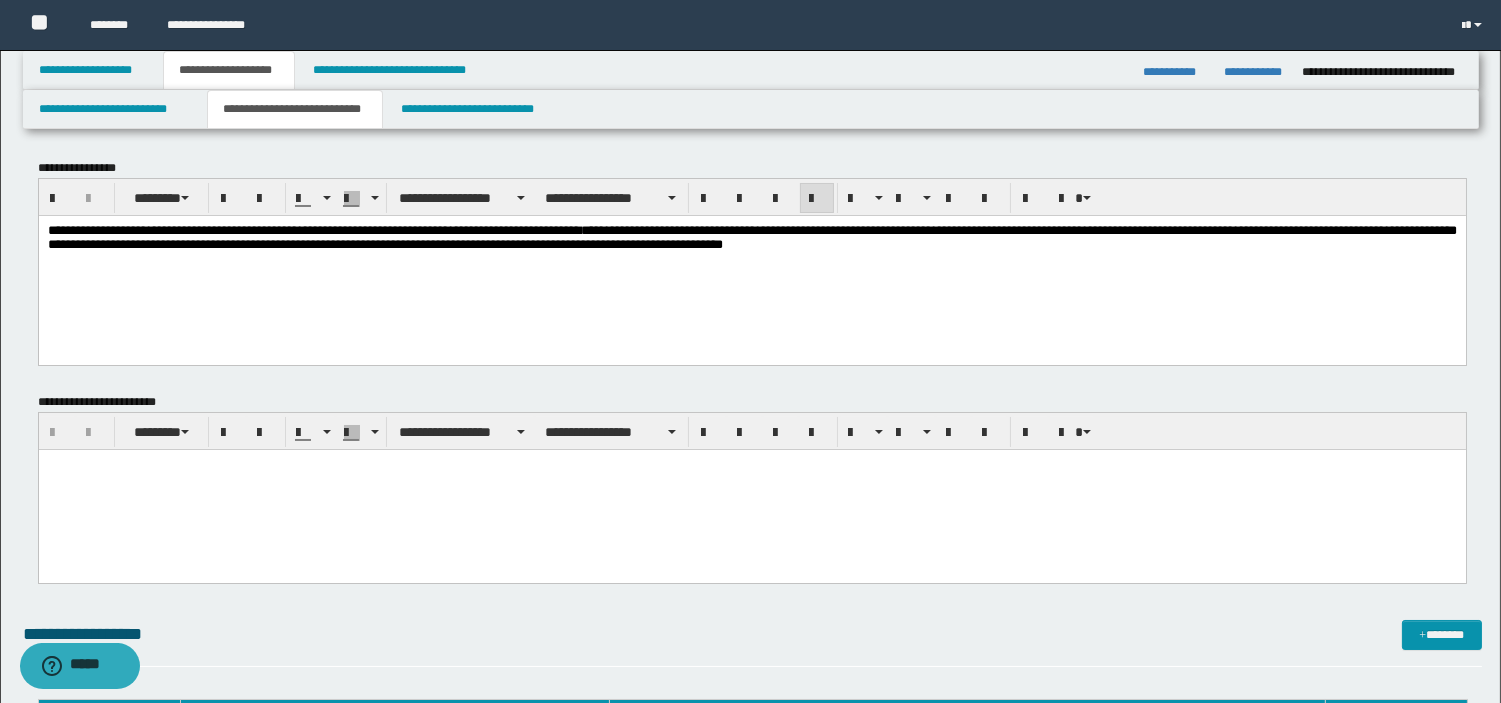 click on "**********" at bounding box center [751, 236] 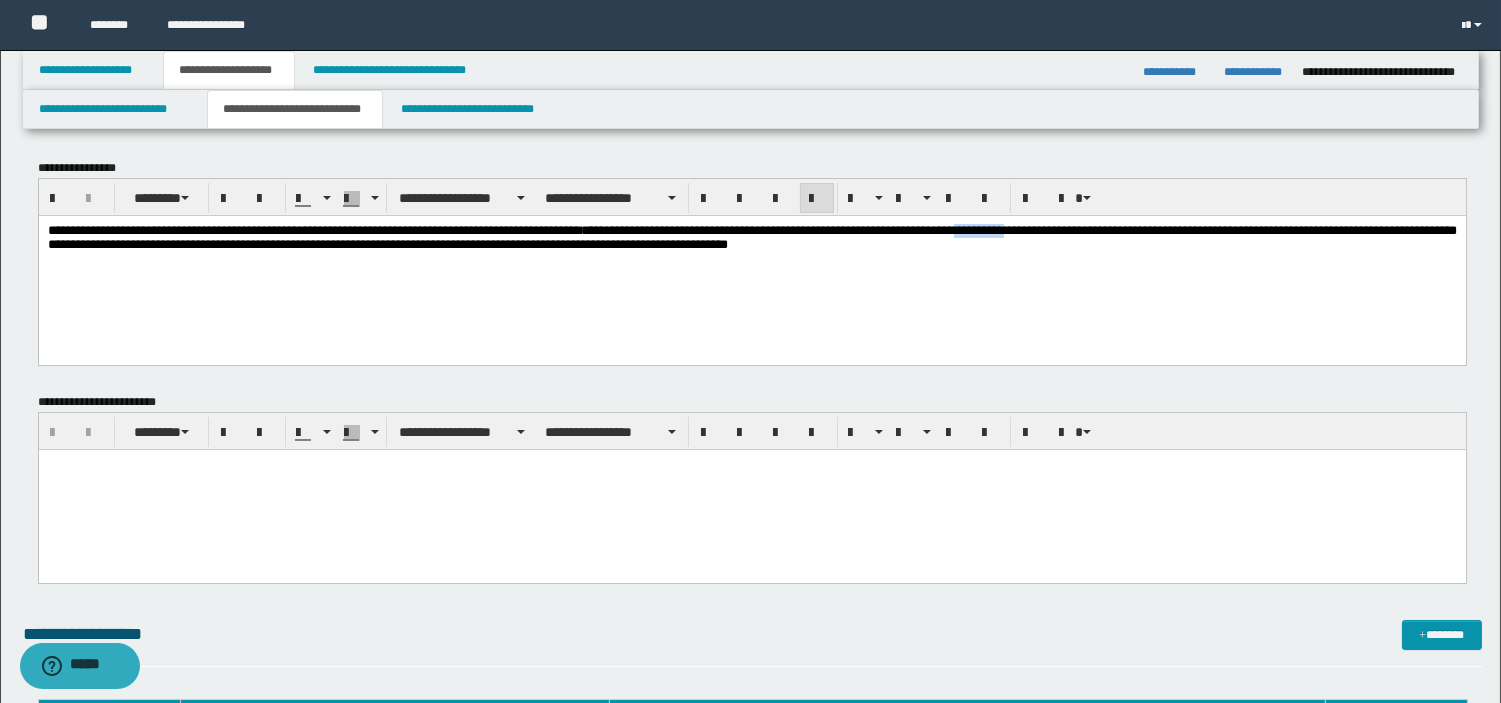 drag, startPoint x: 1165, startPoint y: 230, endPoint x: 1248, endPoint y: 235, distance: 83.15047 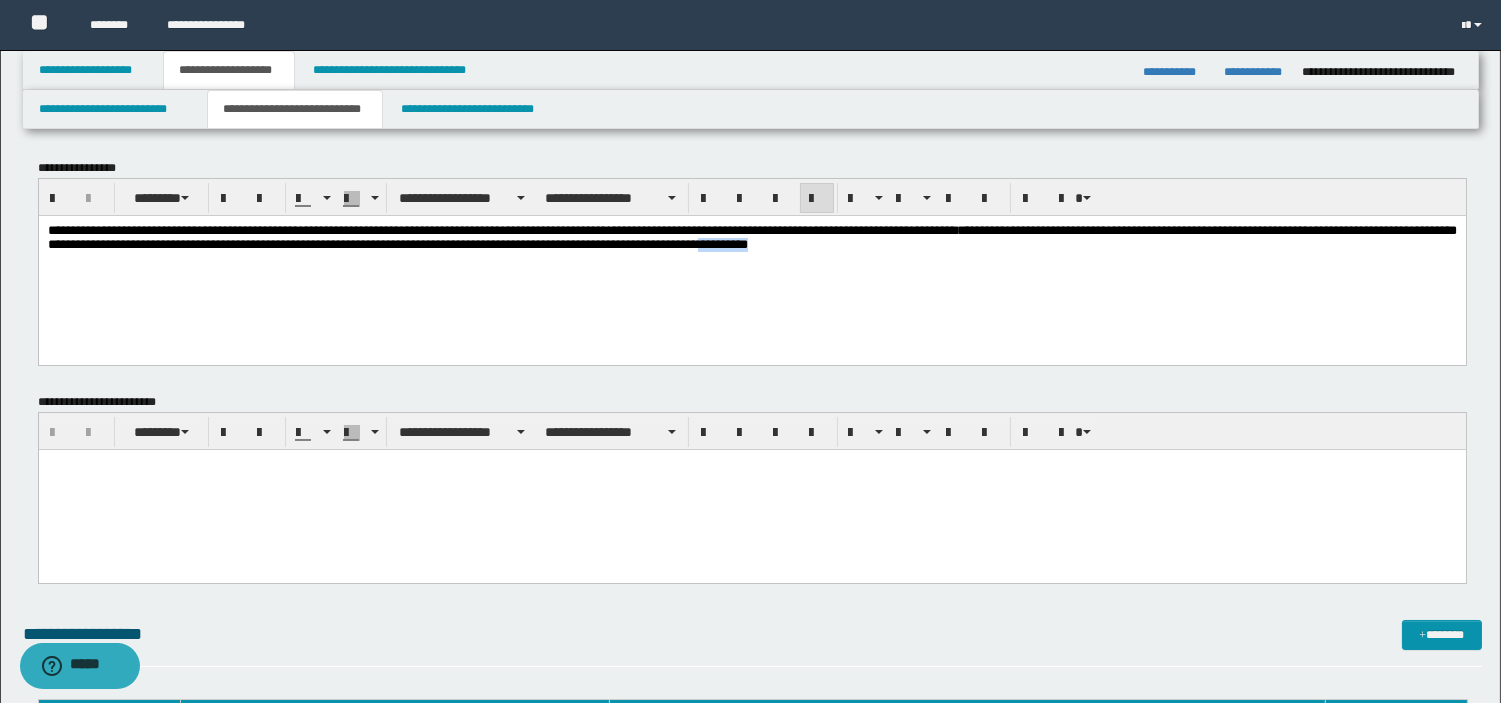 drag, startPoint x: 1200, startPoint y: 249, endPoint x: 1102, endPoint y: 257, distance: 98.32599 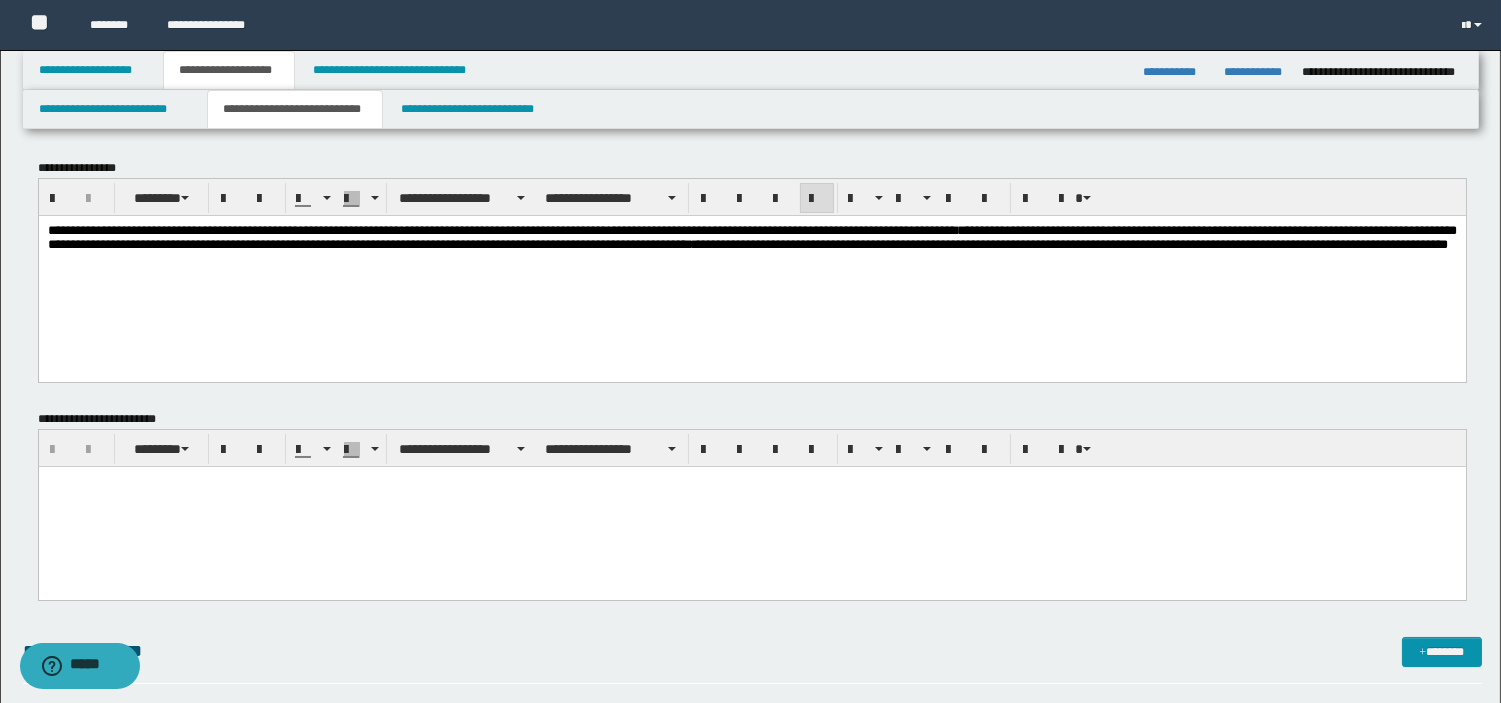 click on "**********" at bounding box center [751, 236] 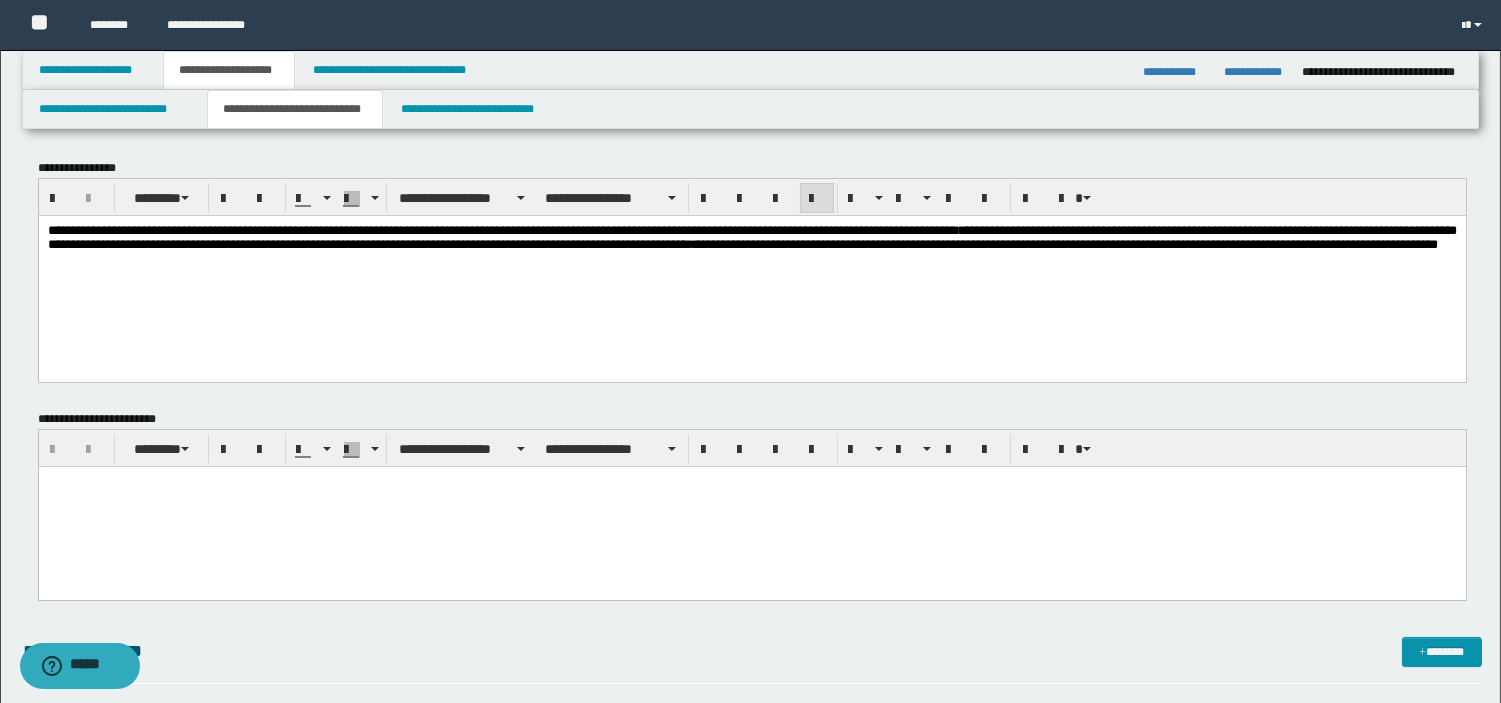 click on "**********" at bounding box center (751, 237) 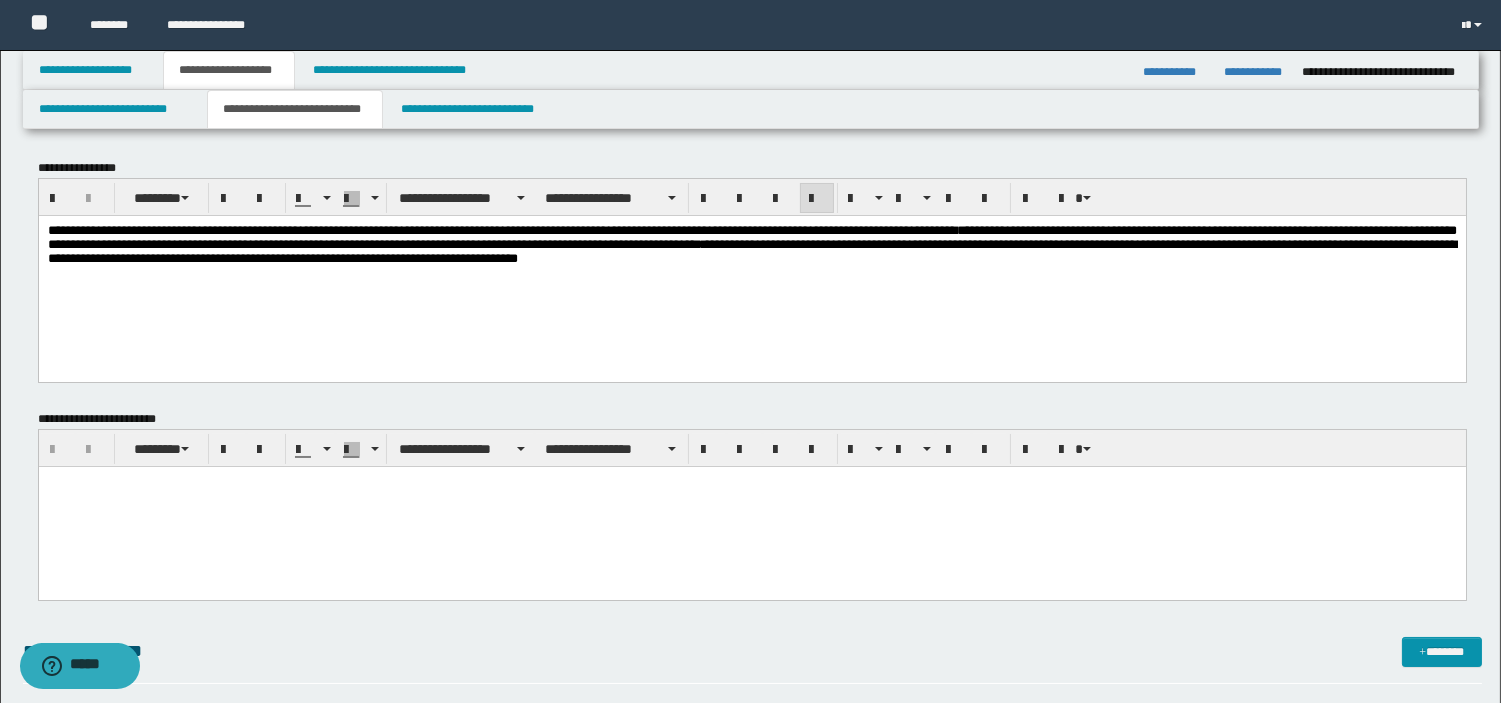 click on "**********" at bounding box center [751, 244] 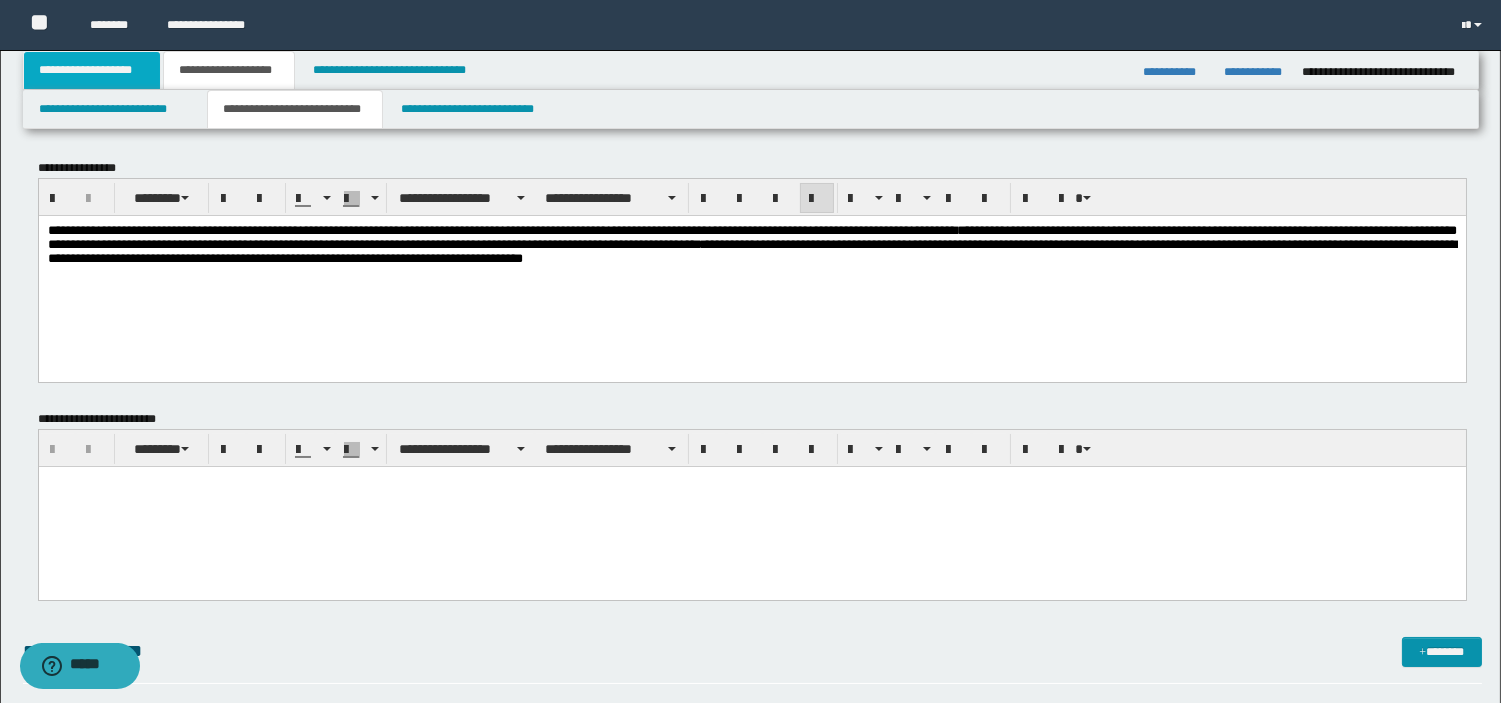 click on "**********" at bounding box center [92, 70] 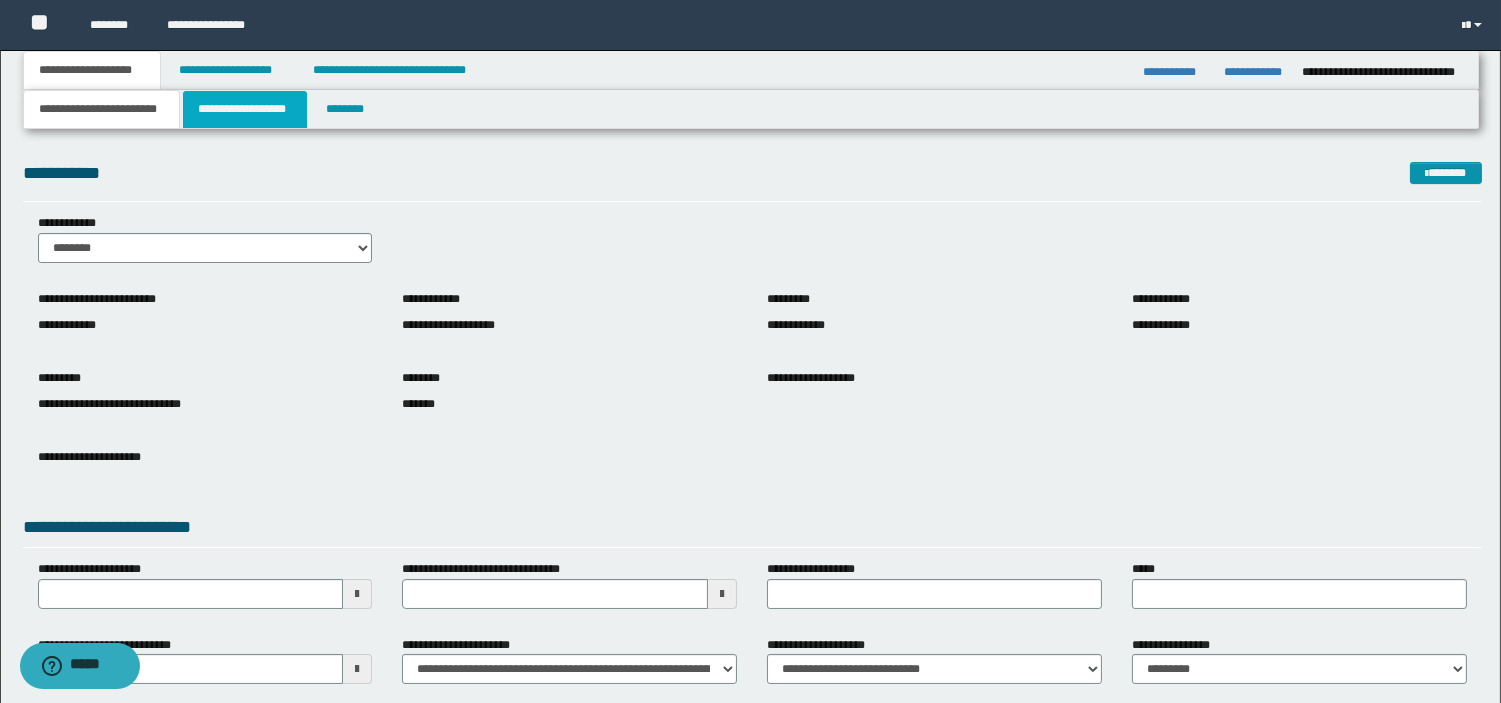 click on "**********" at bounding box center [245, 109] 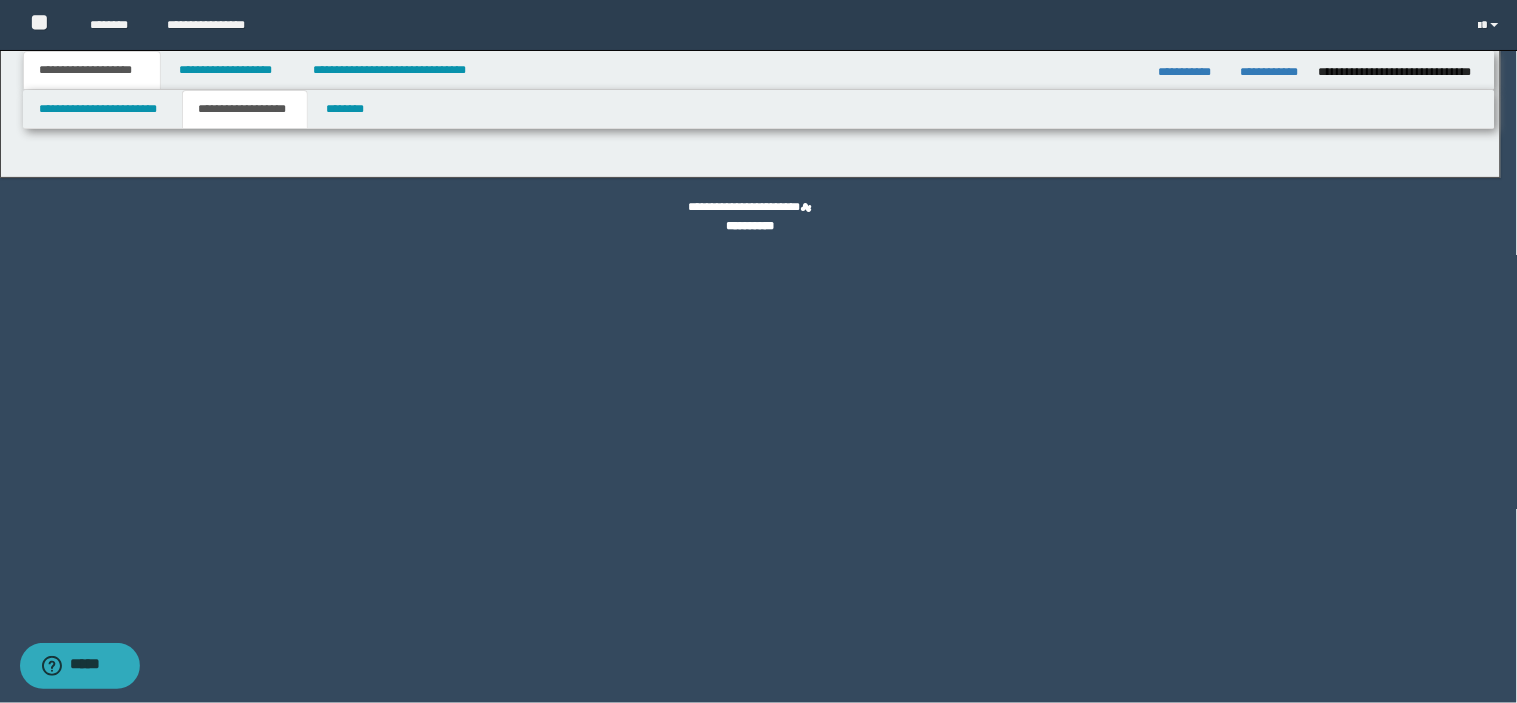 type on "**********" 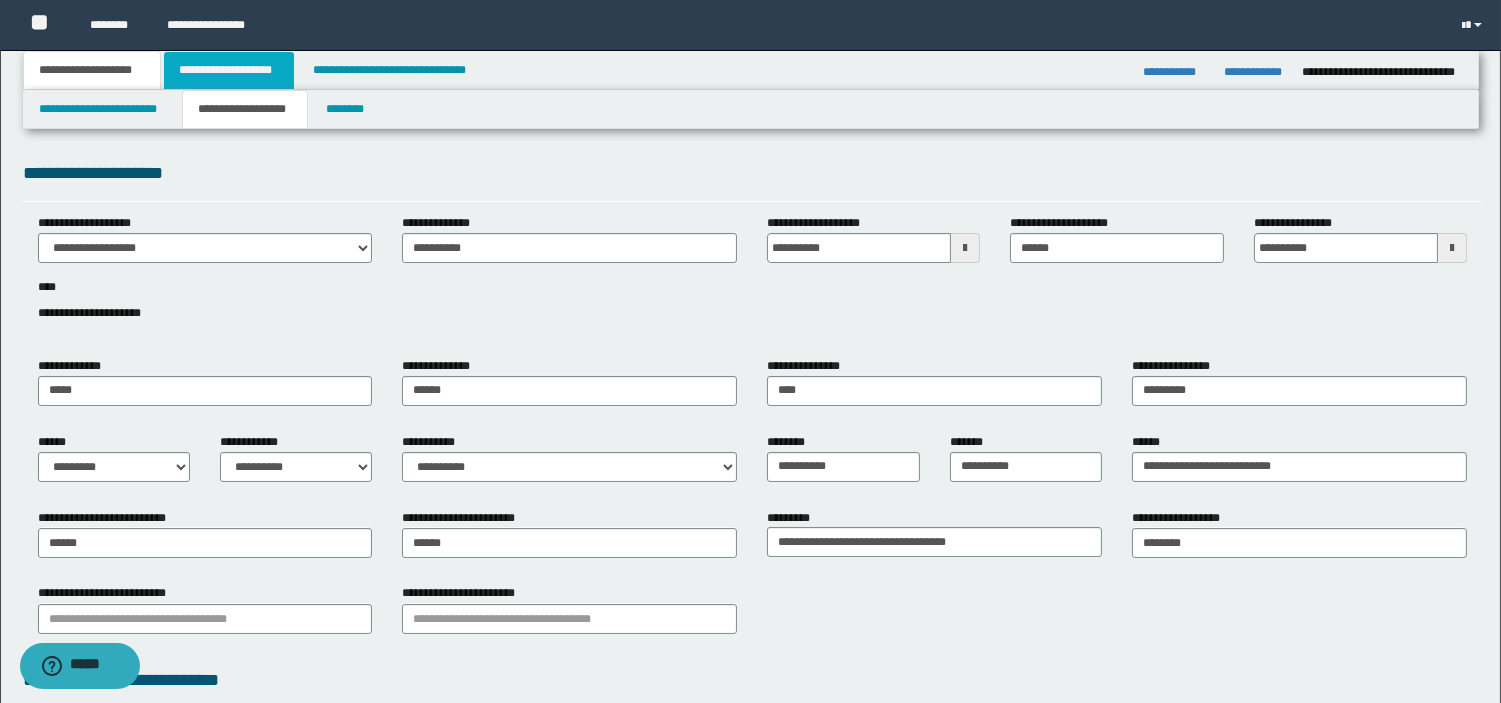 click on "**********" at bounding box center (229, 70) 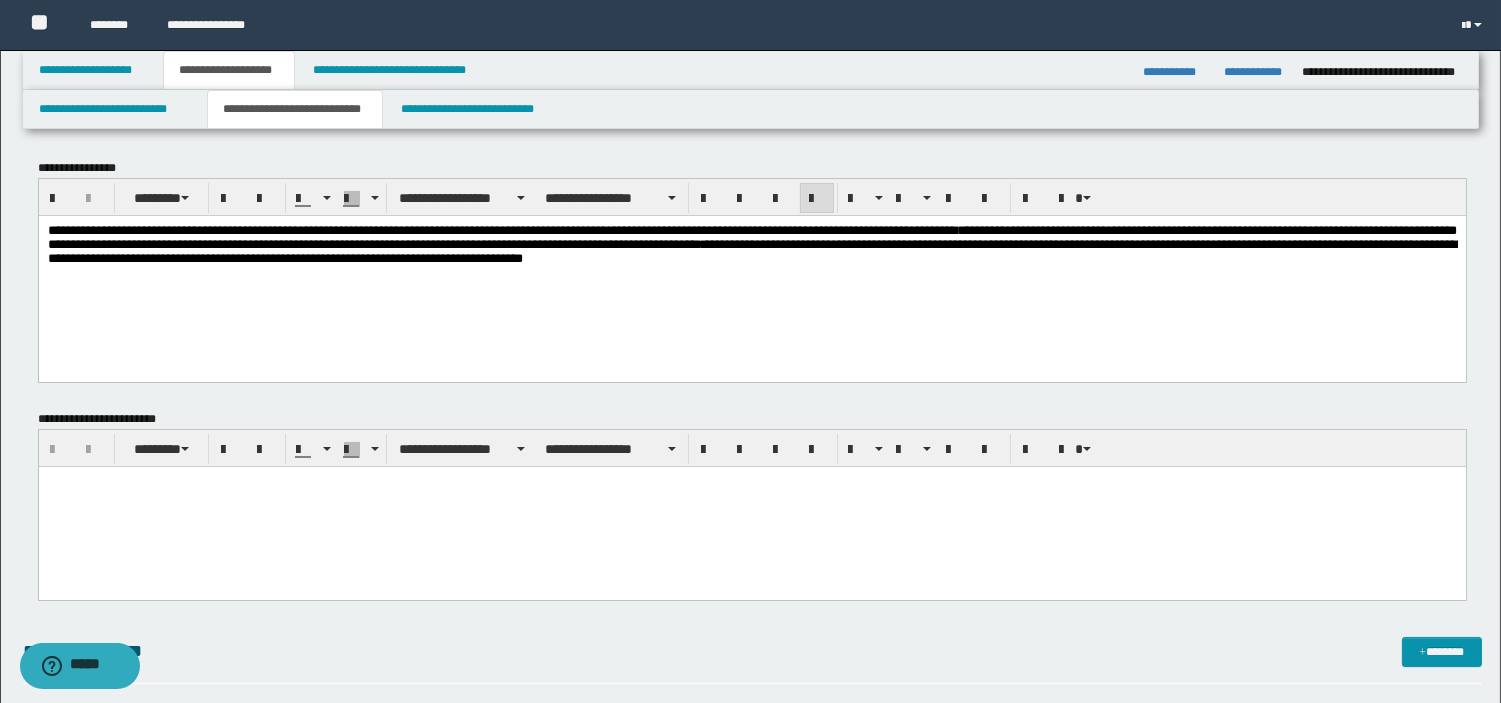 click on "**********" at bounding box center (751, 269) 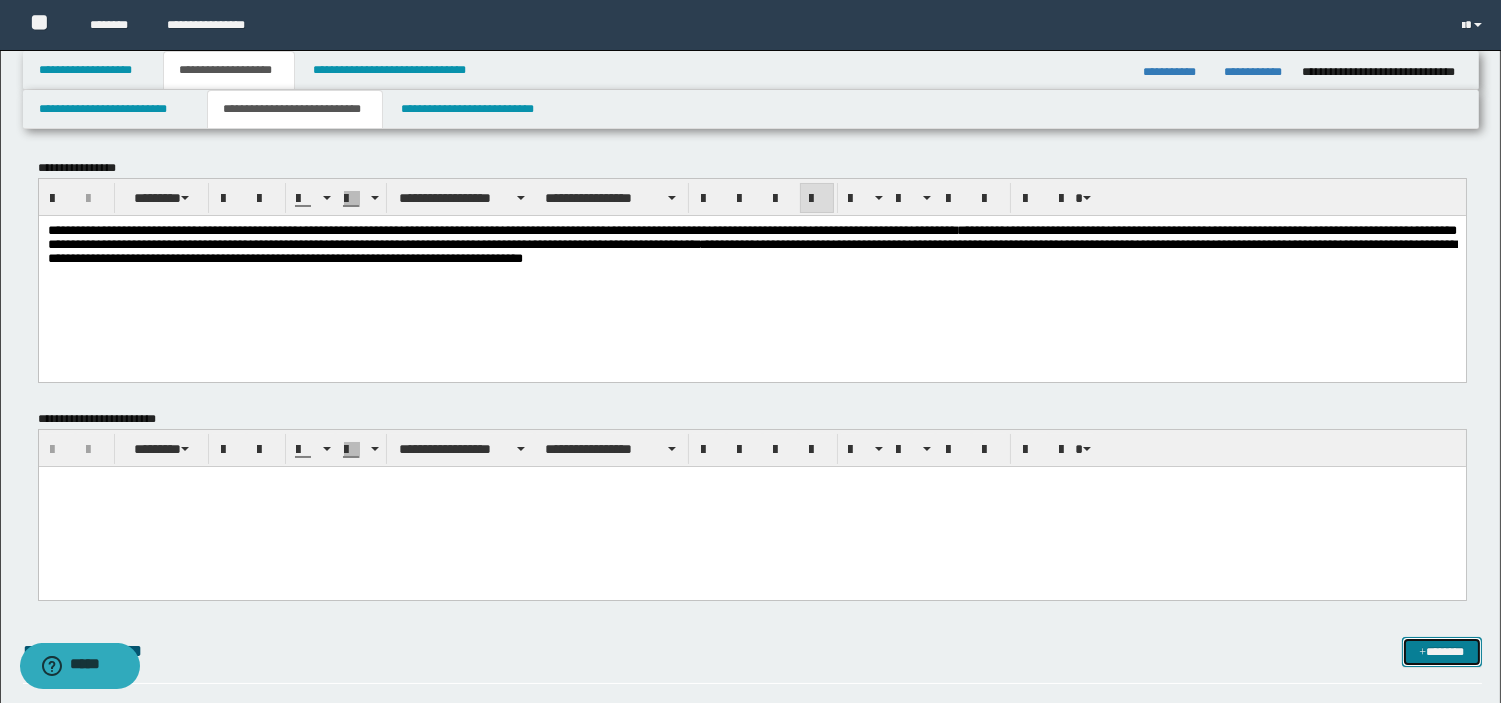 click on "*******" at bounding box center (1442, 652) 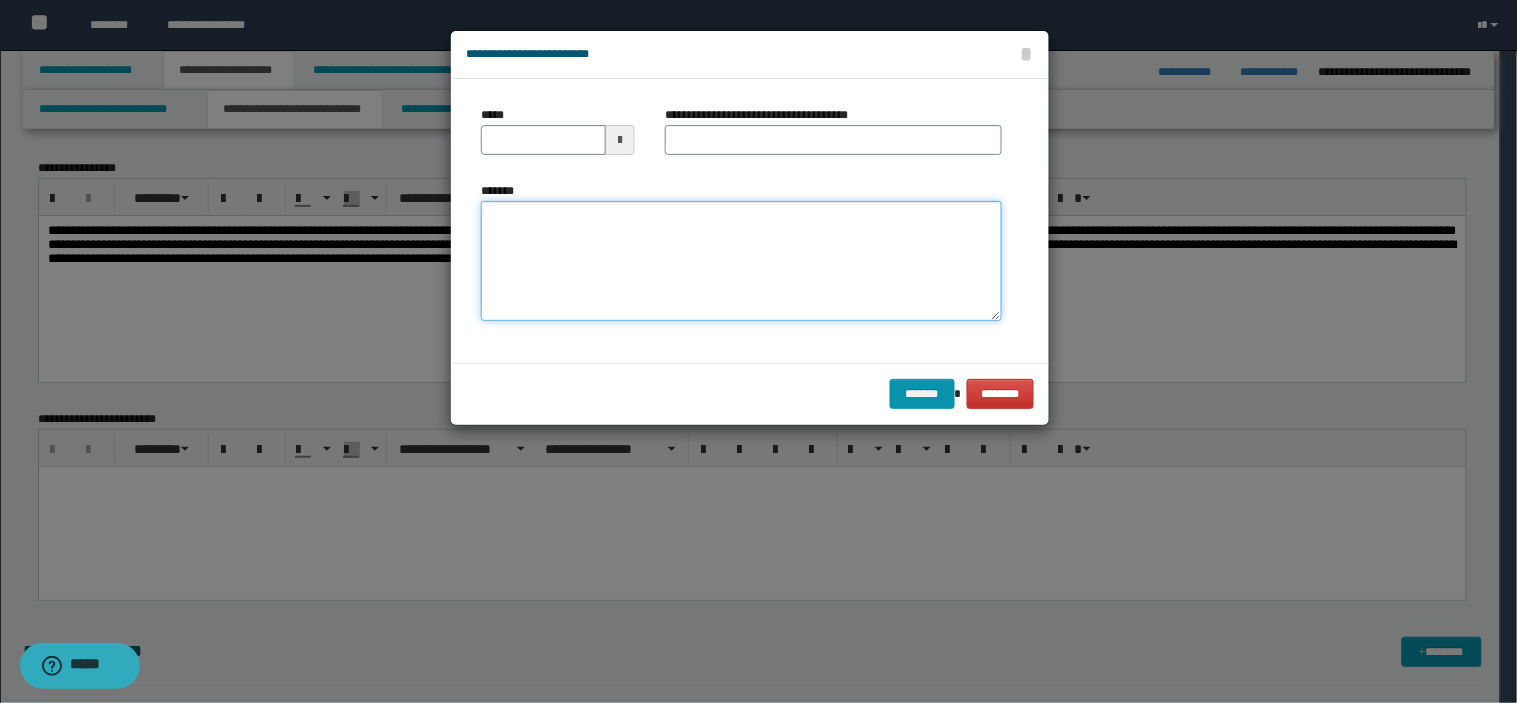 click on "*******" at bounding box center (741, 261) 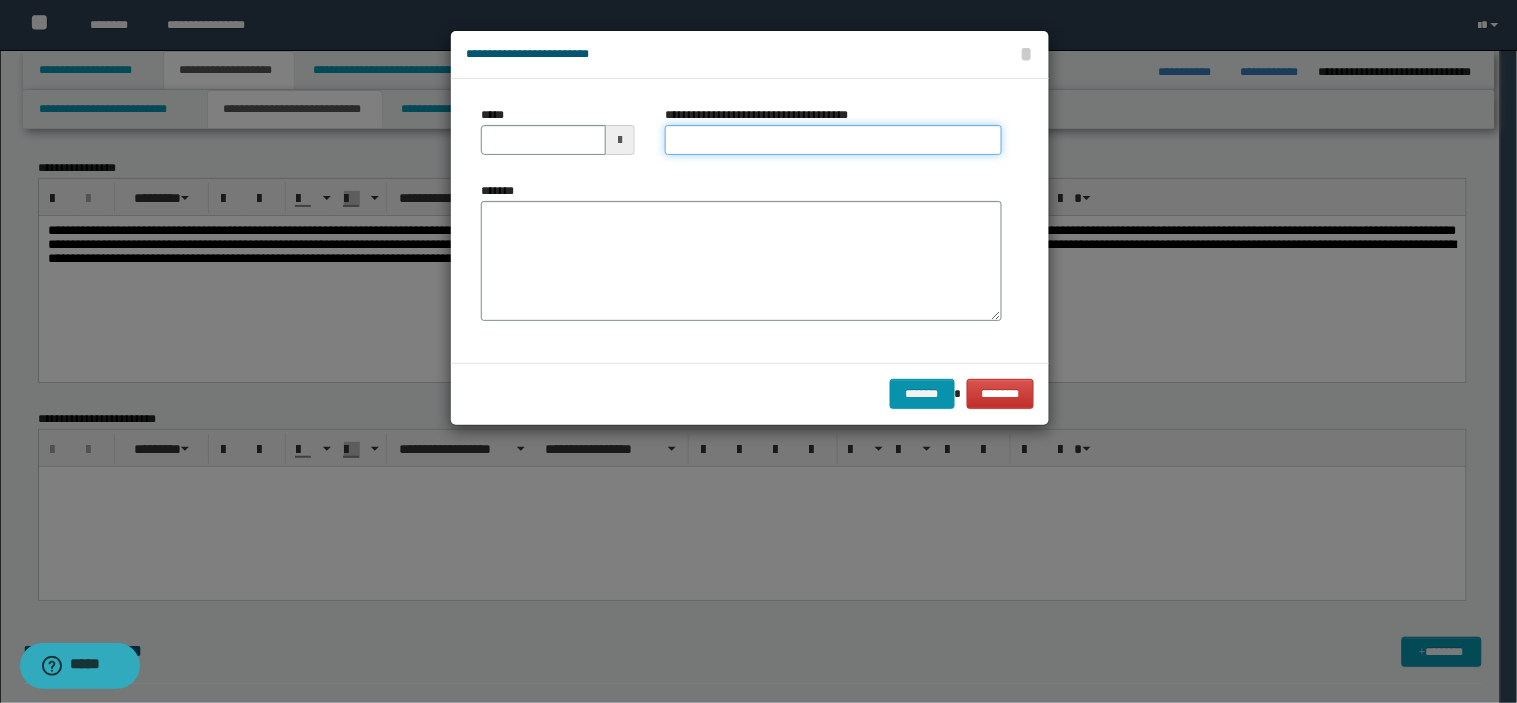 click on "**********" at bounding box center (833, 140) 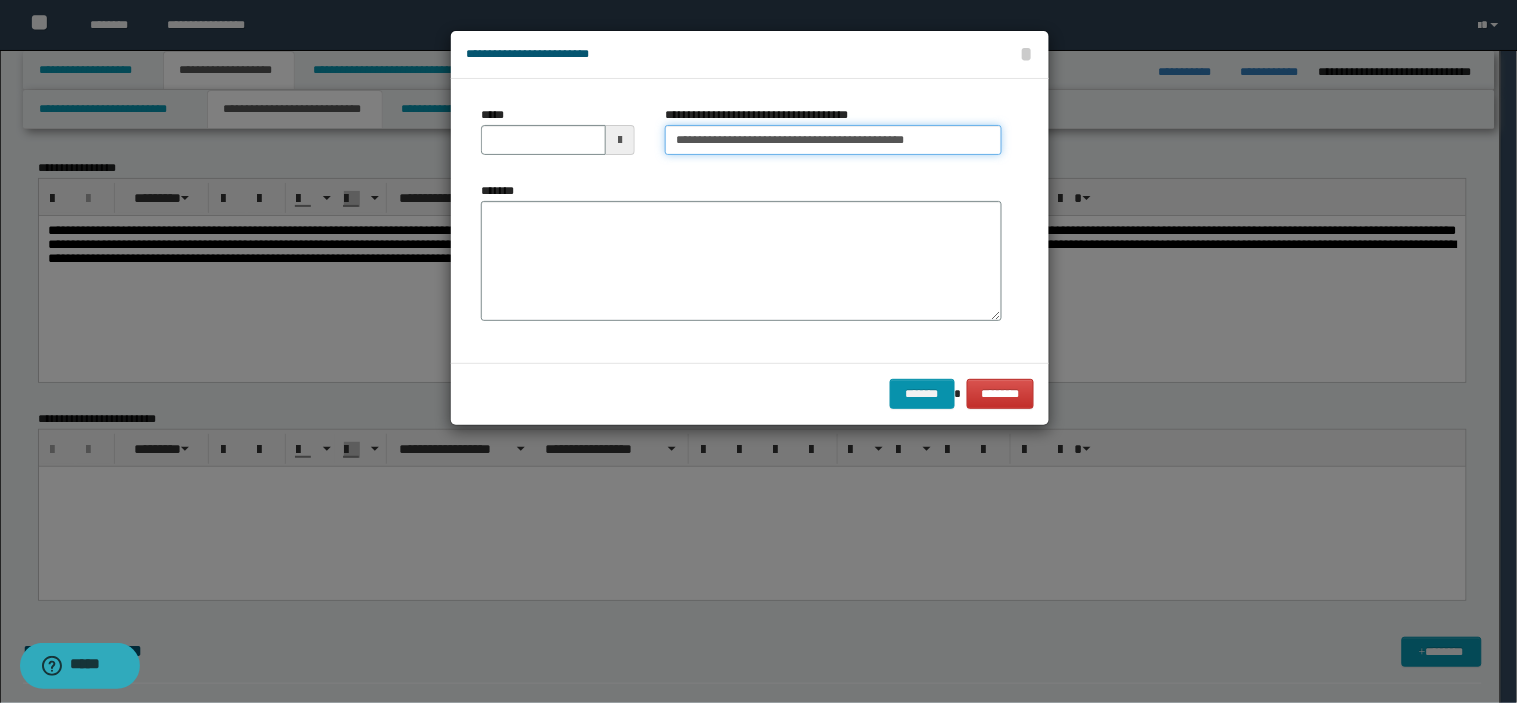 type on "**********" 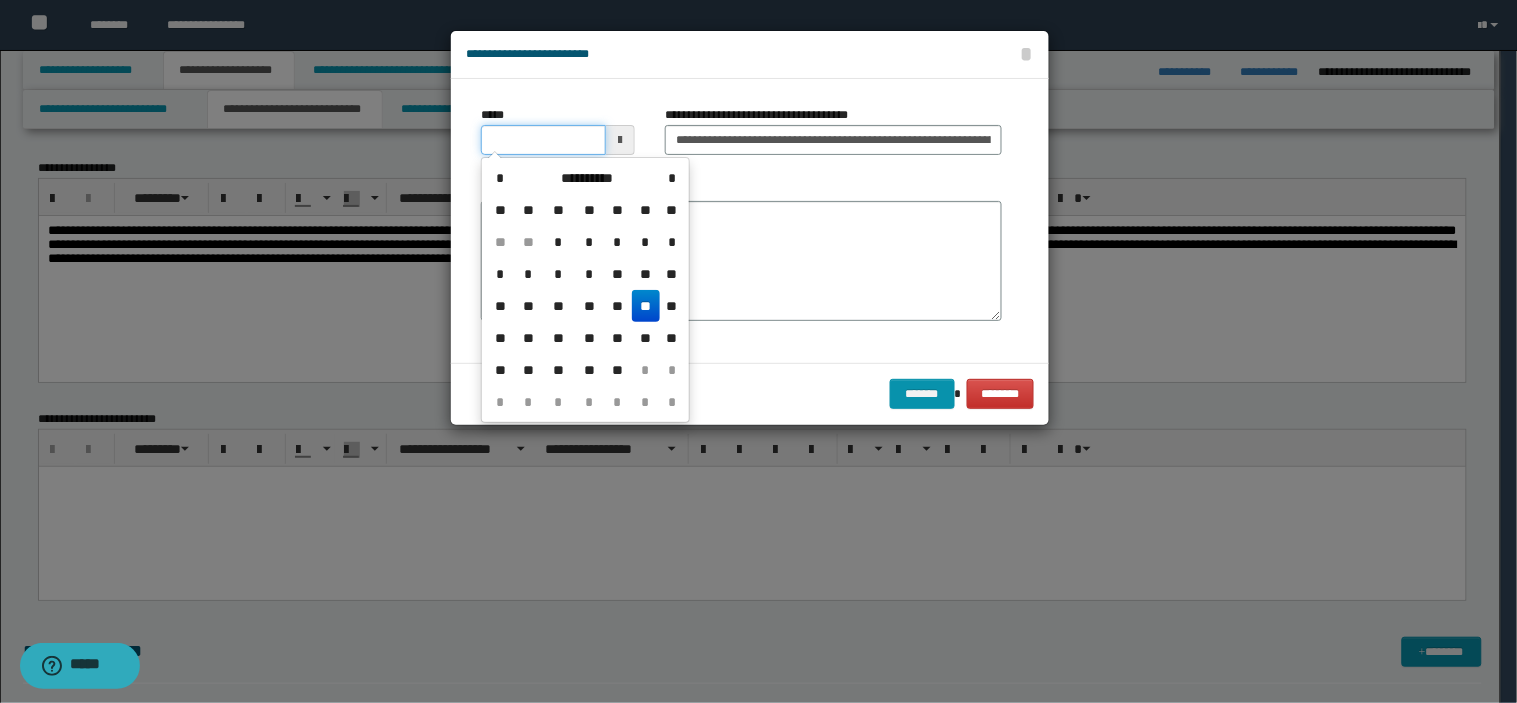 click on "*****" at bounding box center (543, 140) 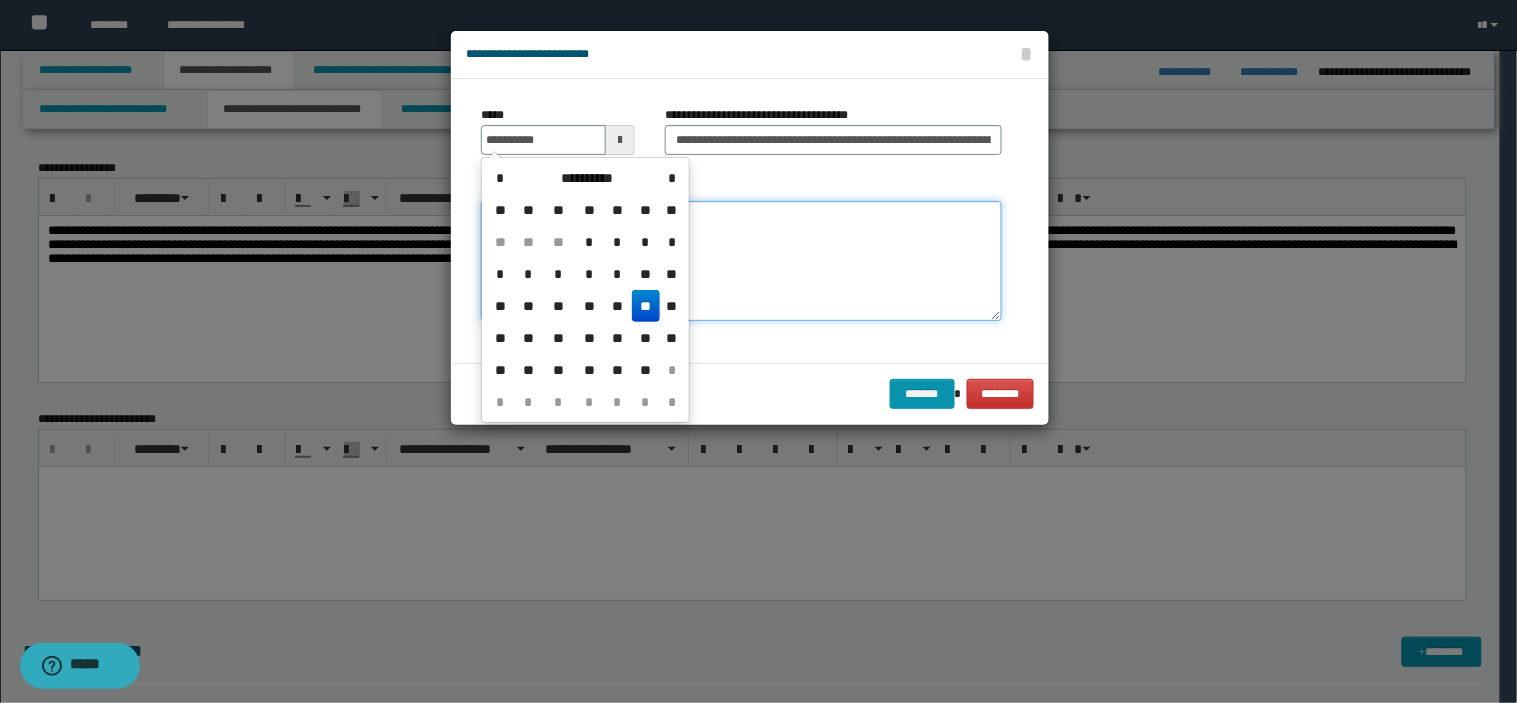 type on "**********" 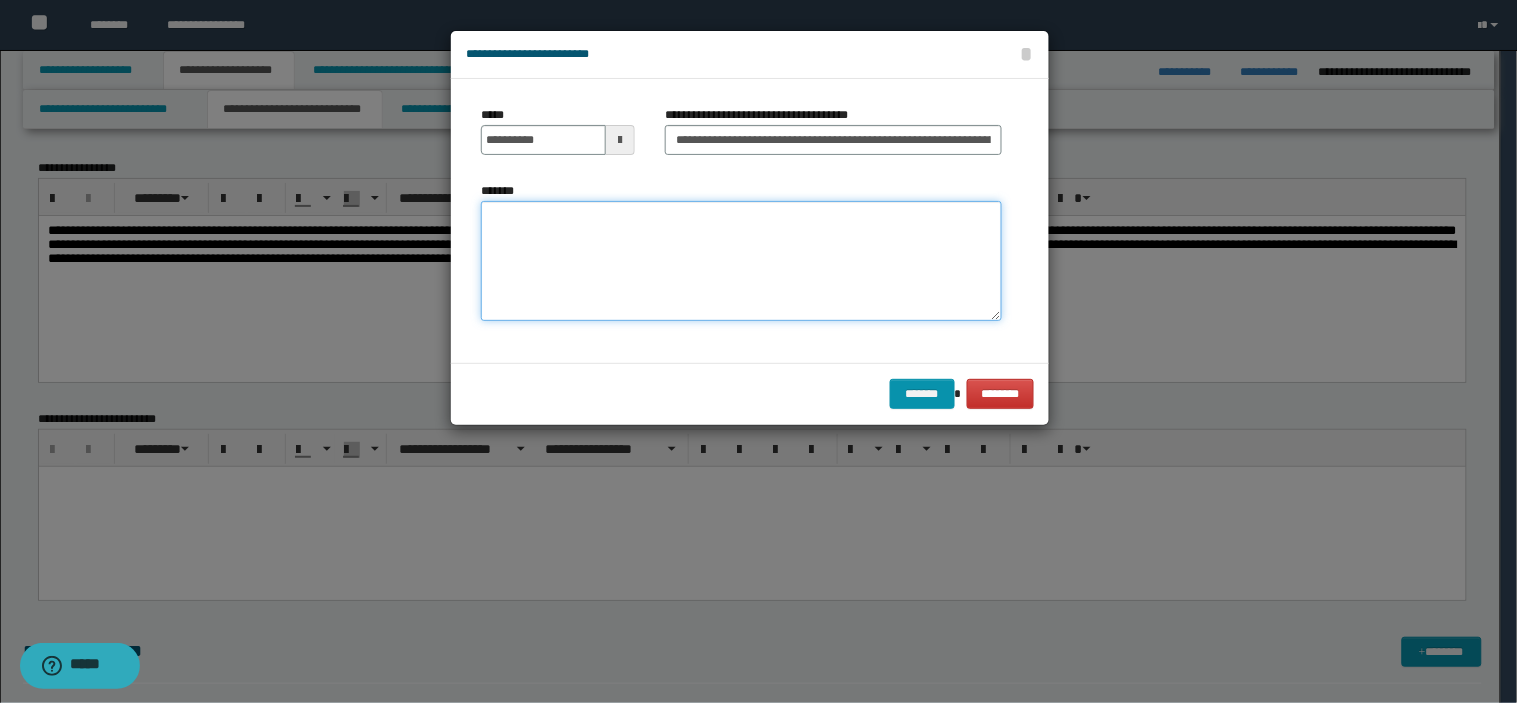 click on "*******" at bounding box center (741, 261) 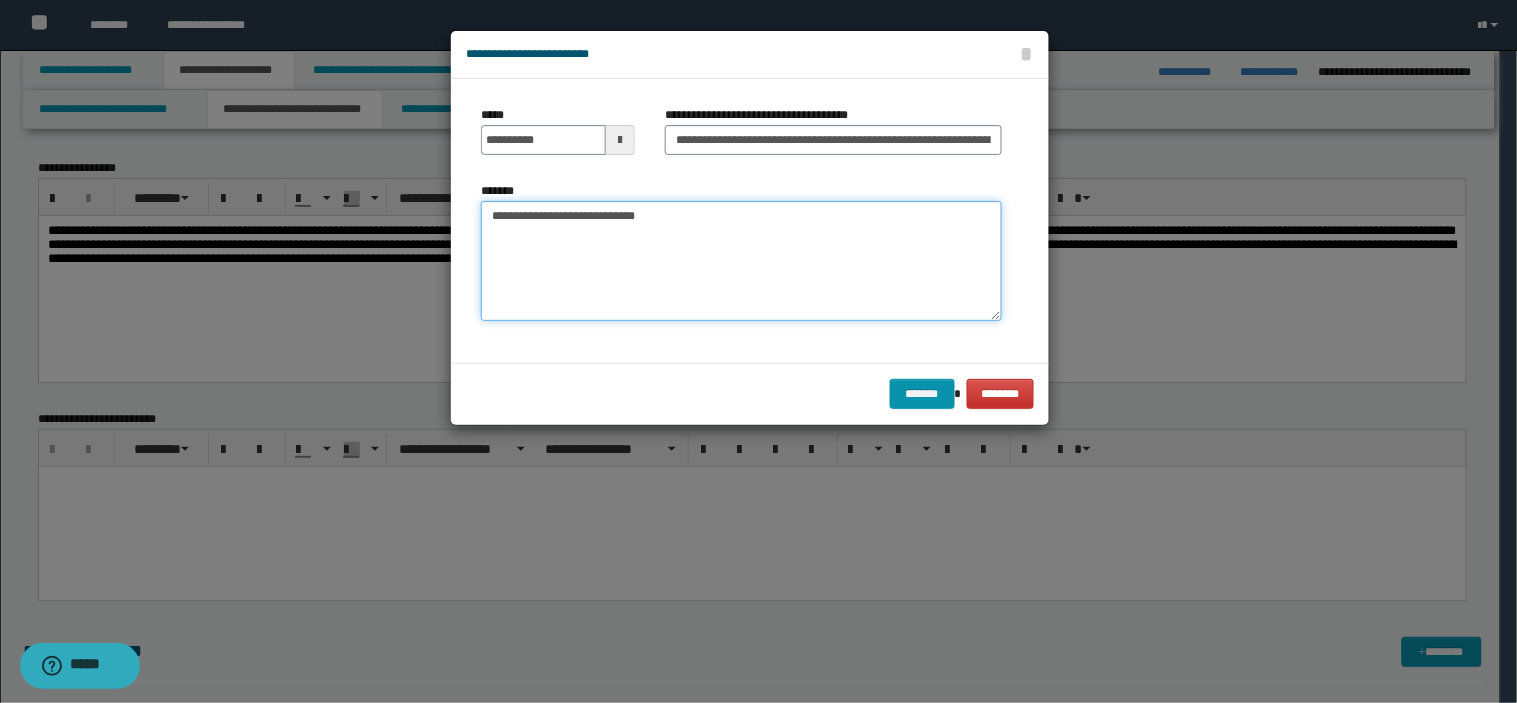click on "**********" at bounding box center (741, 261) 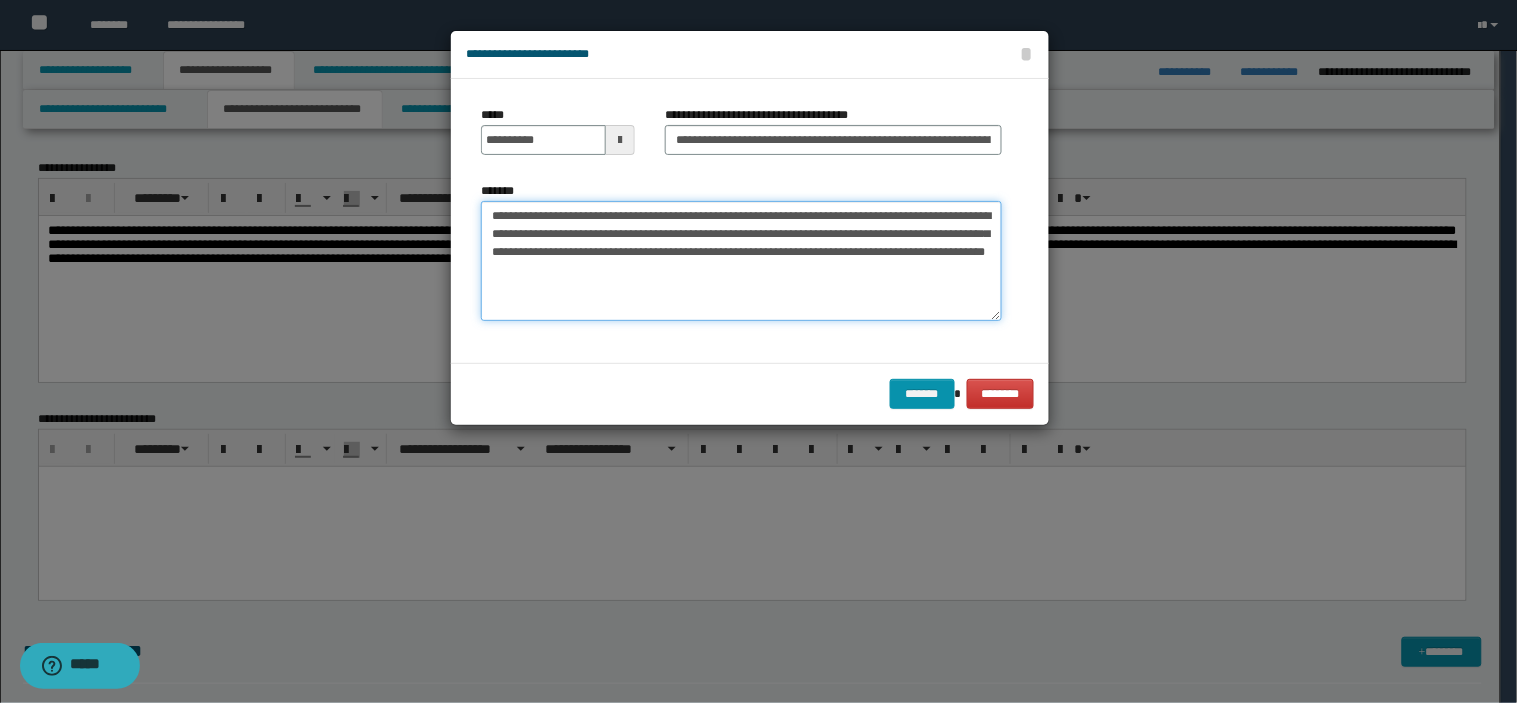 click on "**********" at bounding box center [741, 261] 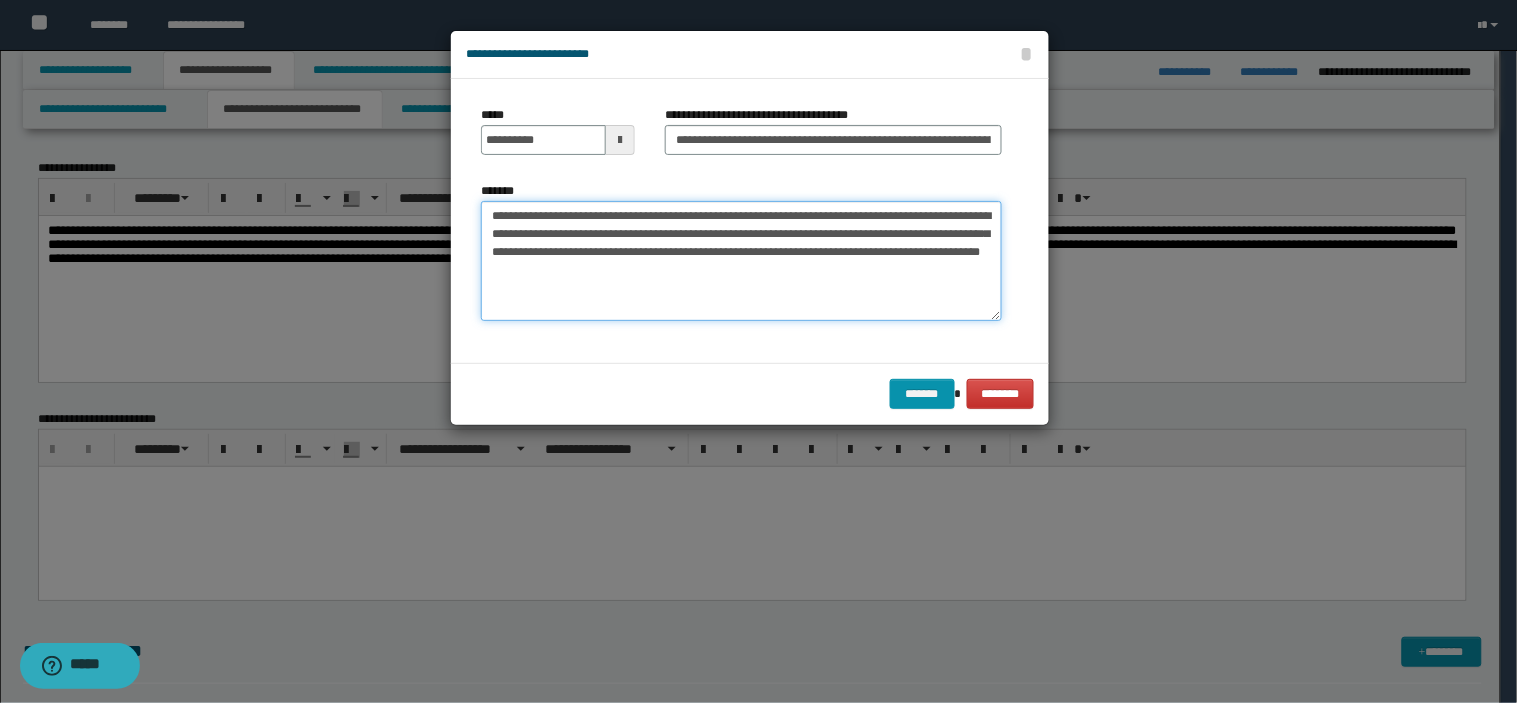 click on "**********" at bounding box center [741, 261] 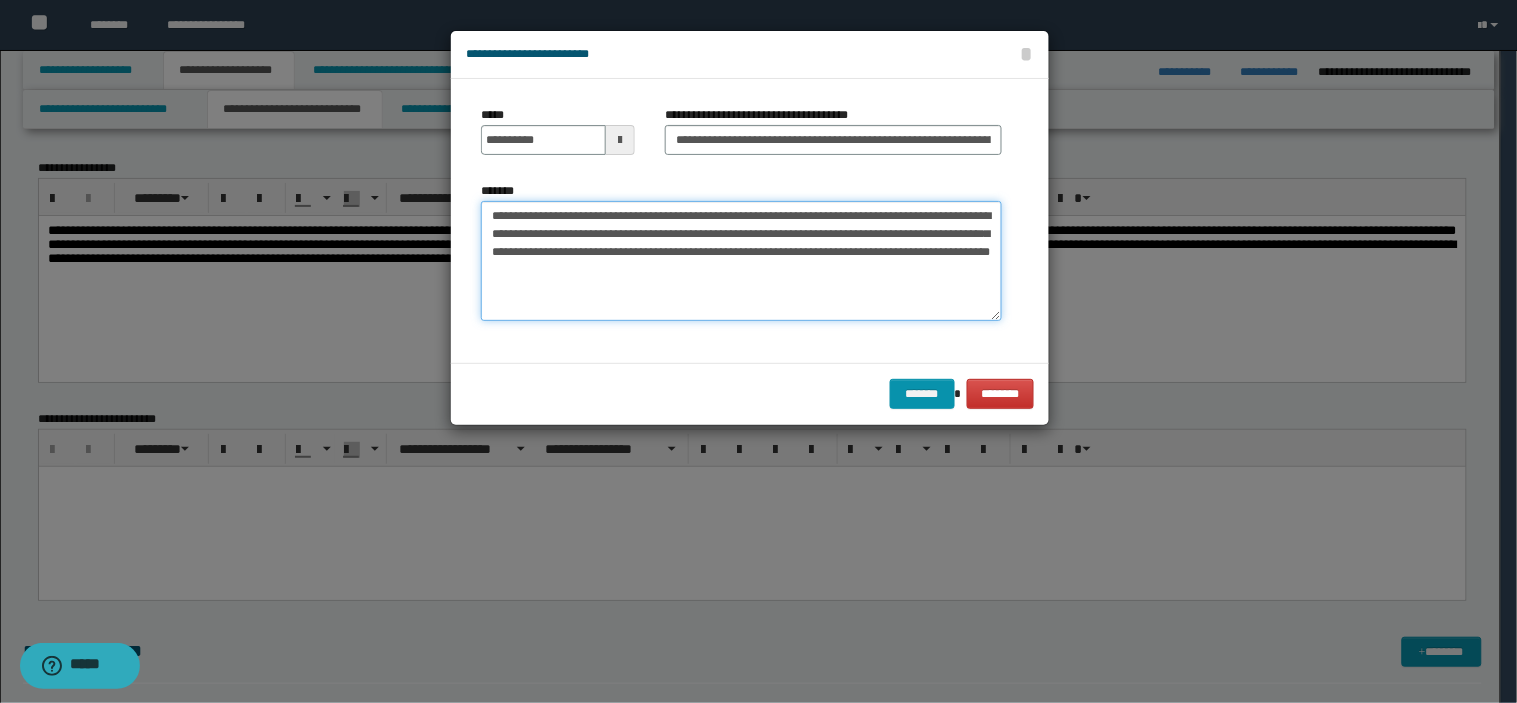 drag, startPoint x: 588, startPoint y: 235, endPoint x: 511, endPoint y: 292, distance: 95.80188 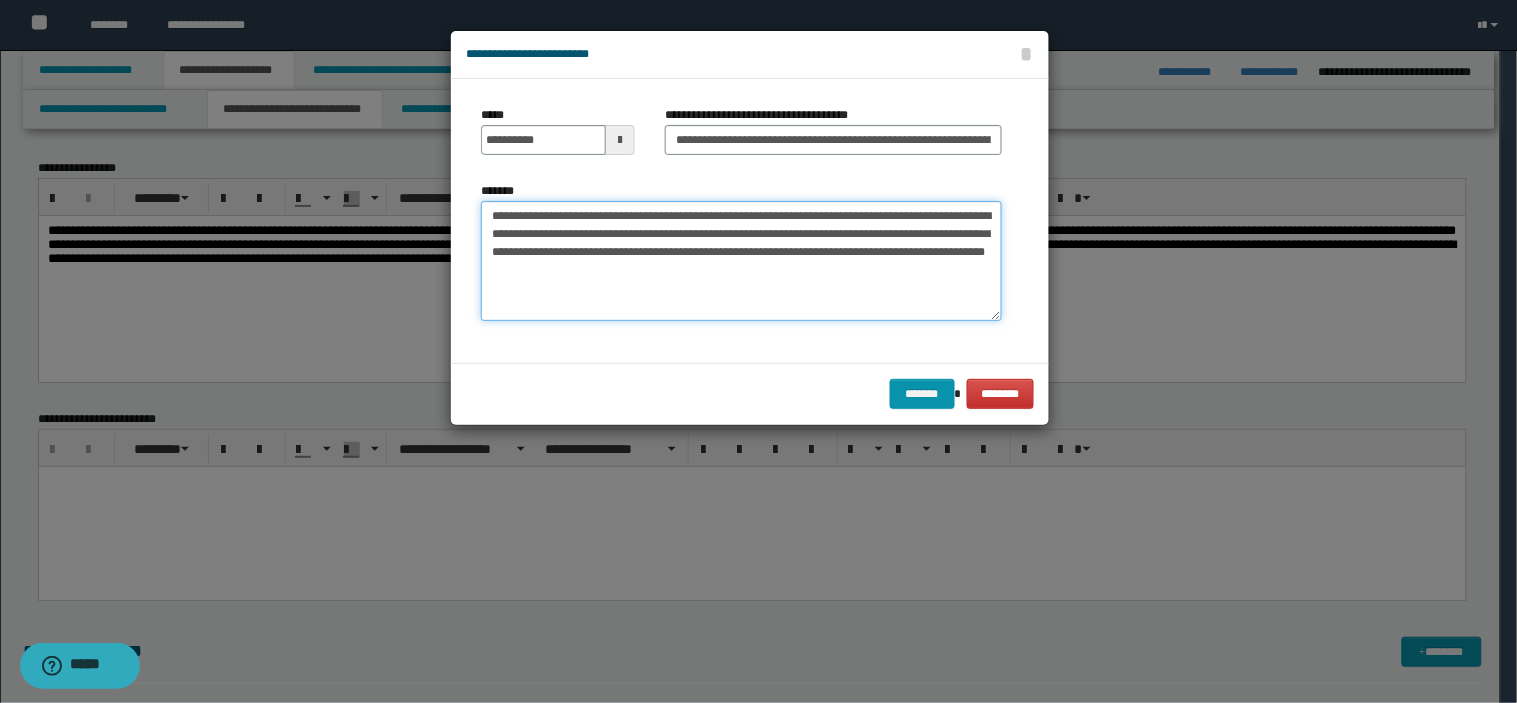 click on "**********" at bounding box center (741, 261) 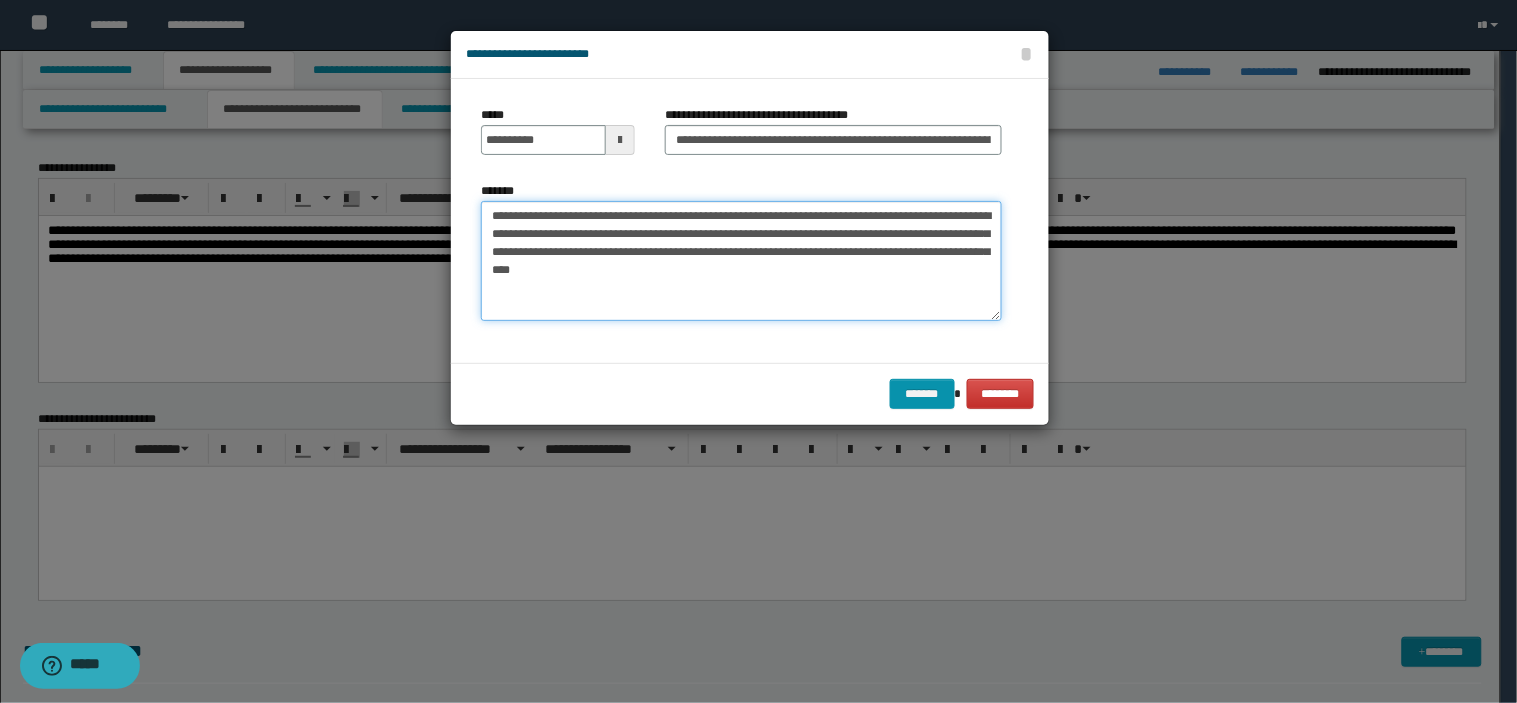 paste on "**********" 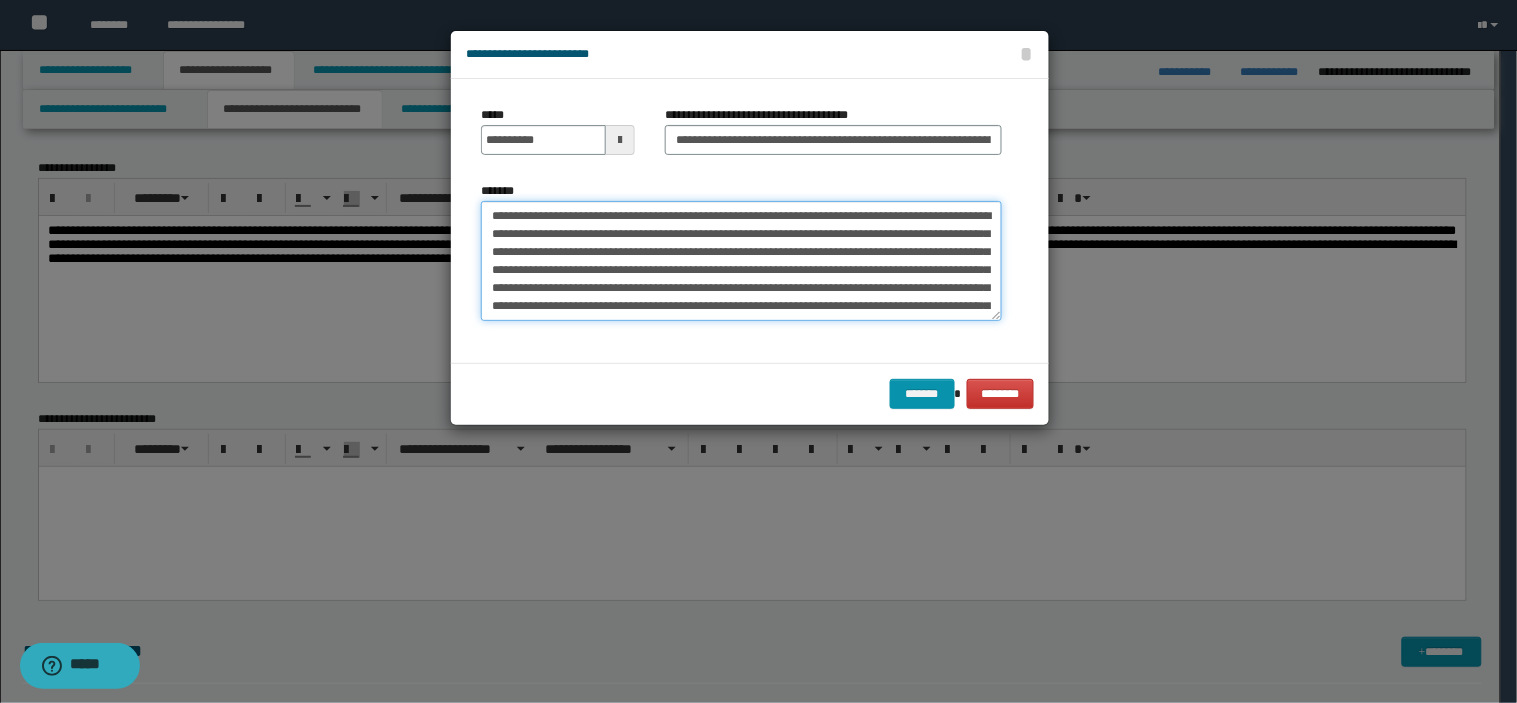 scroll, scrollTop: 84, scrollLeft: 0, axis: vertical 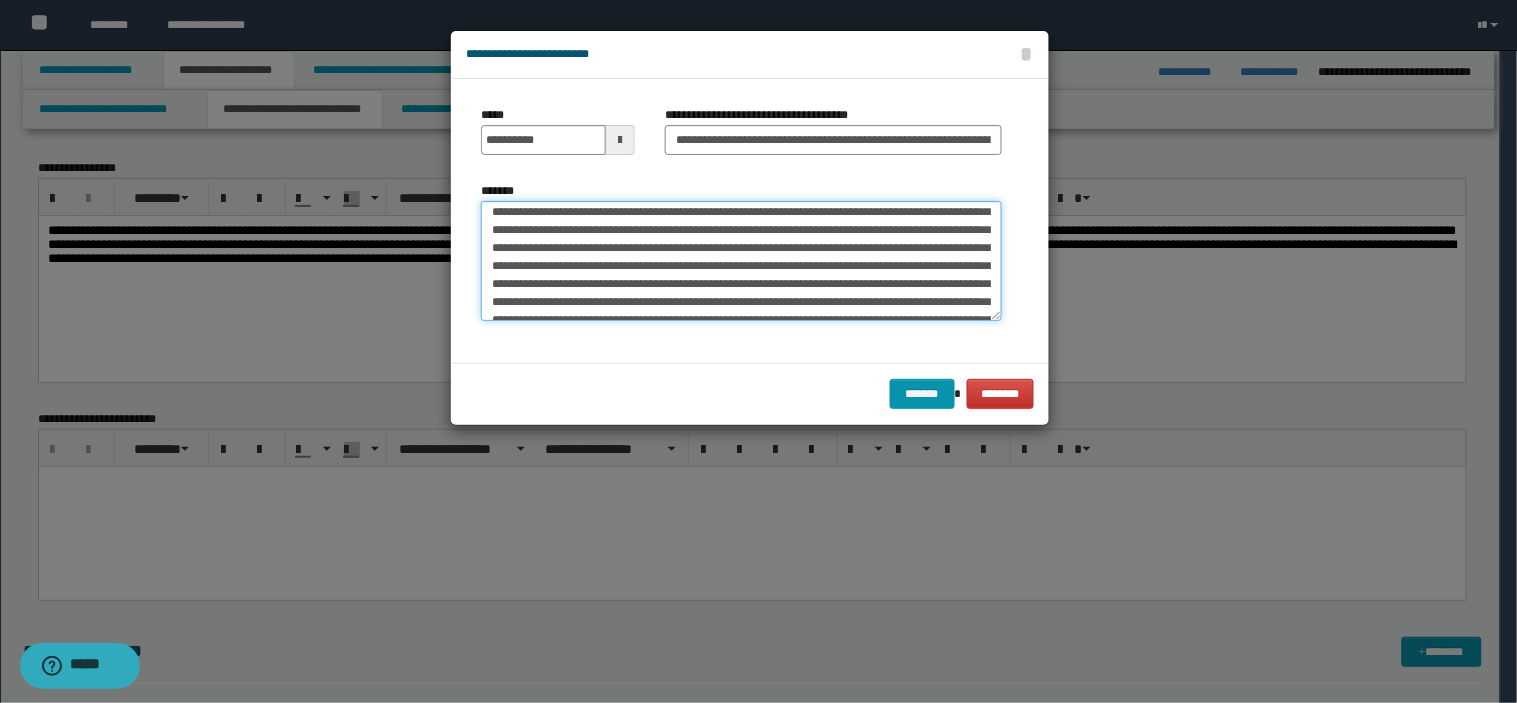 click on "**********" at bounding box center [741, 261] 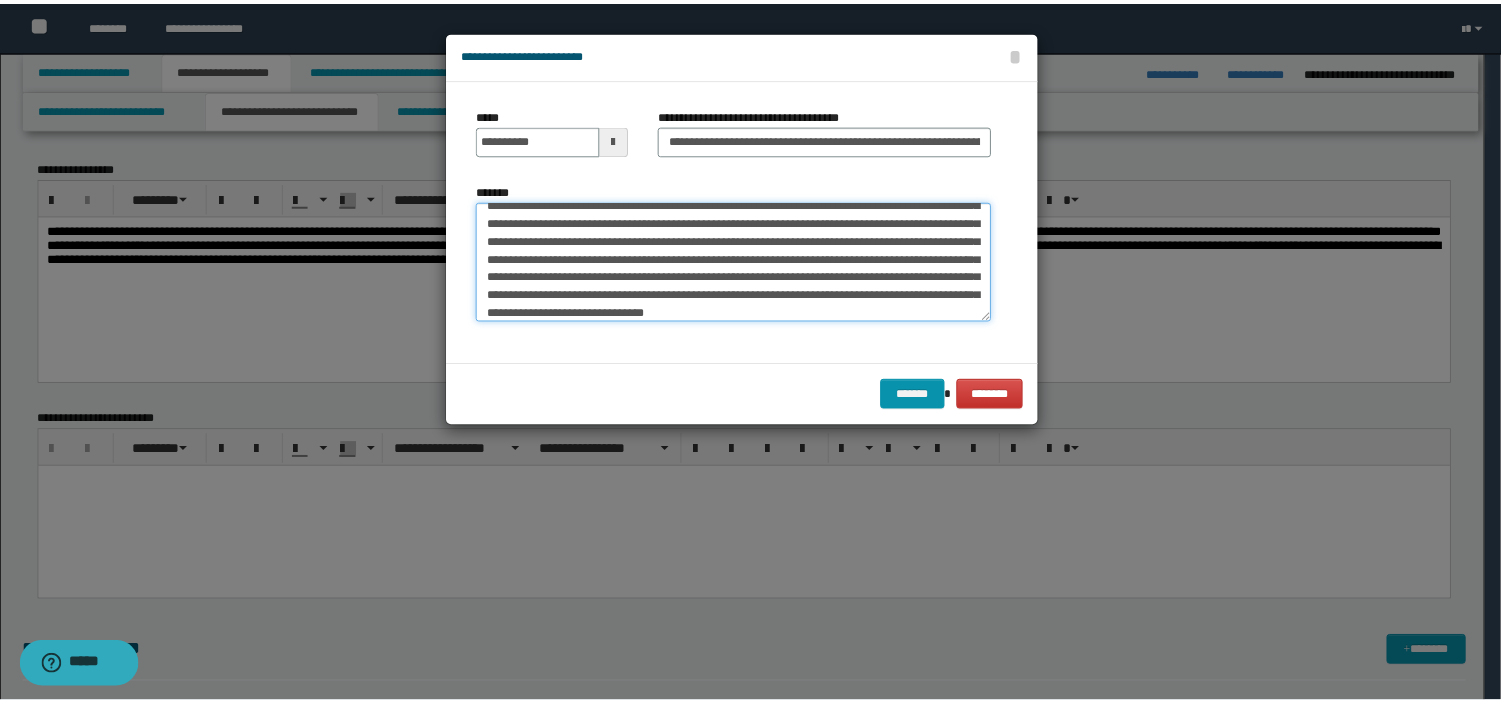 scroll, scrollTop: 84, scrollLeft: 0, axis: vertical 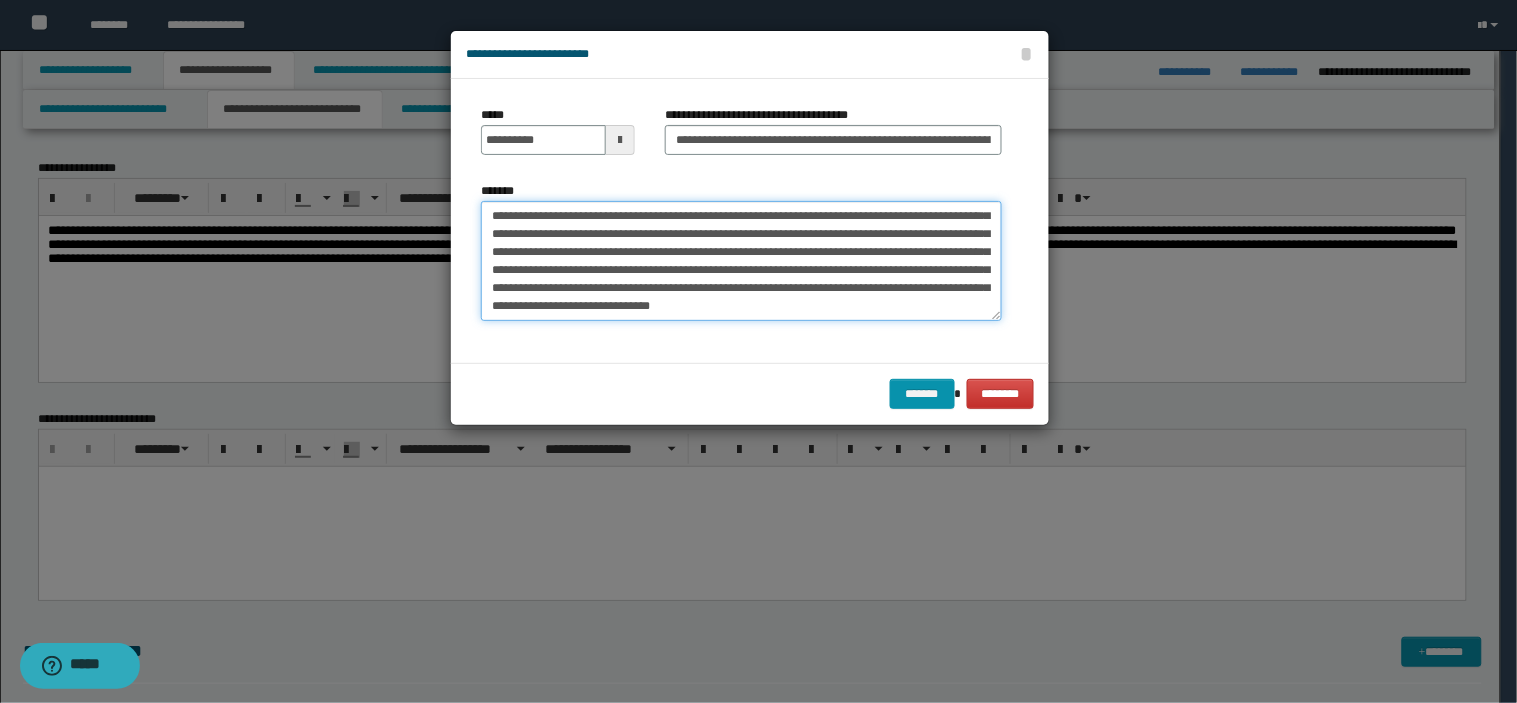 click on "**********" at bounding box center [741, 261] 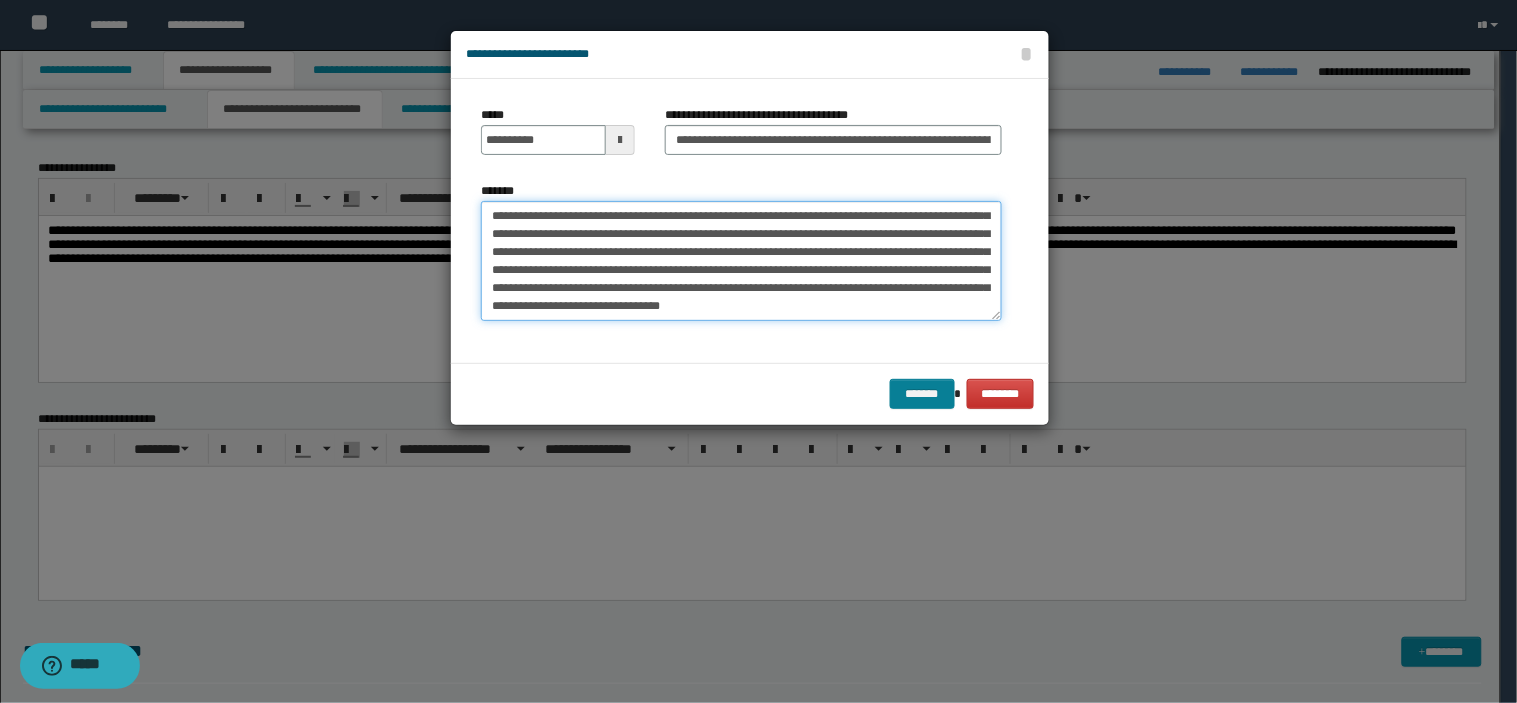 type on "**********" 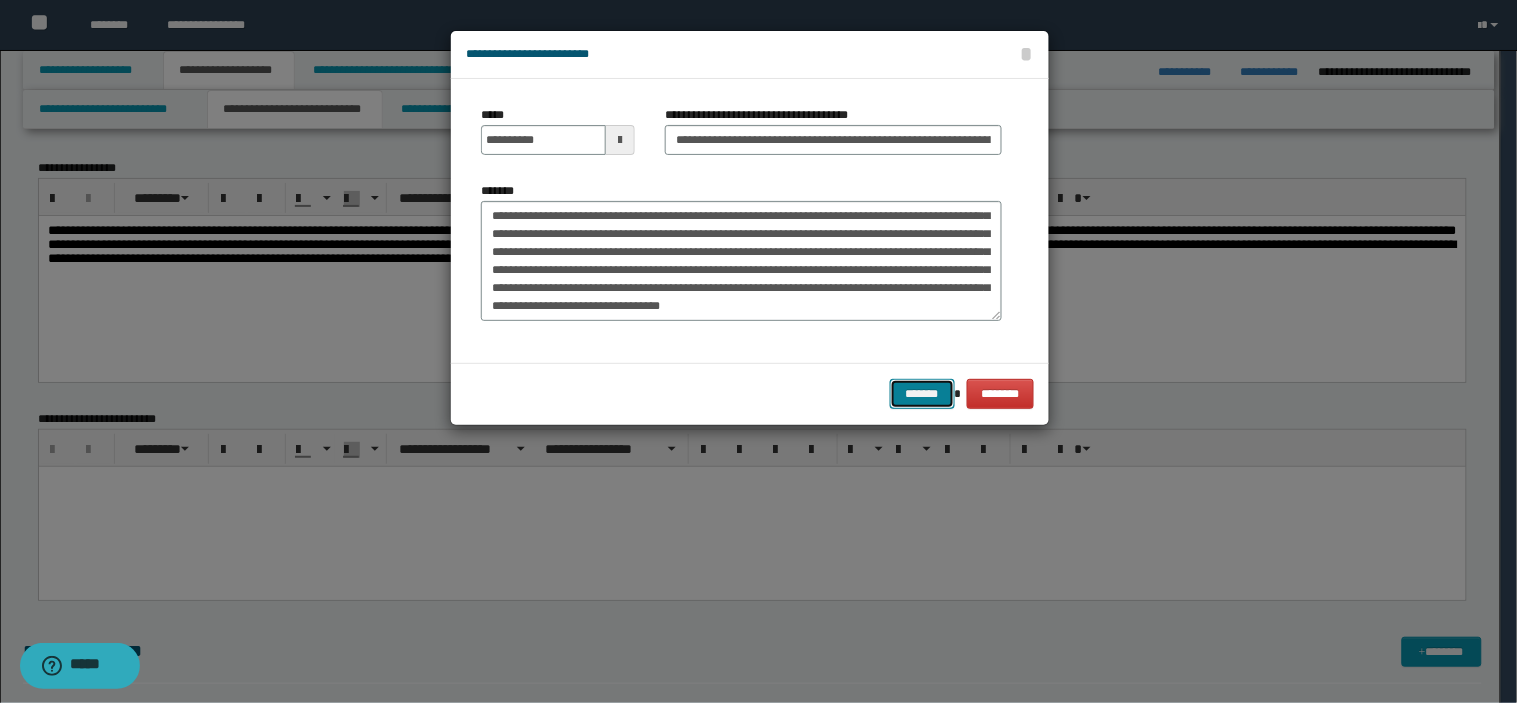 click on "*******" at bounding box center [922, 394] 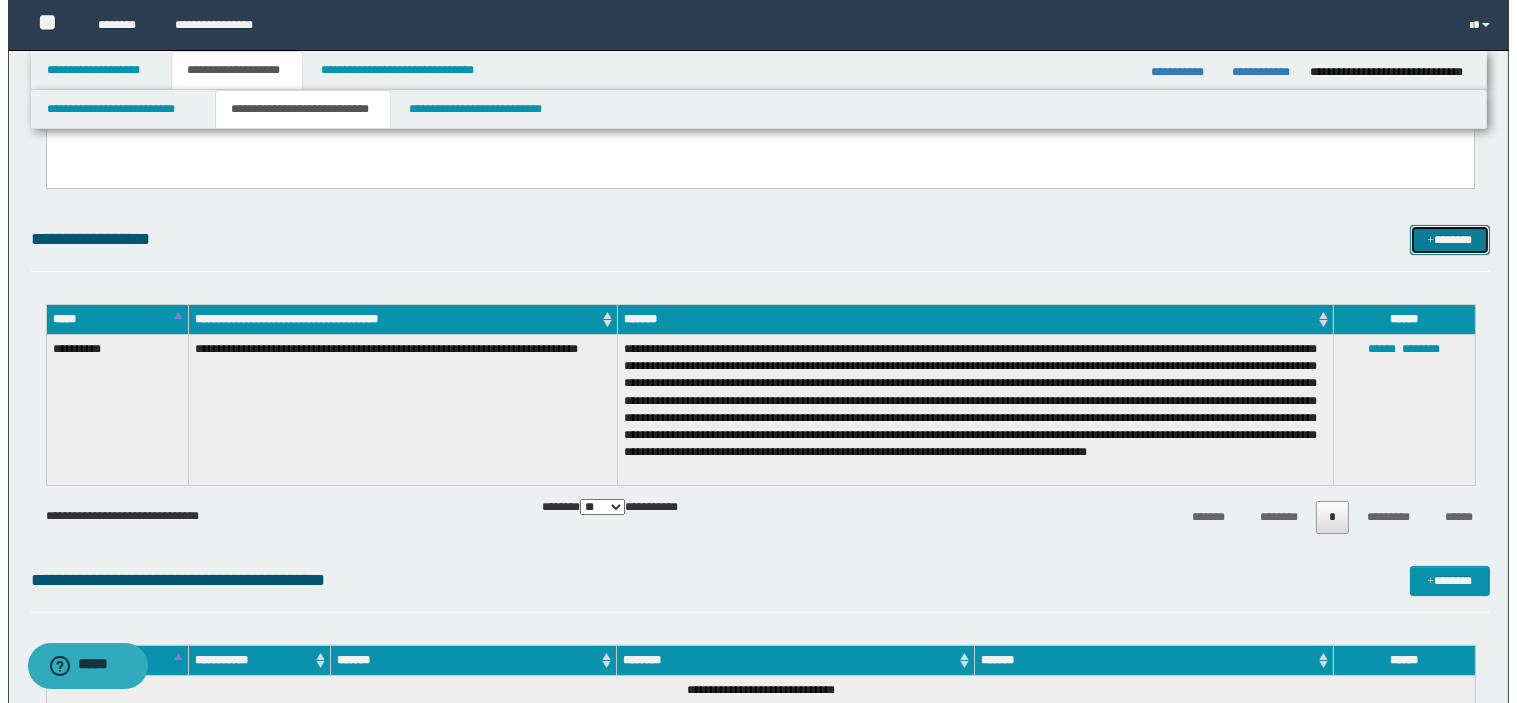 scroll, scrollTop: 415, scrollLeft: 0, axis: vertical 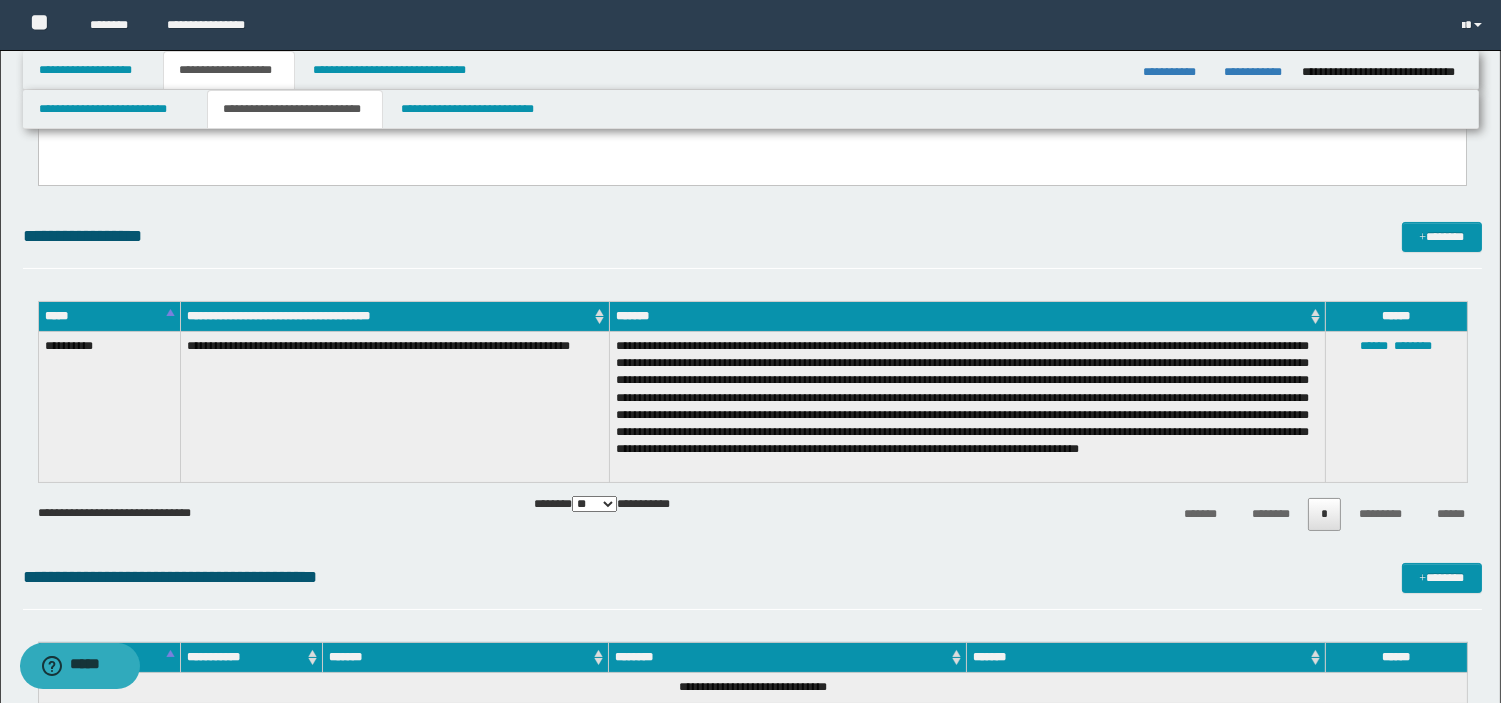 click on "******    ********" at bounding box center (1396, 407) 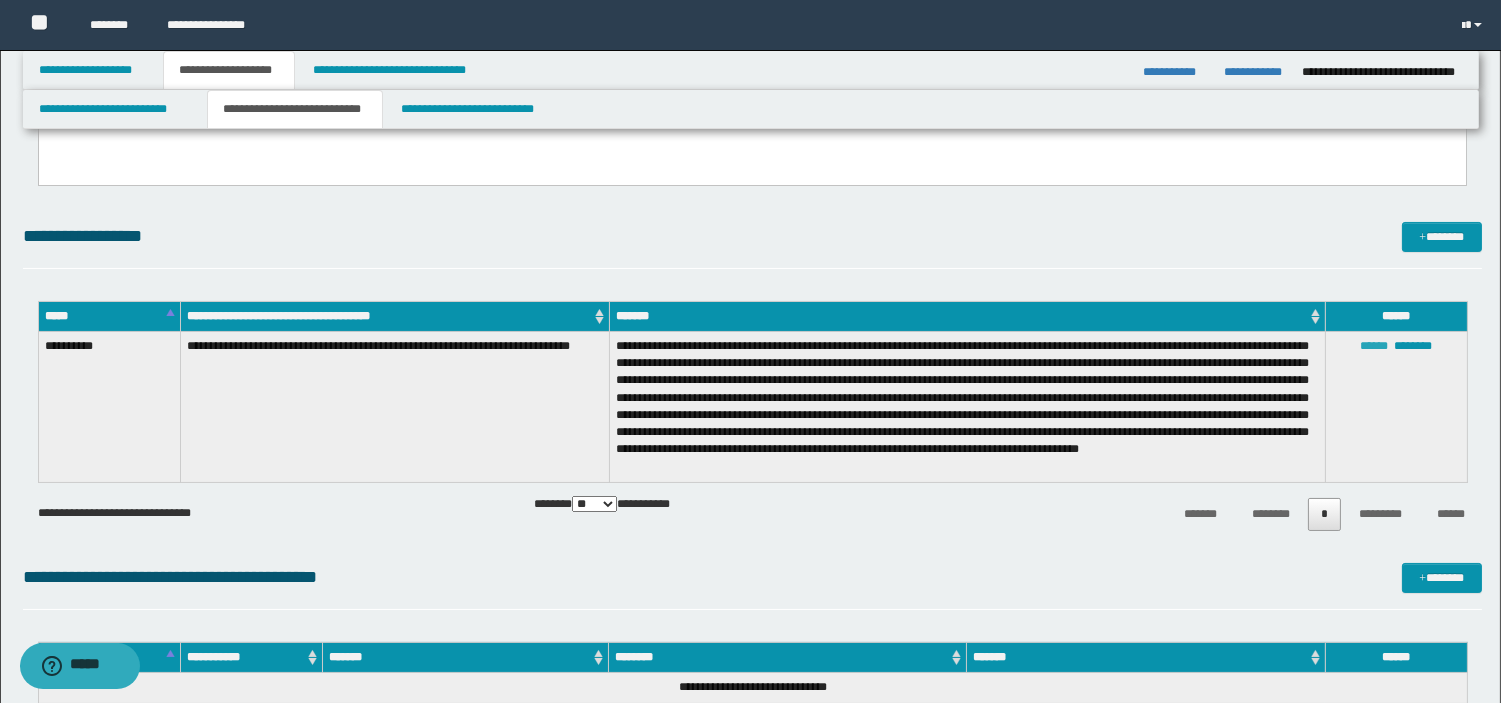 click on "******" at bounding box center [1374, 346] 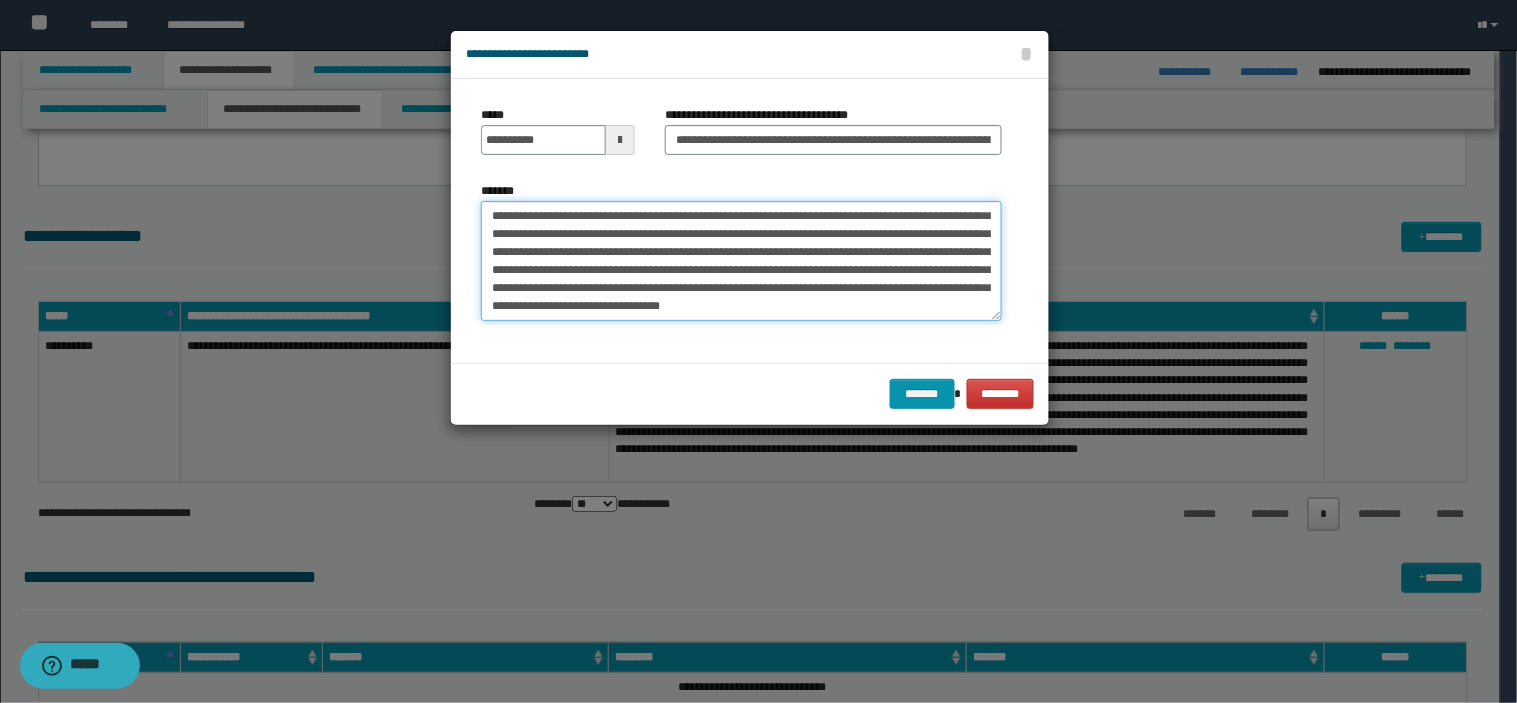 click on "**********" at bounding box center [741, 261] 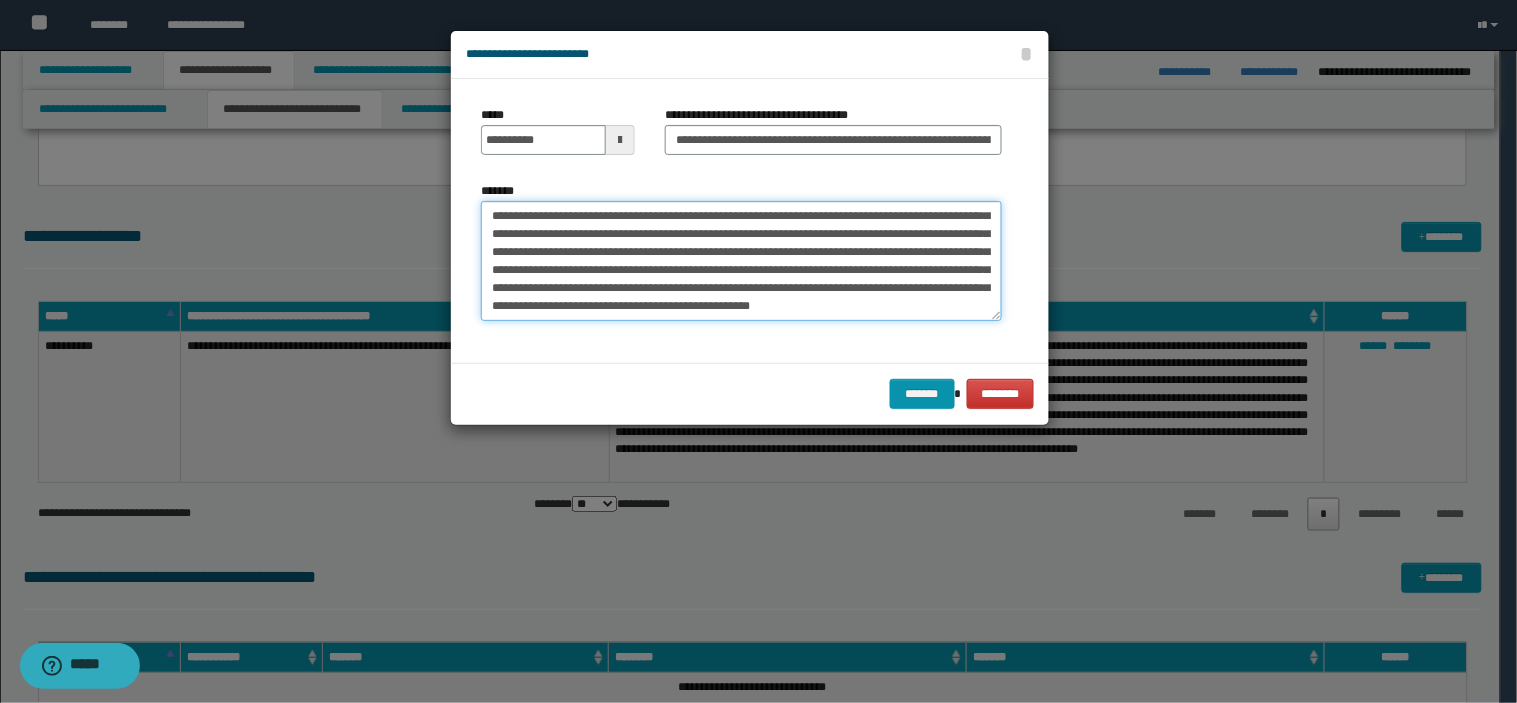 paste on "**********" 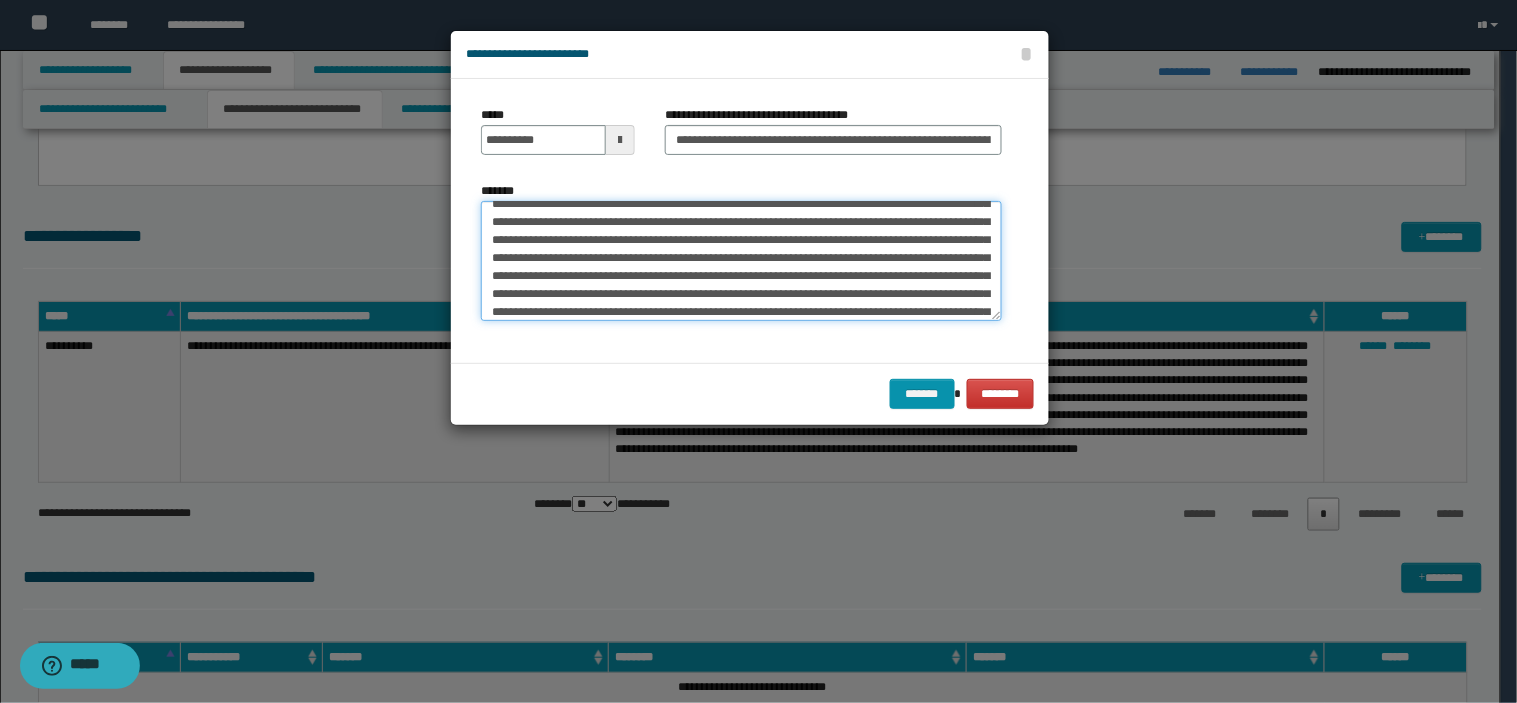 scroll, scrollTop: 192, scrollLeft: 0, axis: vertical 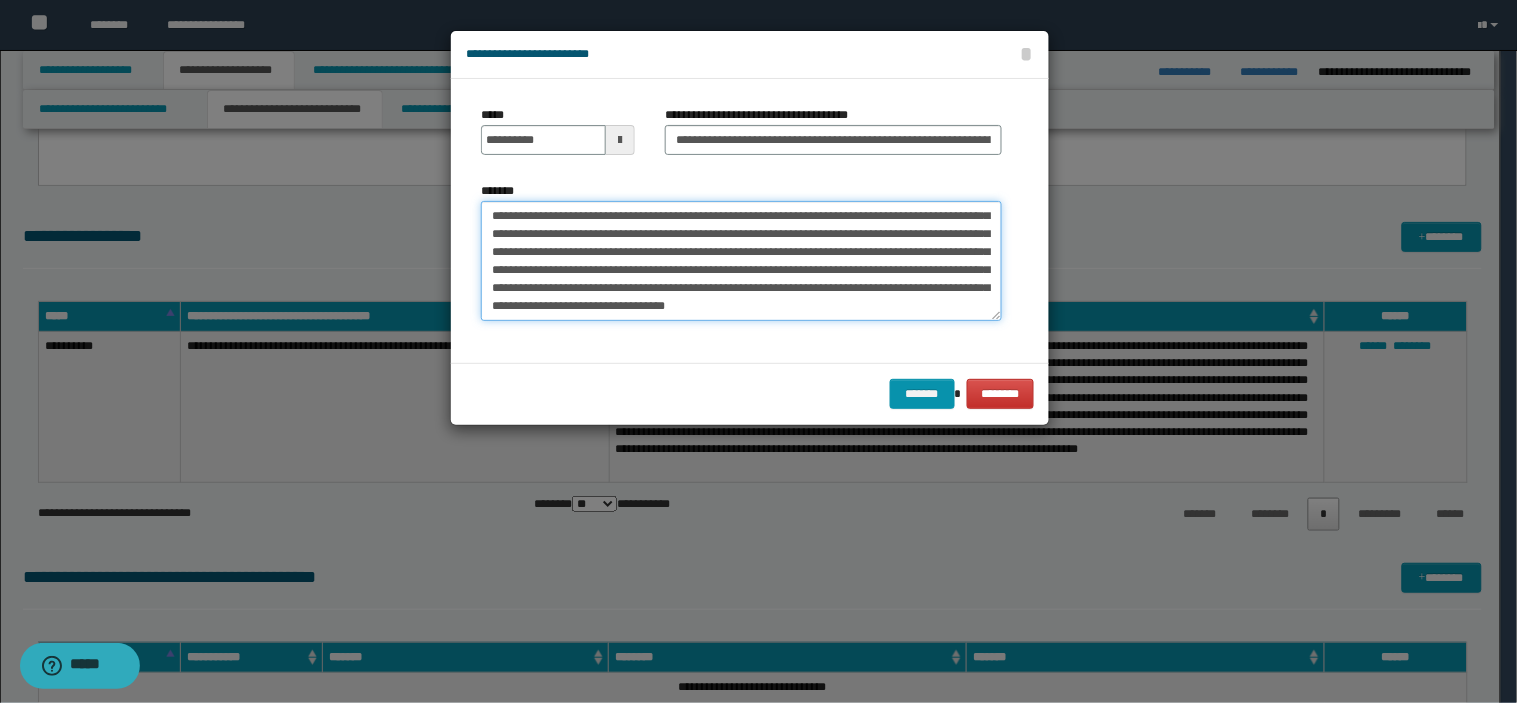 drag, startPoint x: 552, startPoint y: 251, endPoint x: 536, endPoint y: 240, distance: 19.416489 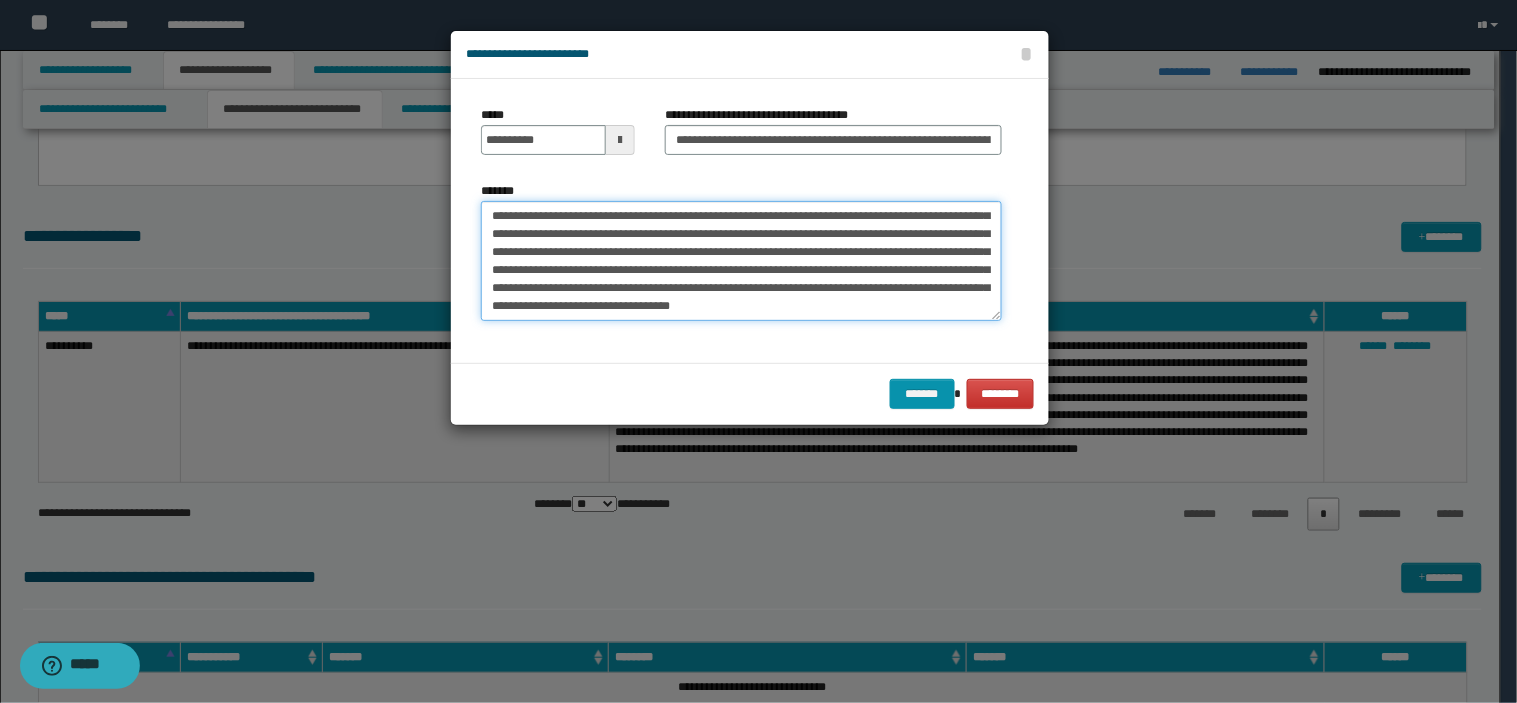 drag, startPoint x: 875, startPoint y: 225, endPoint x: 838, endPoint y: 225, distance: 37 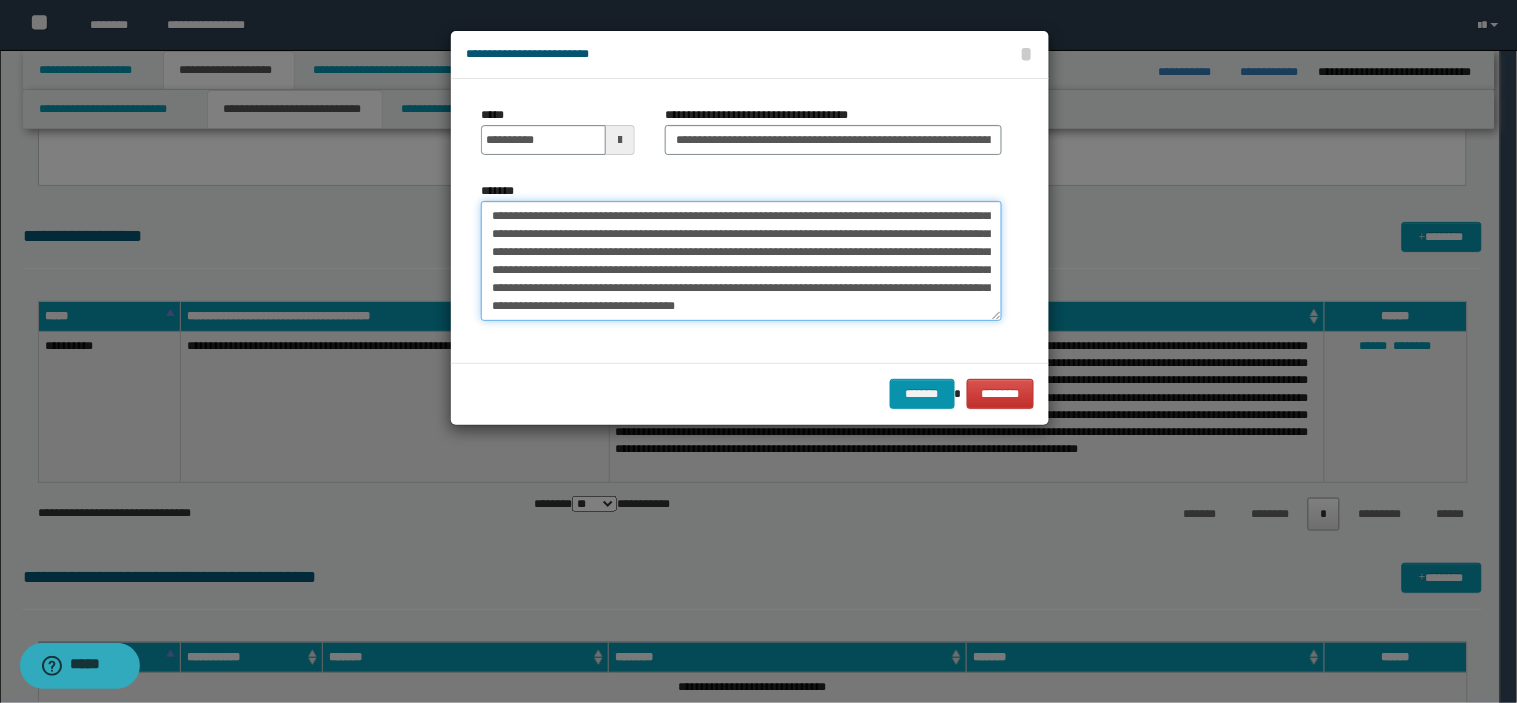 scroll, scrollTop: 184, scrollLeft: 0, axis: vertical 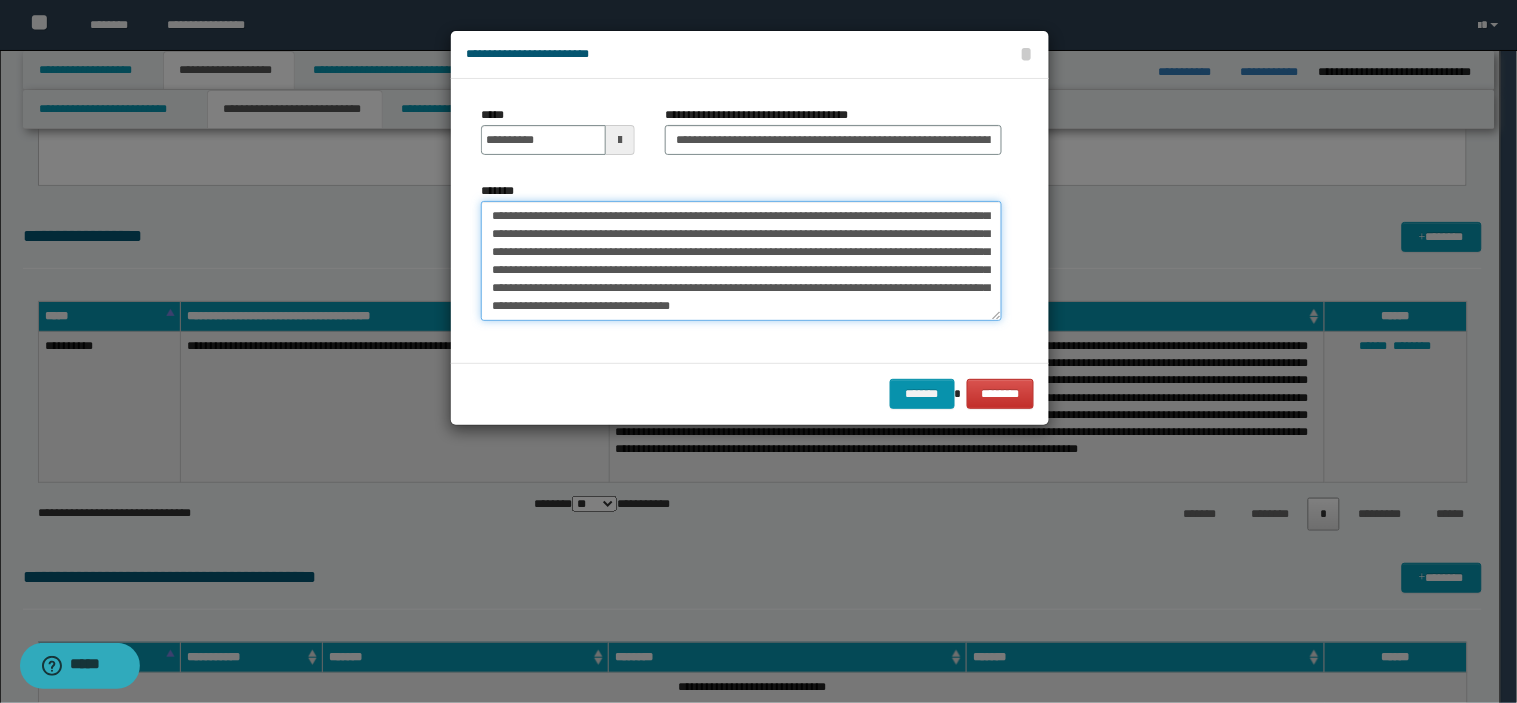drag, startPoint x: 571, startPoint y: 286, endPoint x: 537, endPoint y: 281, distance: 34.36568 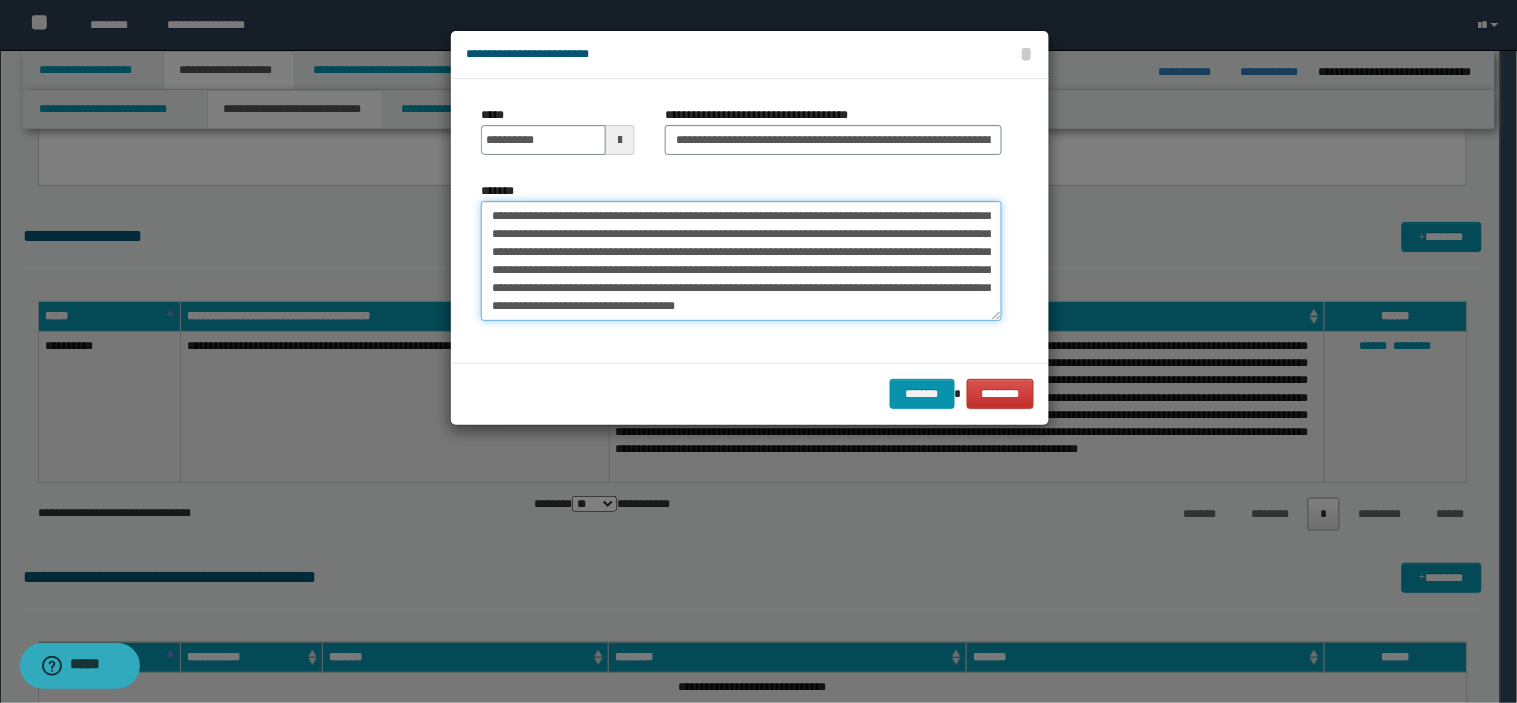 click on "*******" at bounding box center [741, 261] 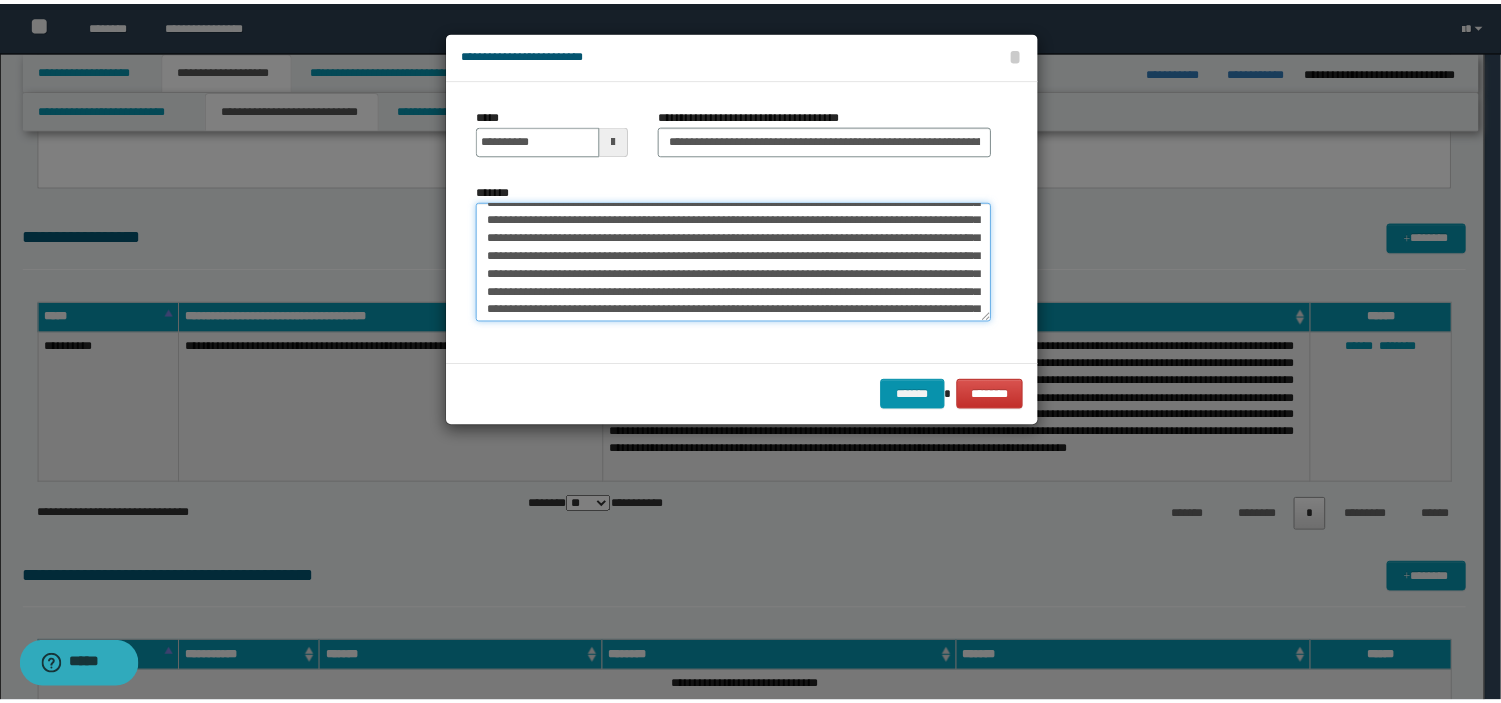 scroll, scrollTop: 108, scrollLeft: 0, axis: vertical 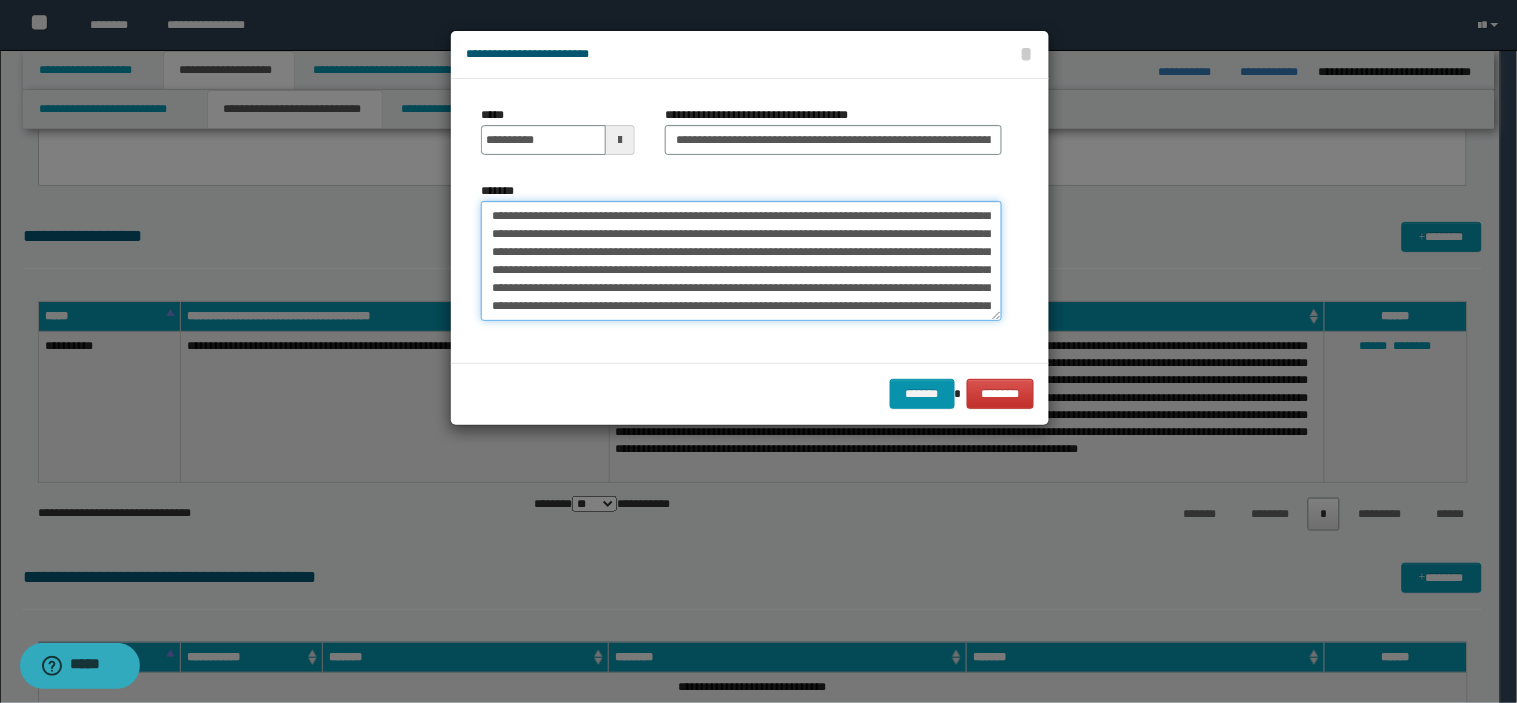 click on "*******" at bounding box center (741, 261) 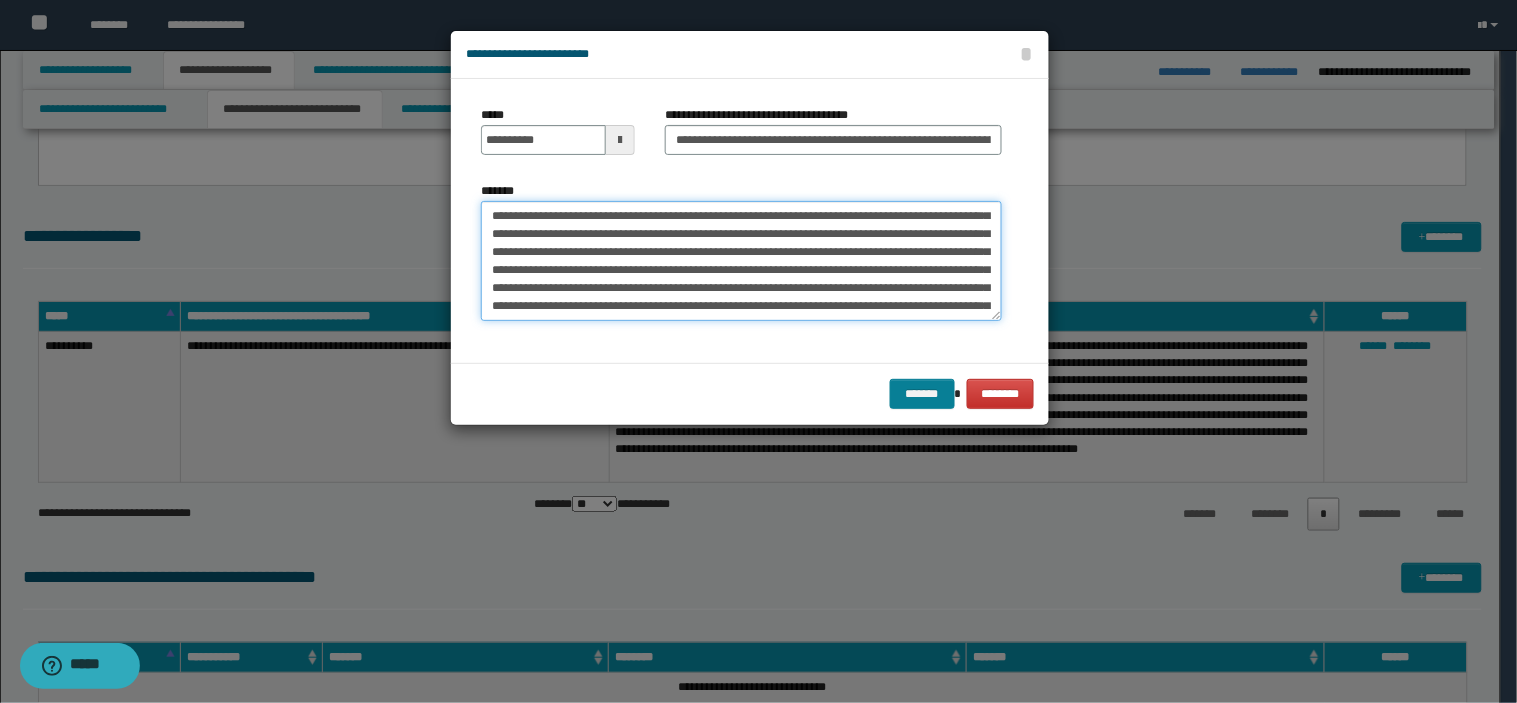 type on "**********" 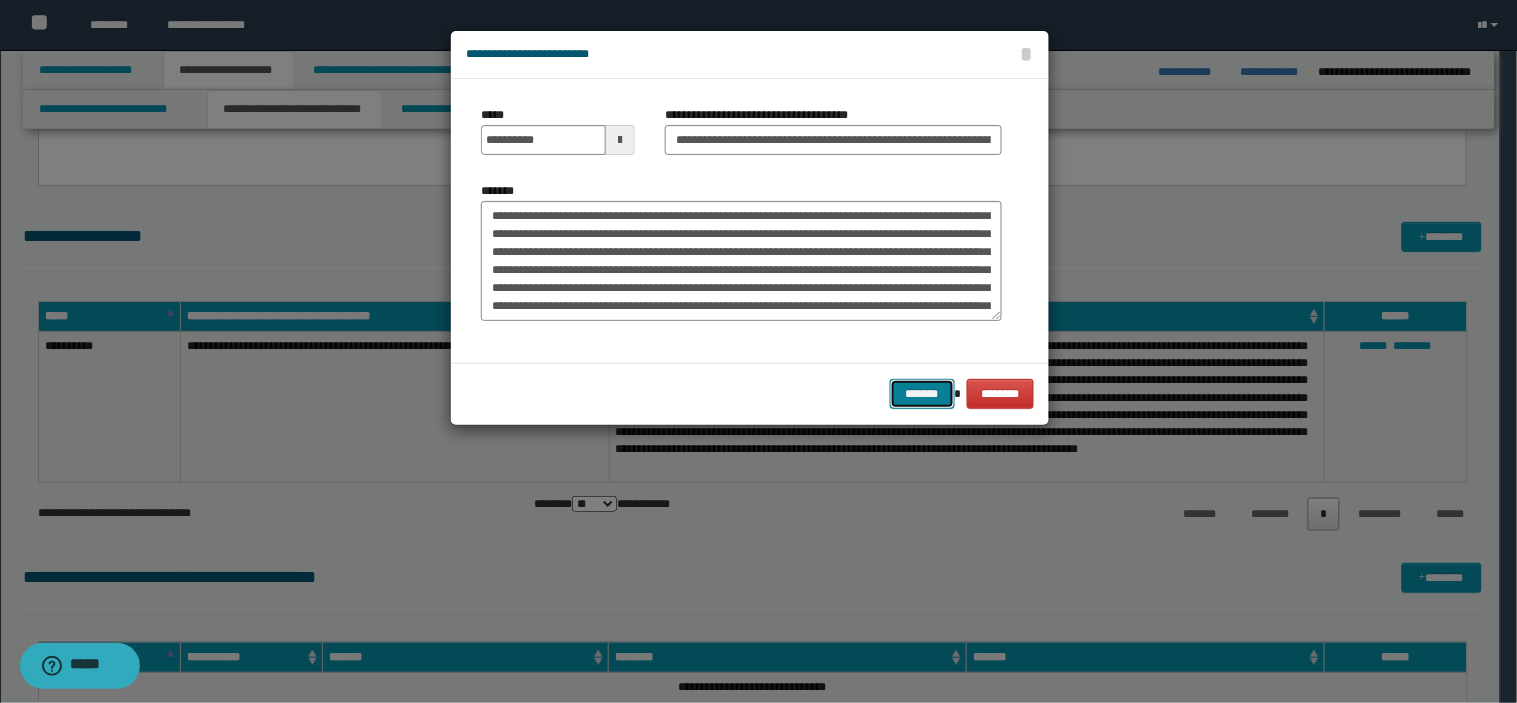 click on "*******" at bounding box center [922, 394] 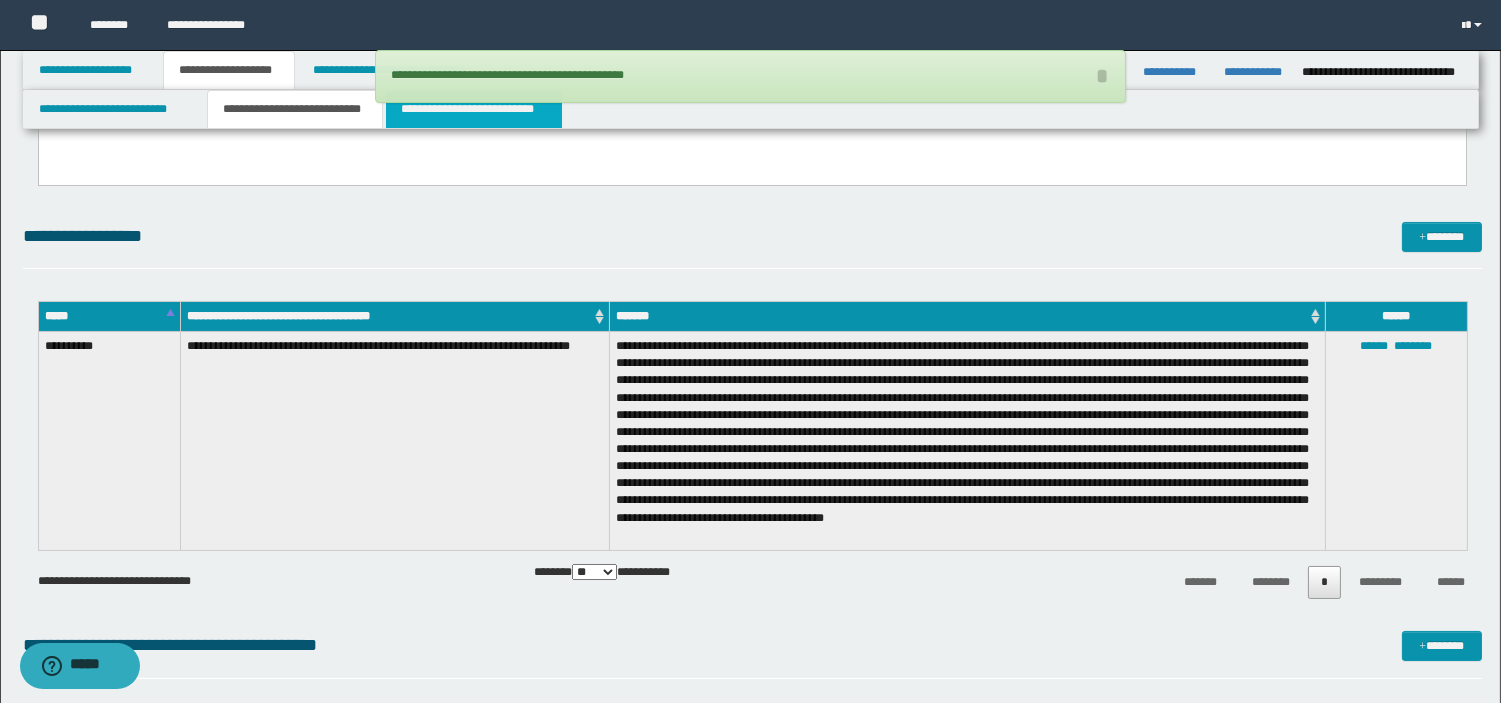click on "**********" at bounding box center (474, 109) 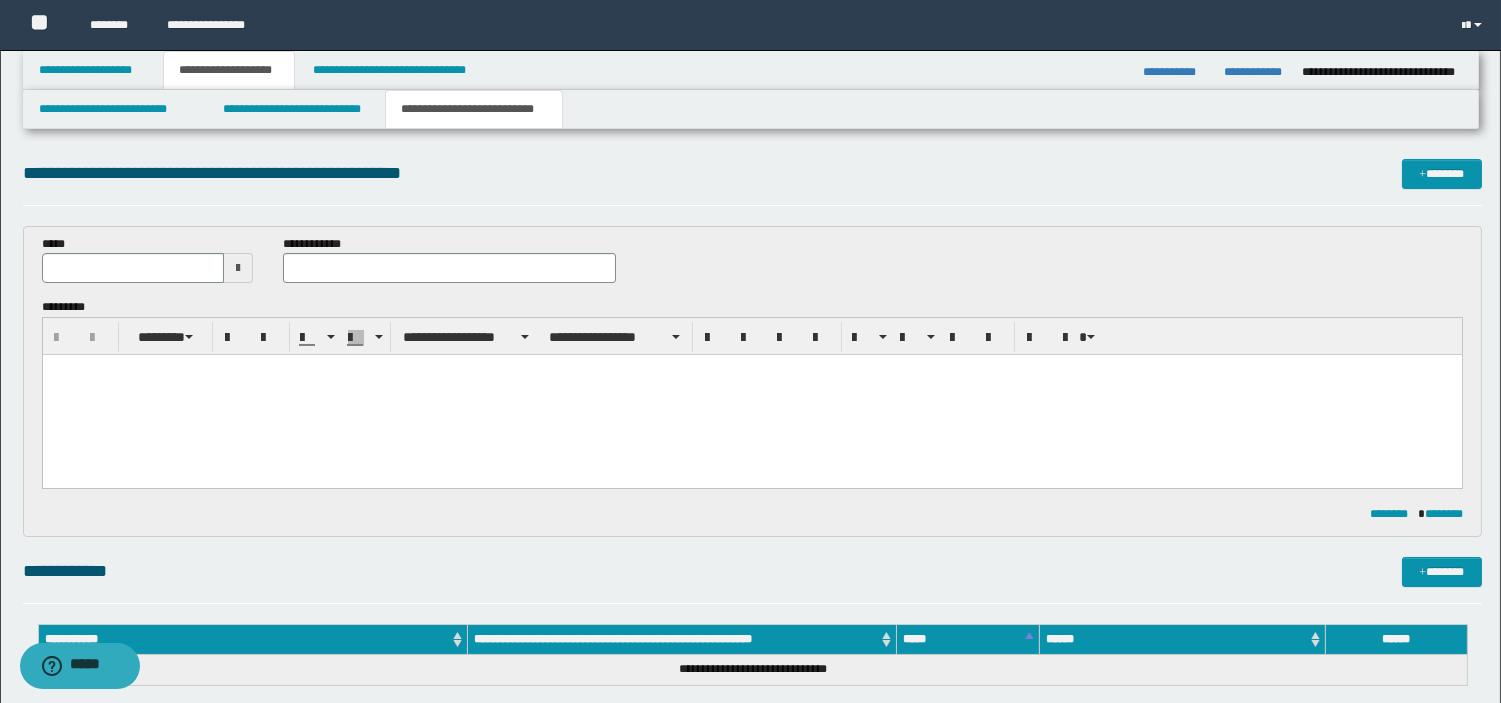 scroll, scrollTop: 0, scrollLeft: 0, axis: both 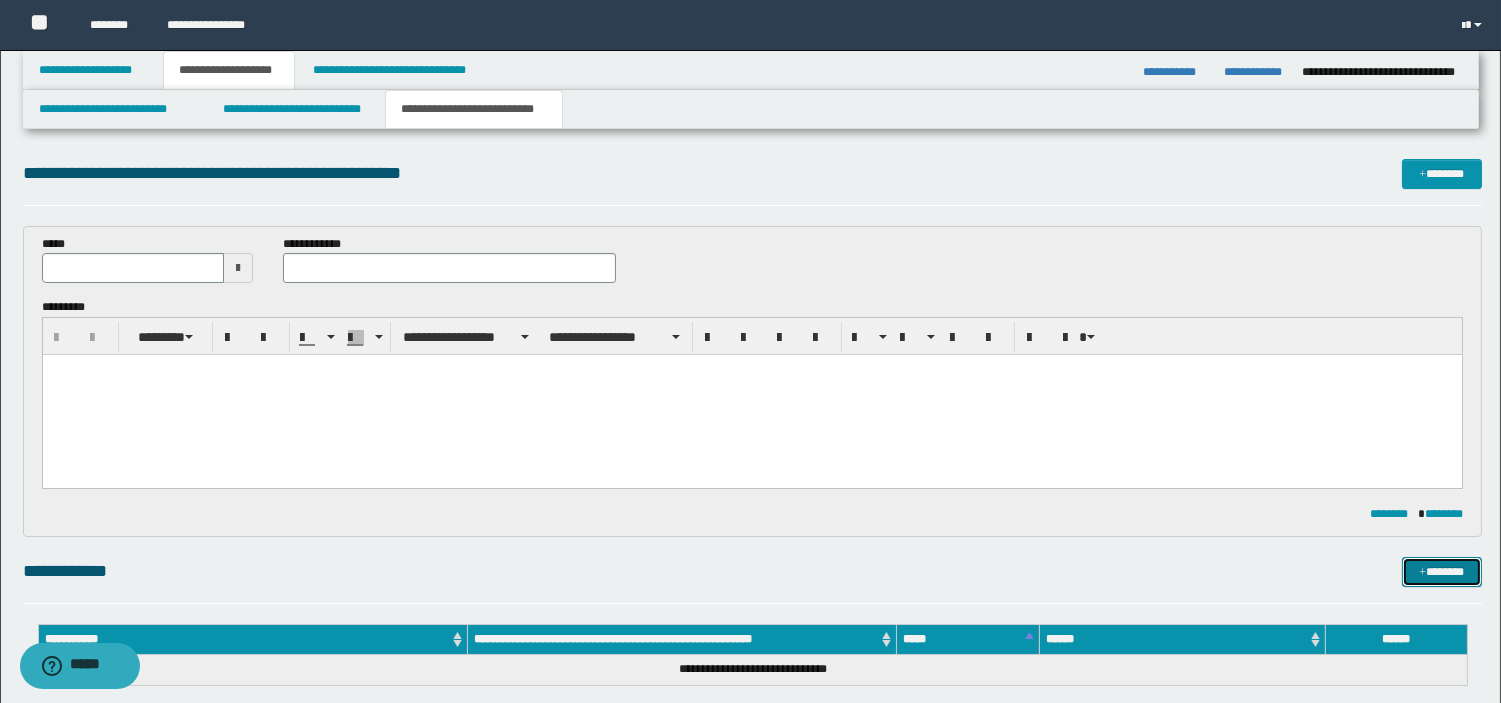 click on "*******" at bounding box center (1442, 572) 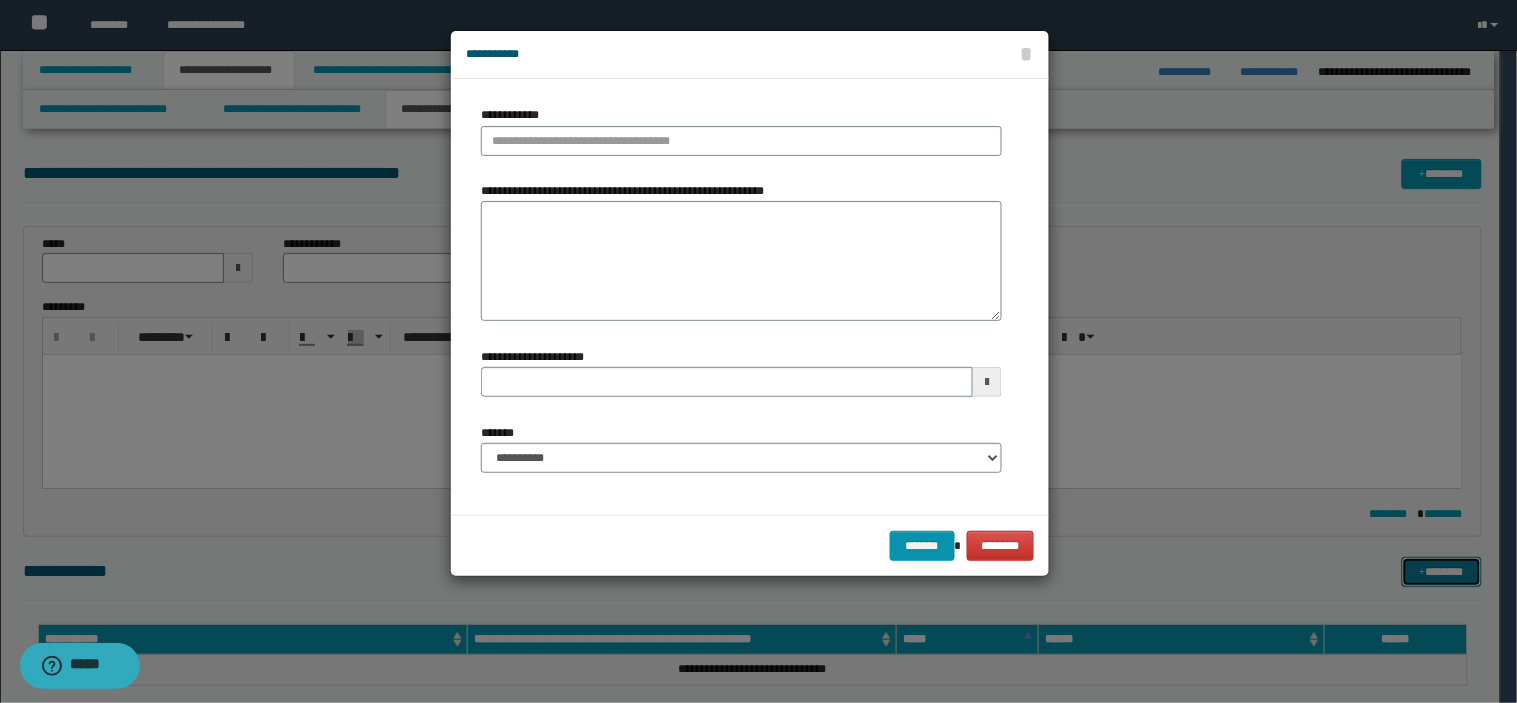 type 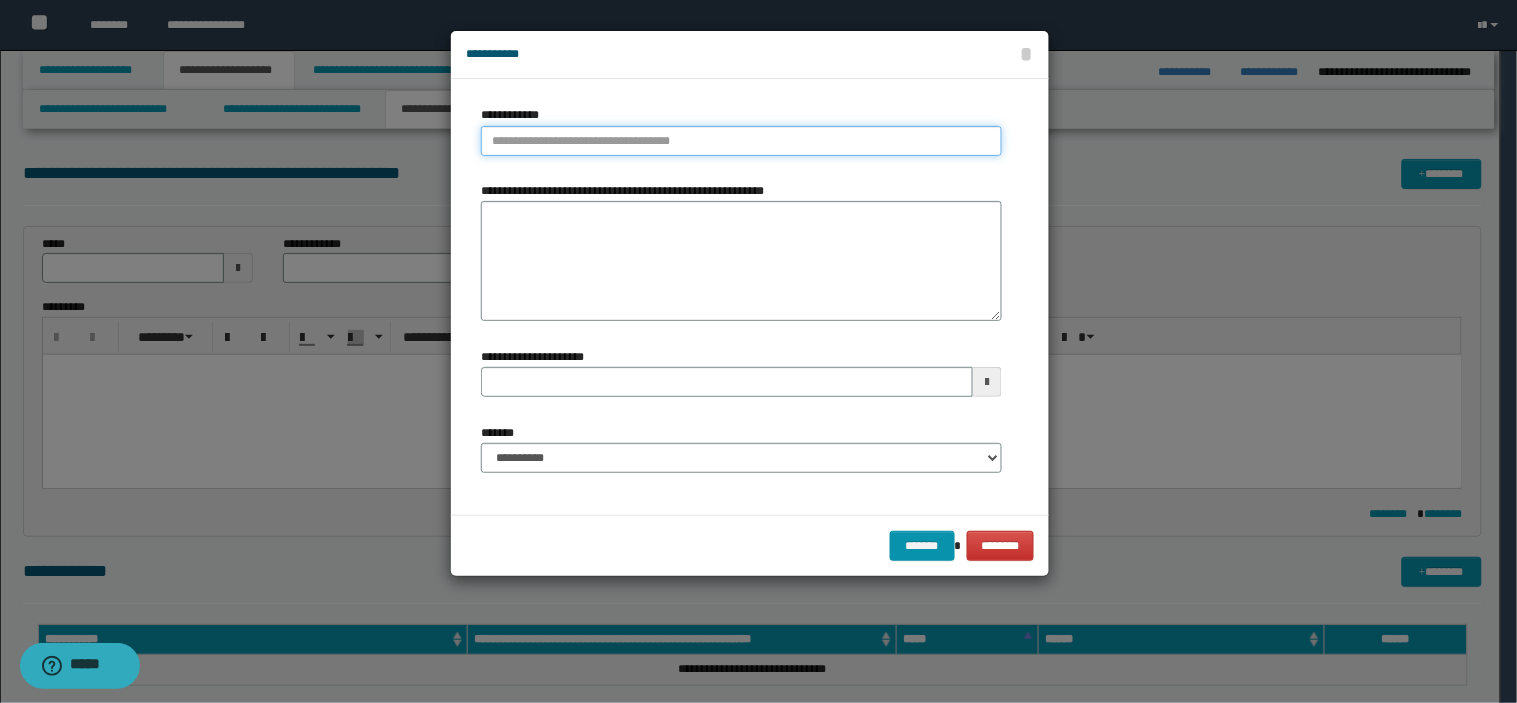 click on "**********" at bounding box center [741, 141] 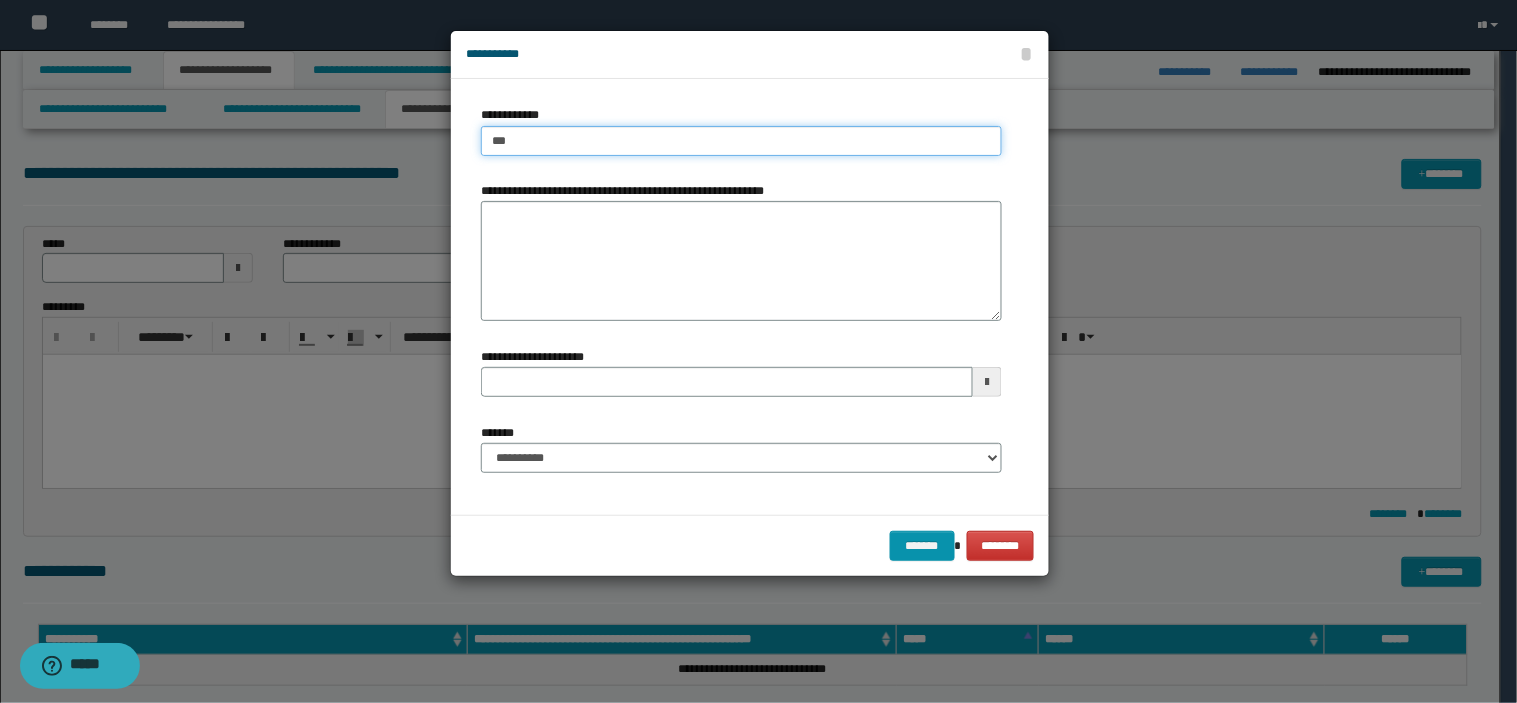 type on "****" 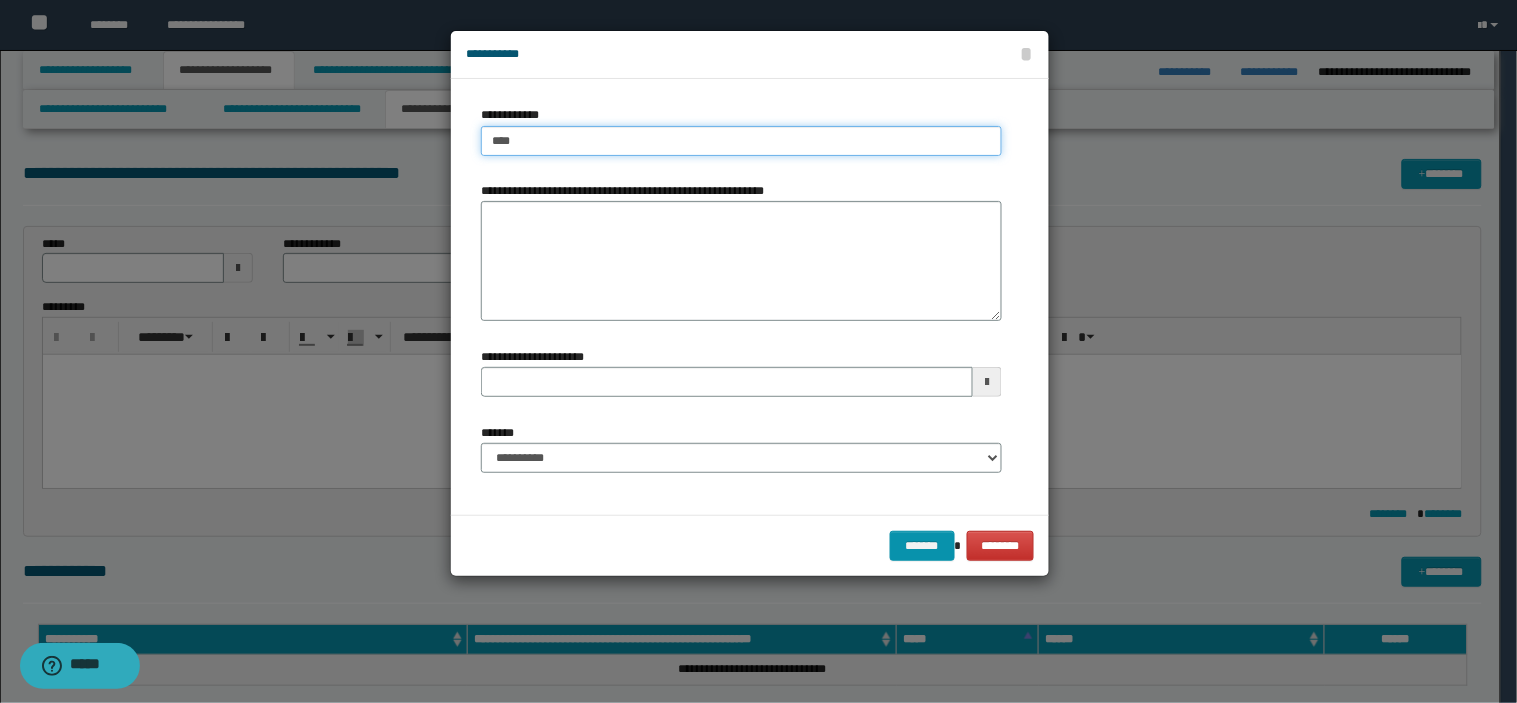 type on "****" 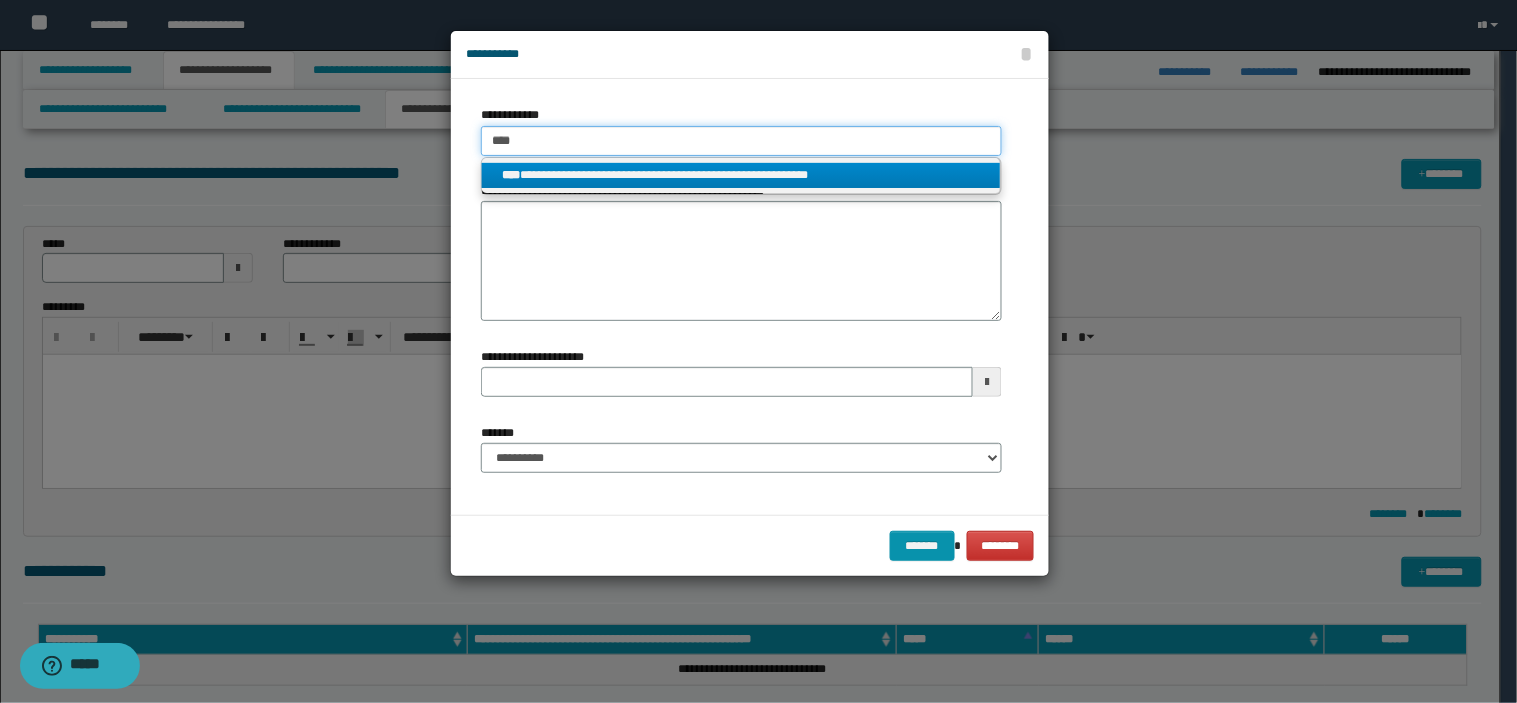 type on "****" 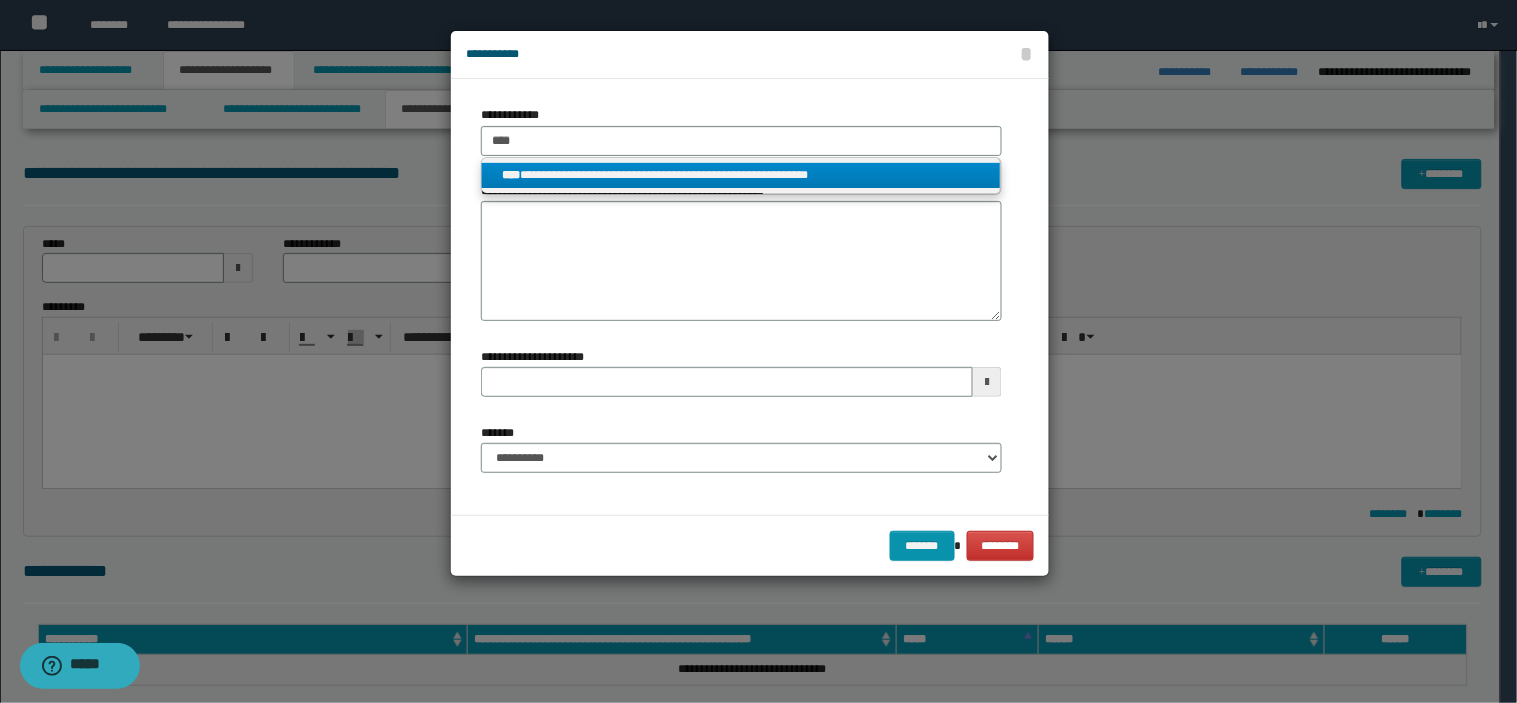 click on "**********" at bounding box center [741, 175] 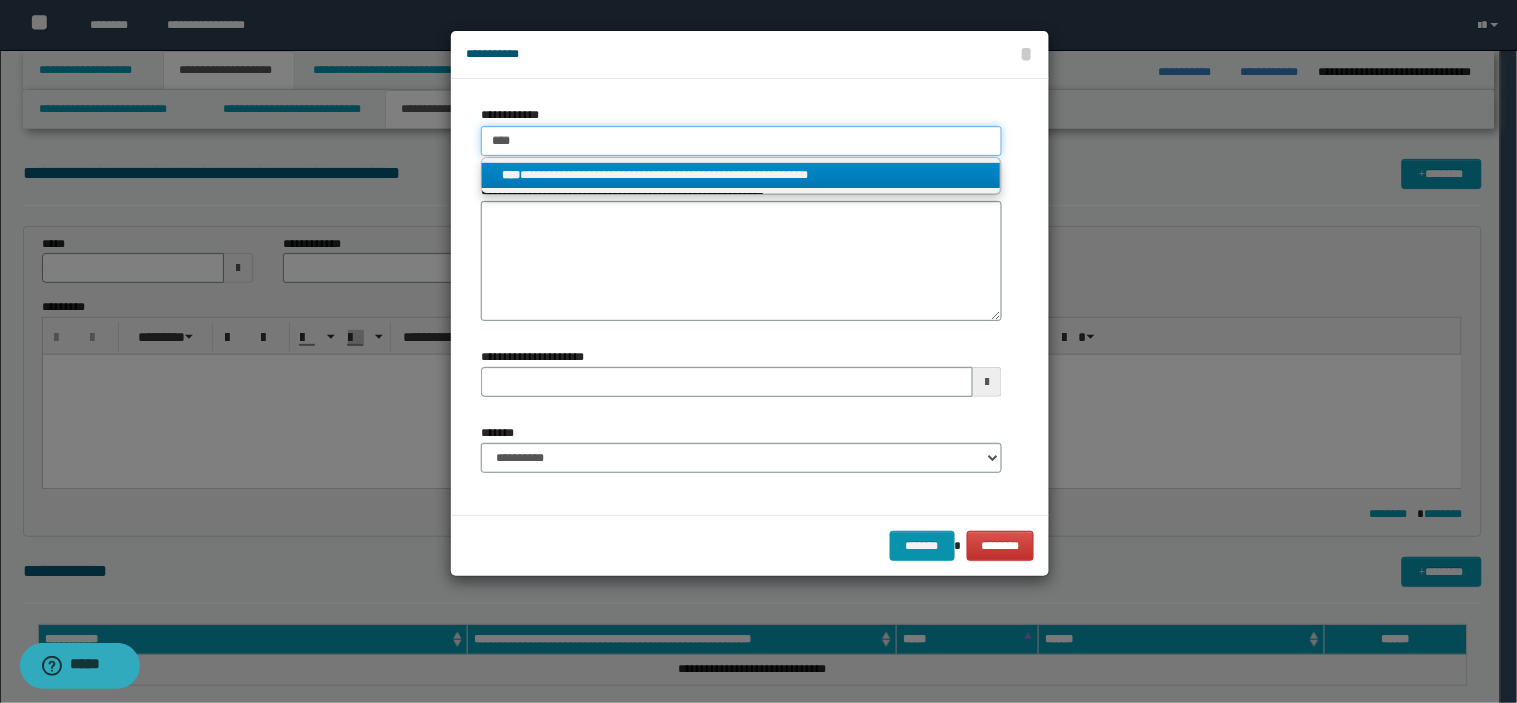 type 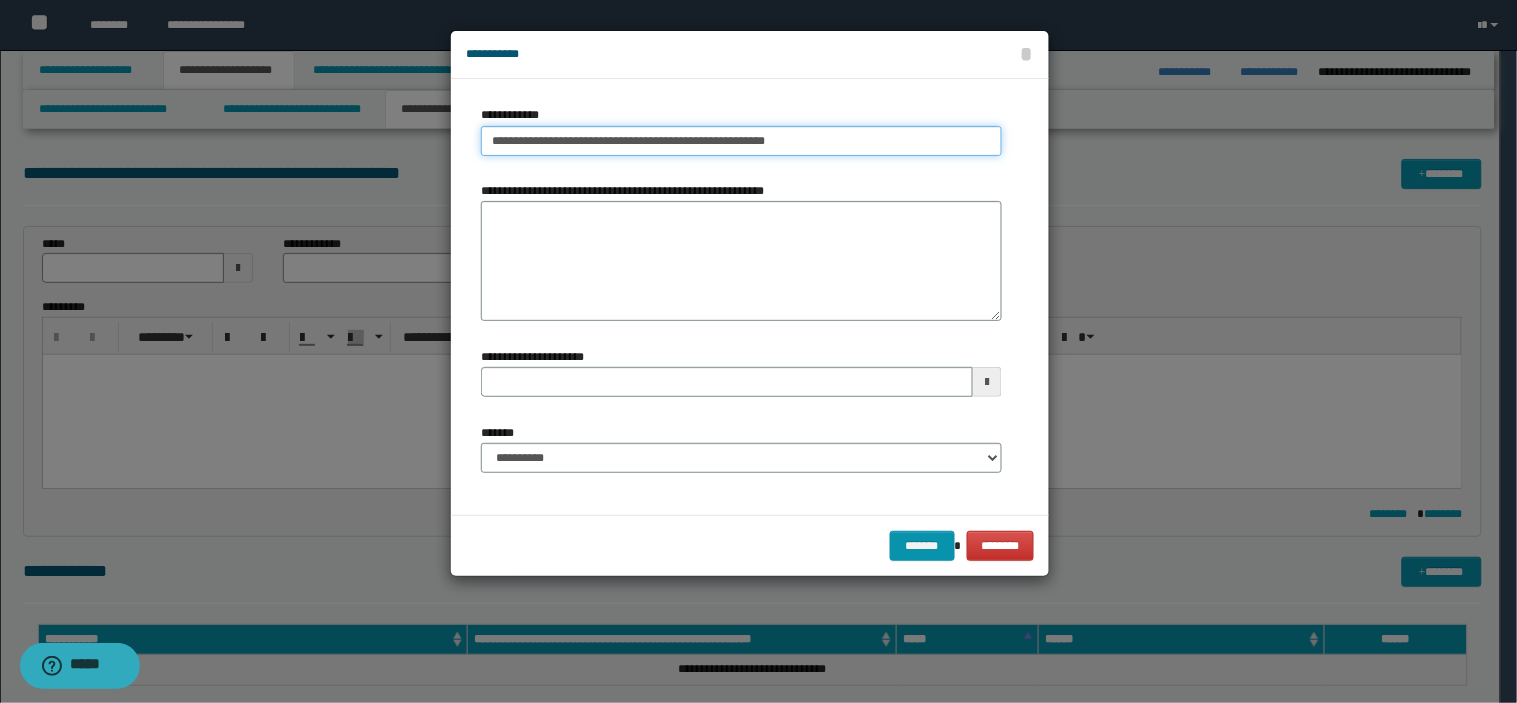 drag, startPoint x: 801, startPoint y: 143, endPoint x: 177, endPoint y: 150, distance: 624.03925 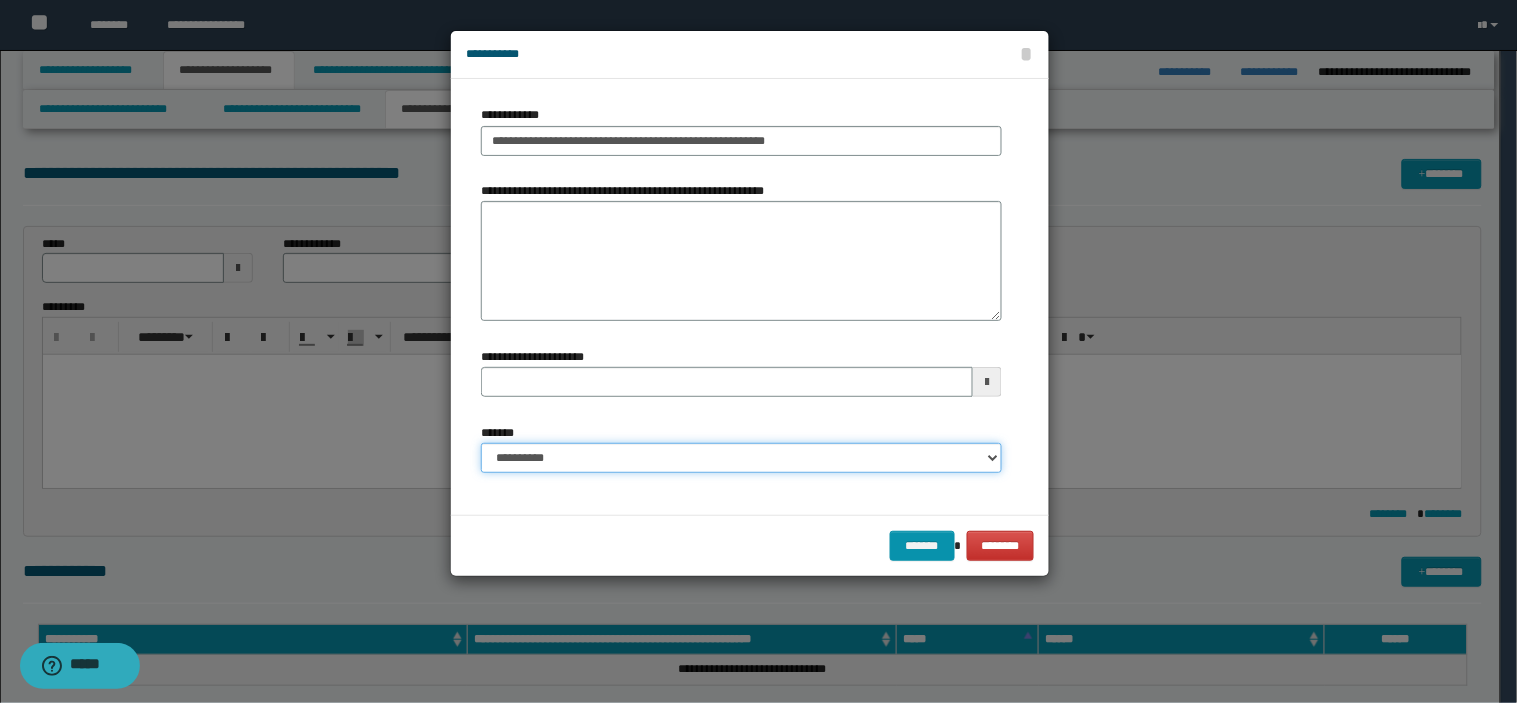 click on "**********" at bounding box center [741, 458] 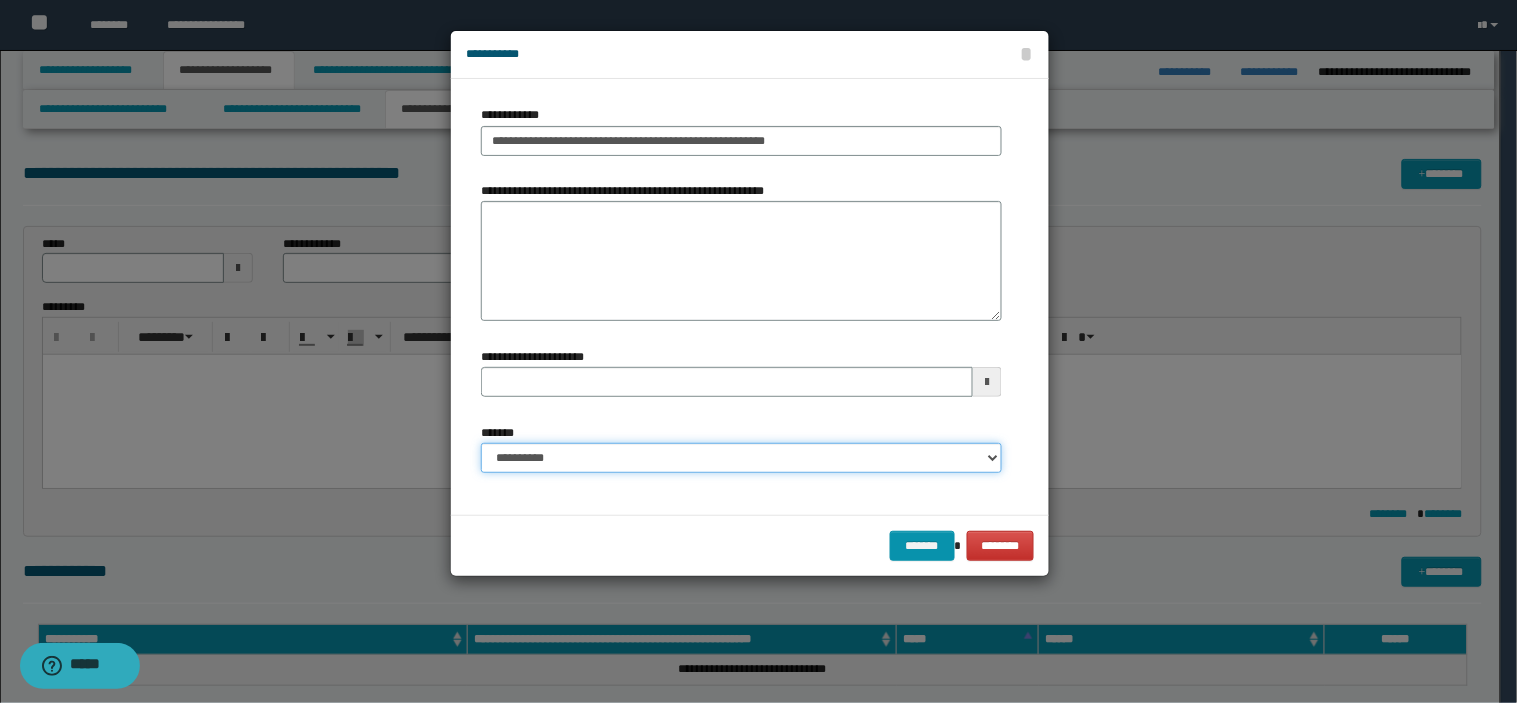 select on "*" 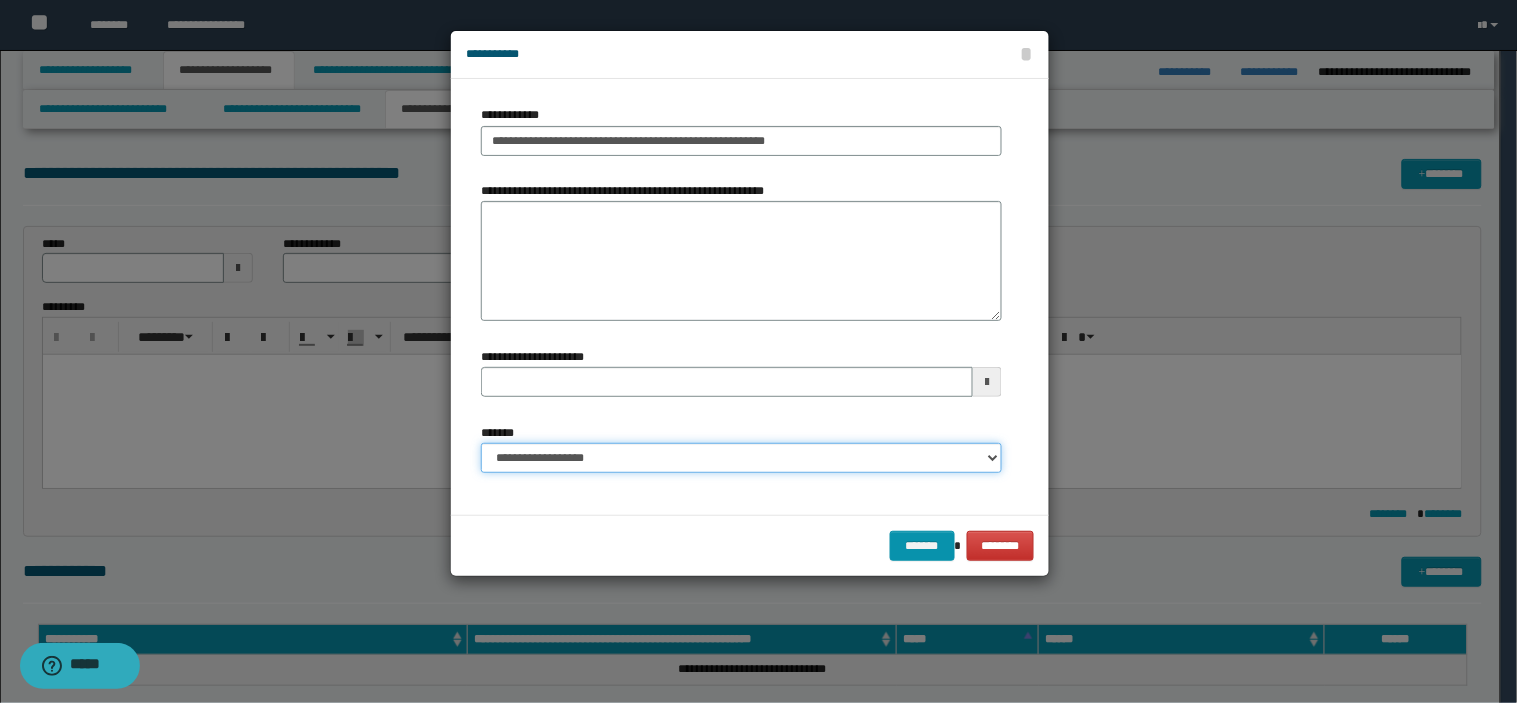 click on "**********" at bounding box center [741, 458] 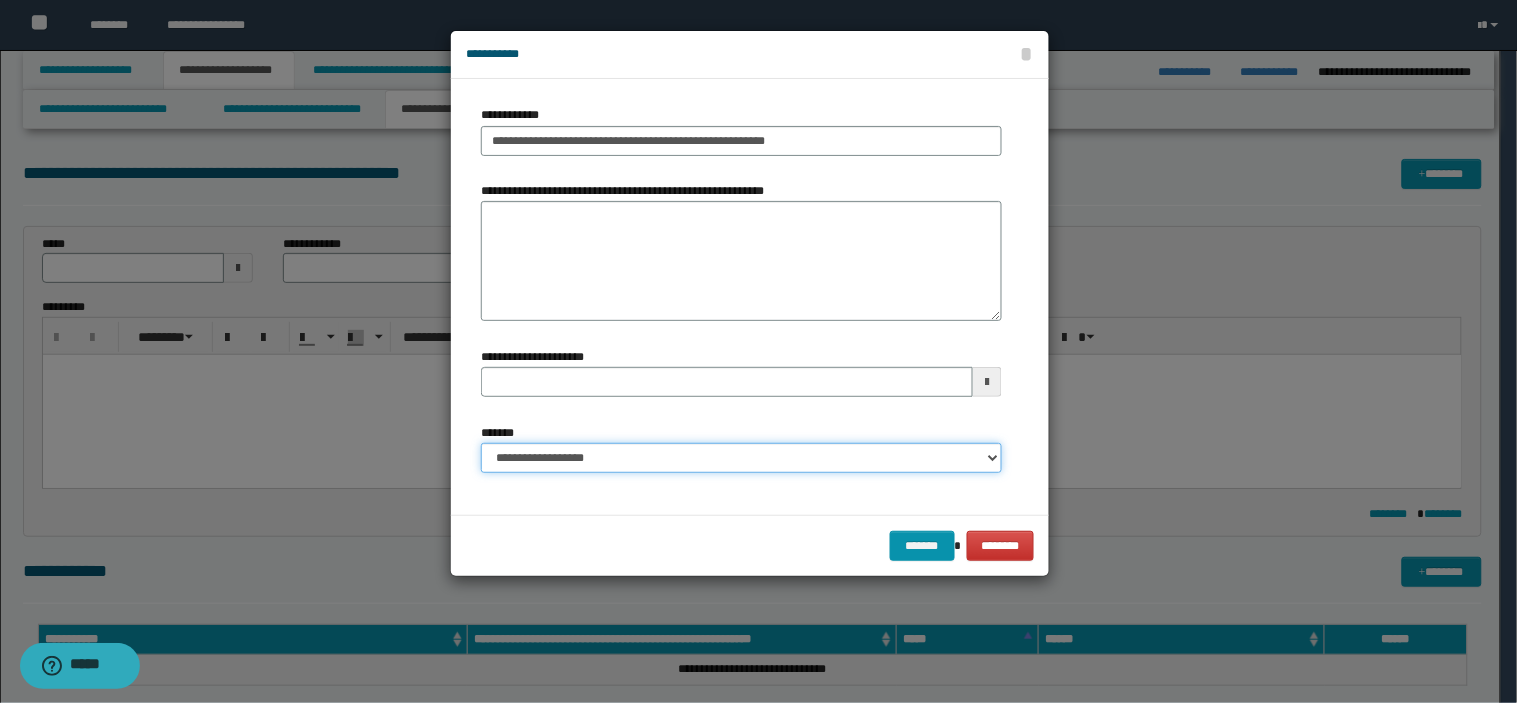 type 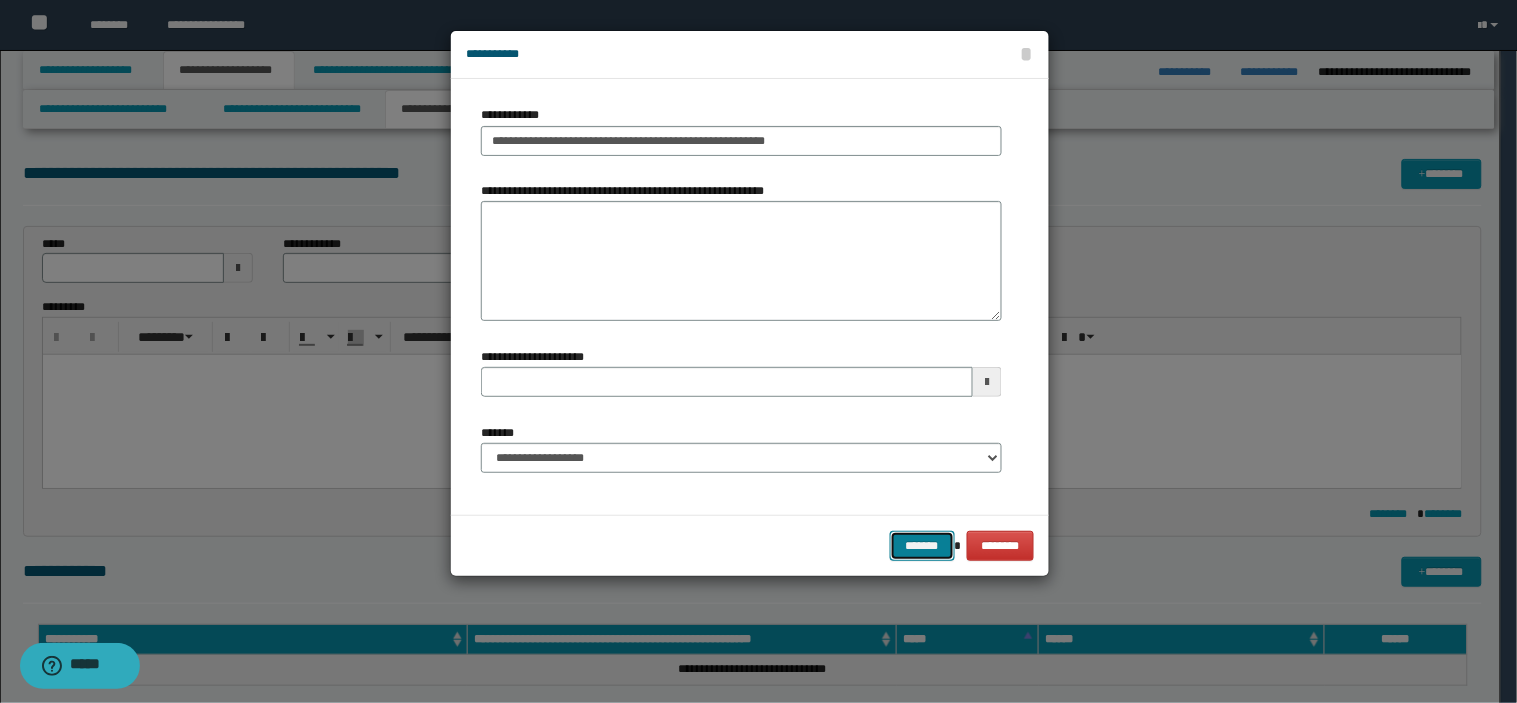 click on "*******" at bounding box center (922, 546) 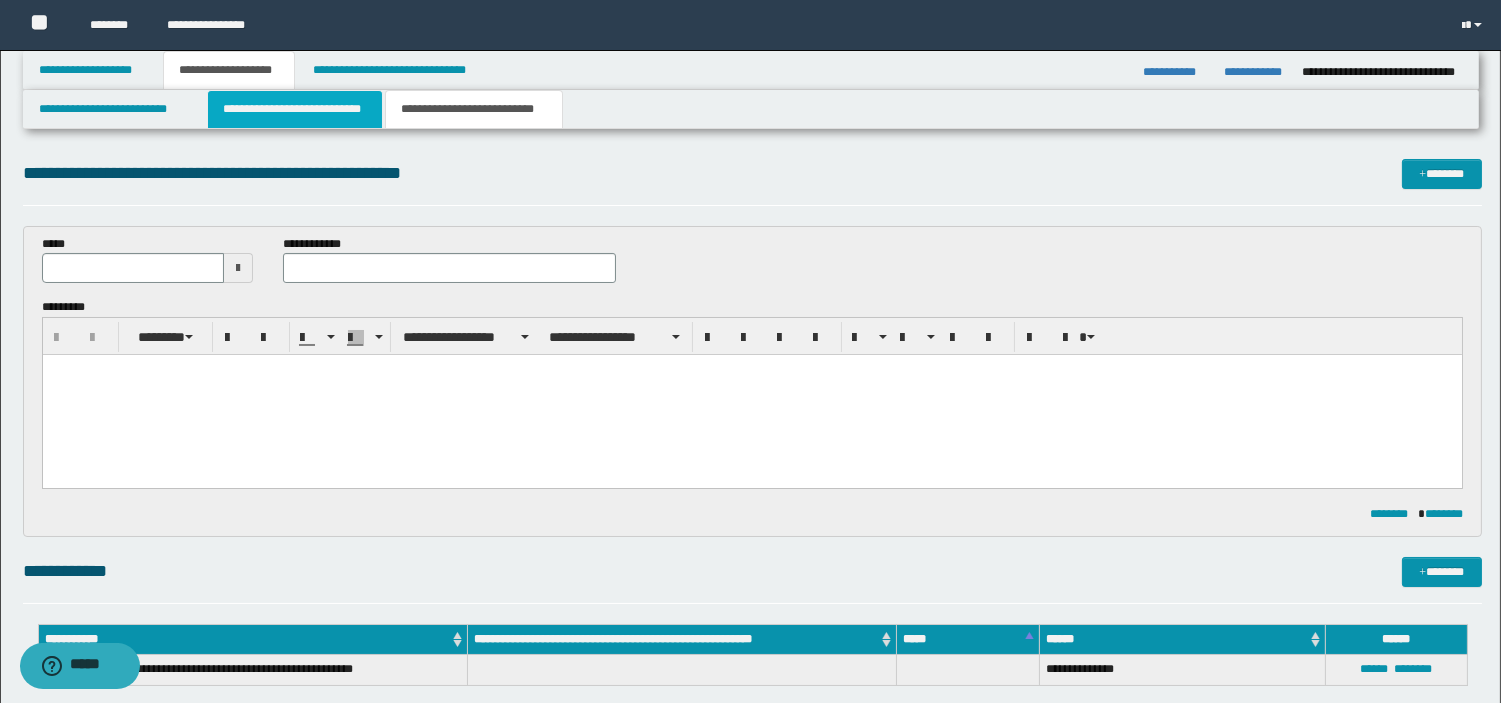 click on "**********" at bounding box center [295, 109] 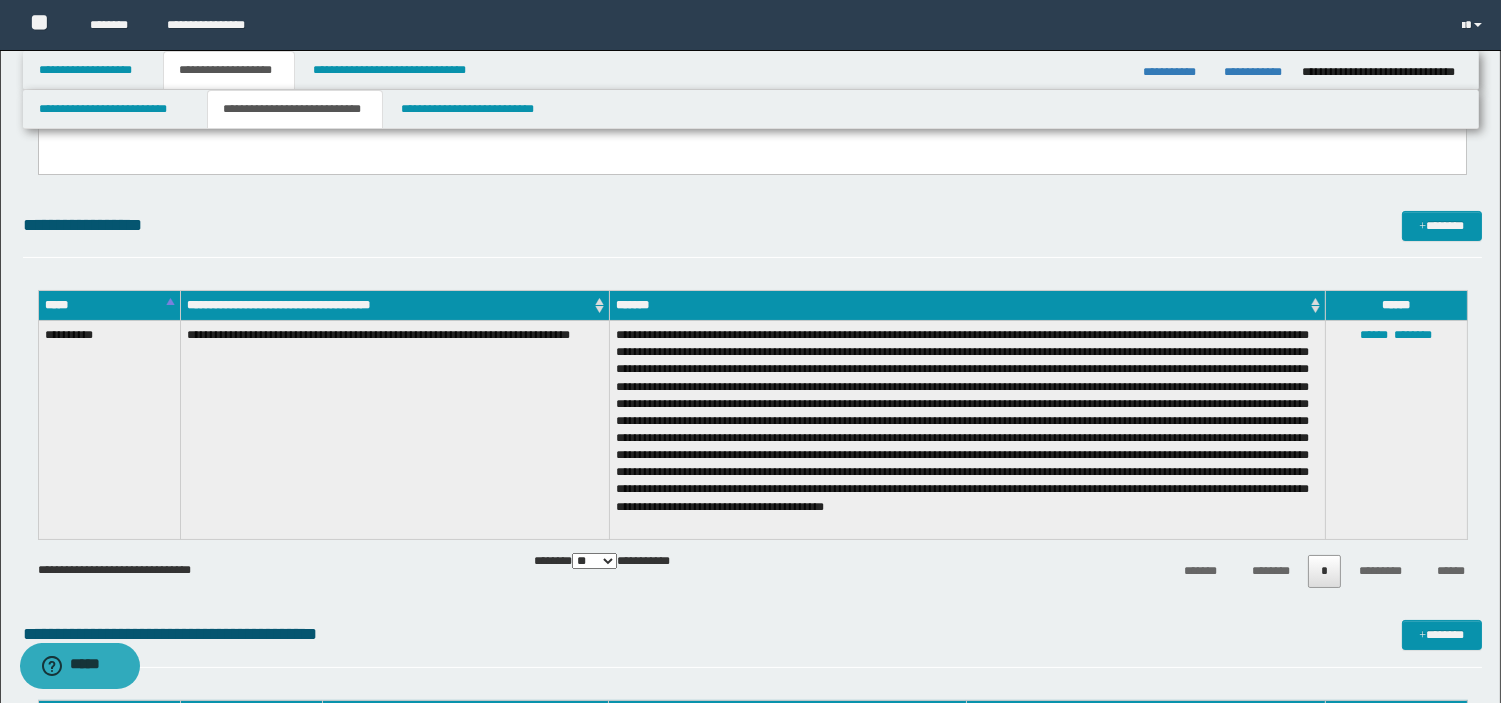 scroll, scrollTop: 420, scrollLeft: 0, axis: vertical 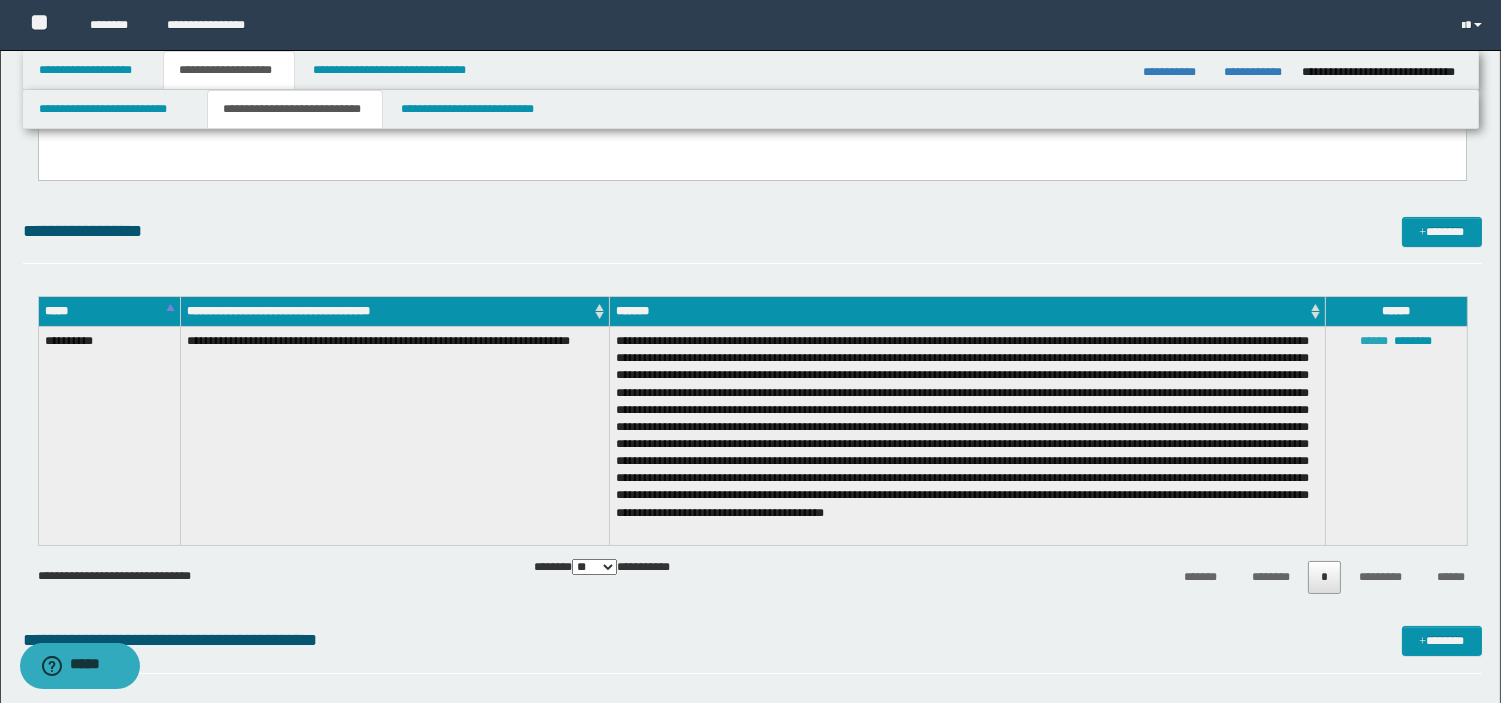 click on "******" at bounding box center (1374, 341) 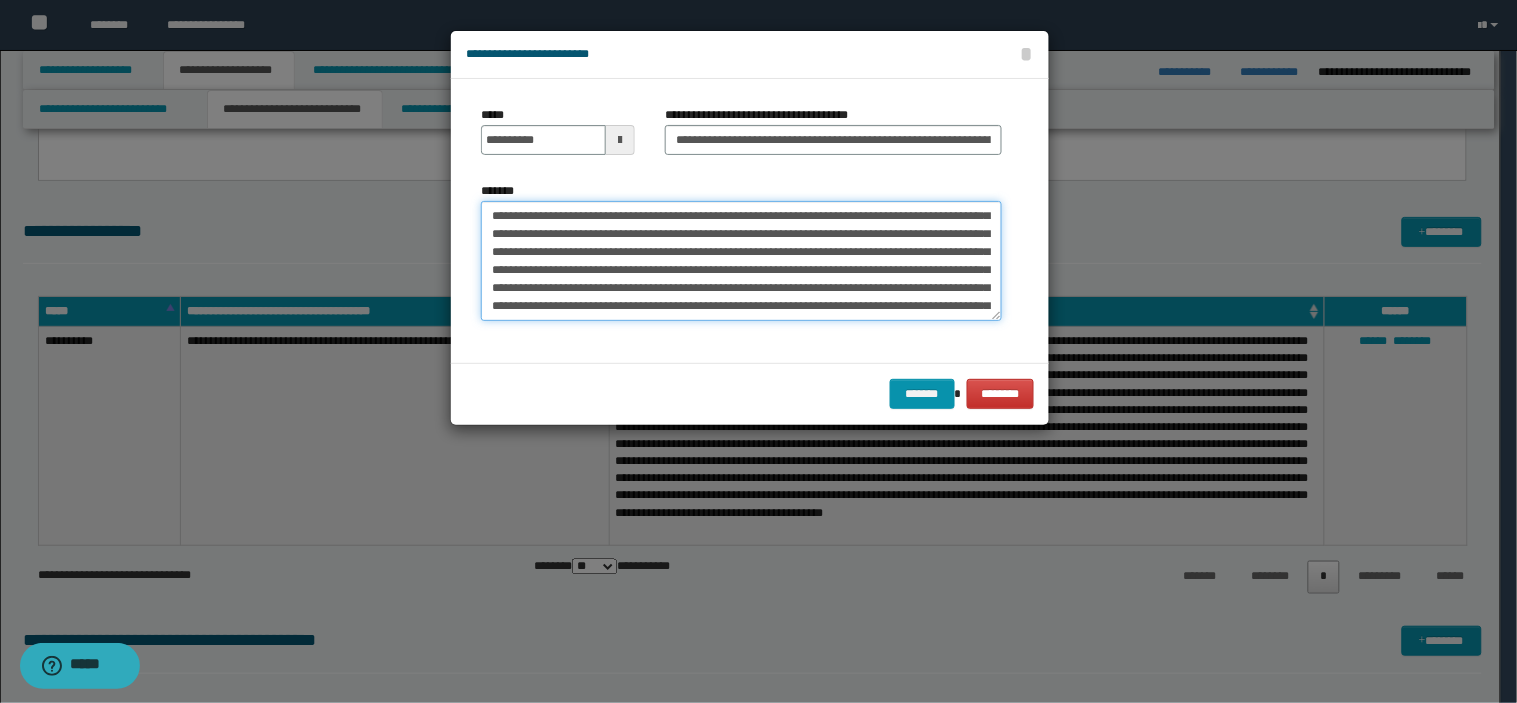 click on "*******" at bounding box center (741, 261) 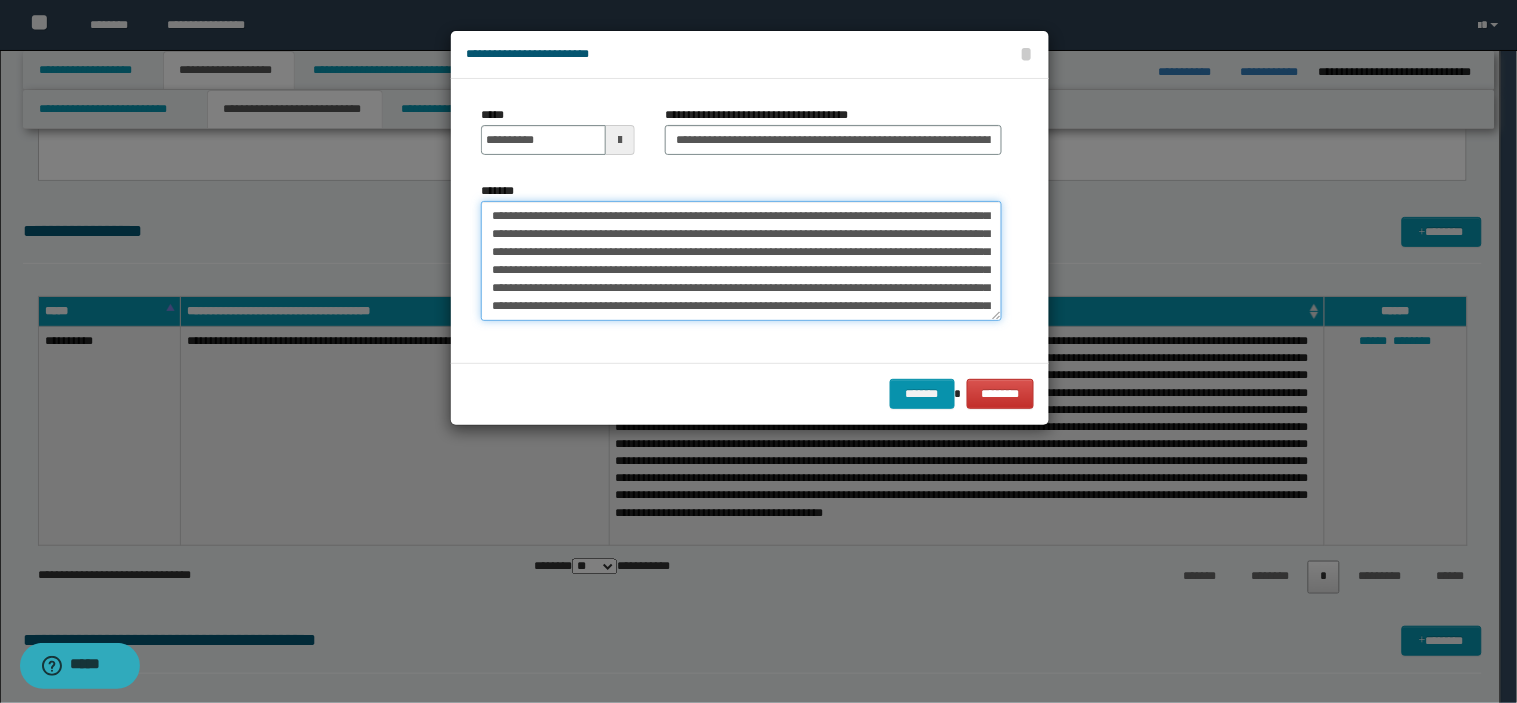 paste on "**********" 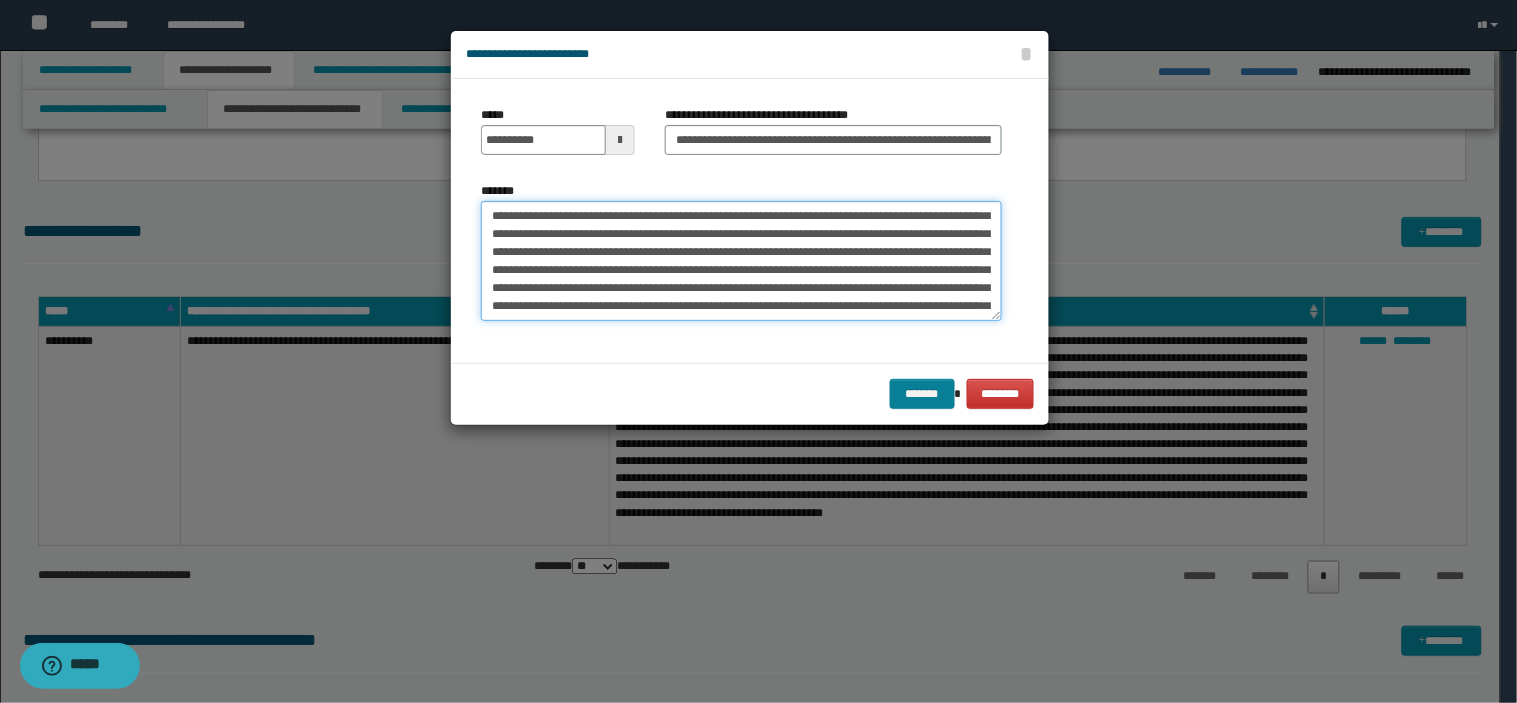 type on "**********" 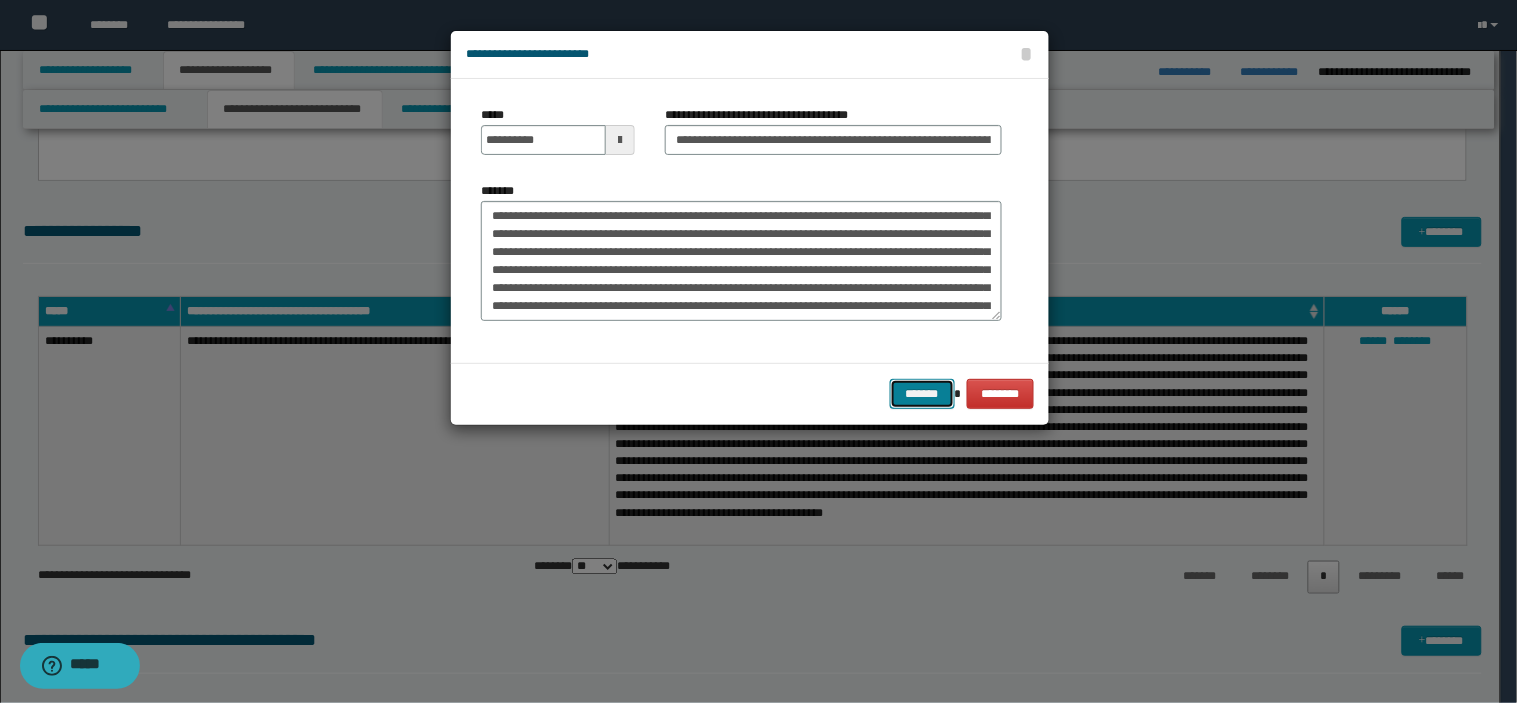 click on "*******" at bounding box center [922, 394] 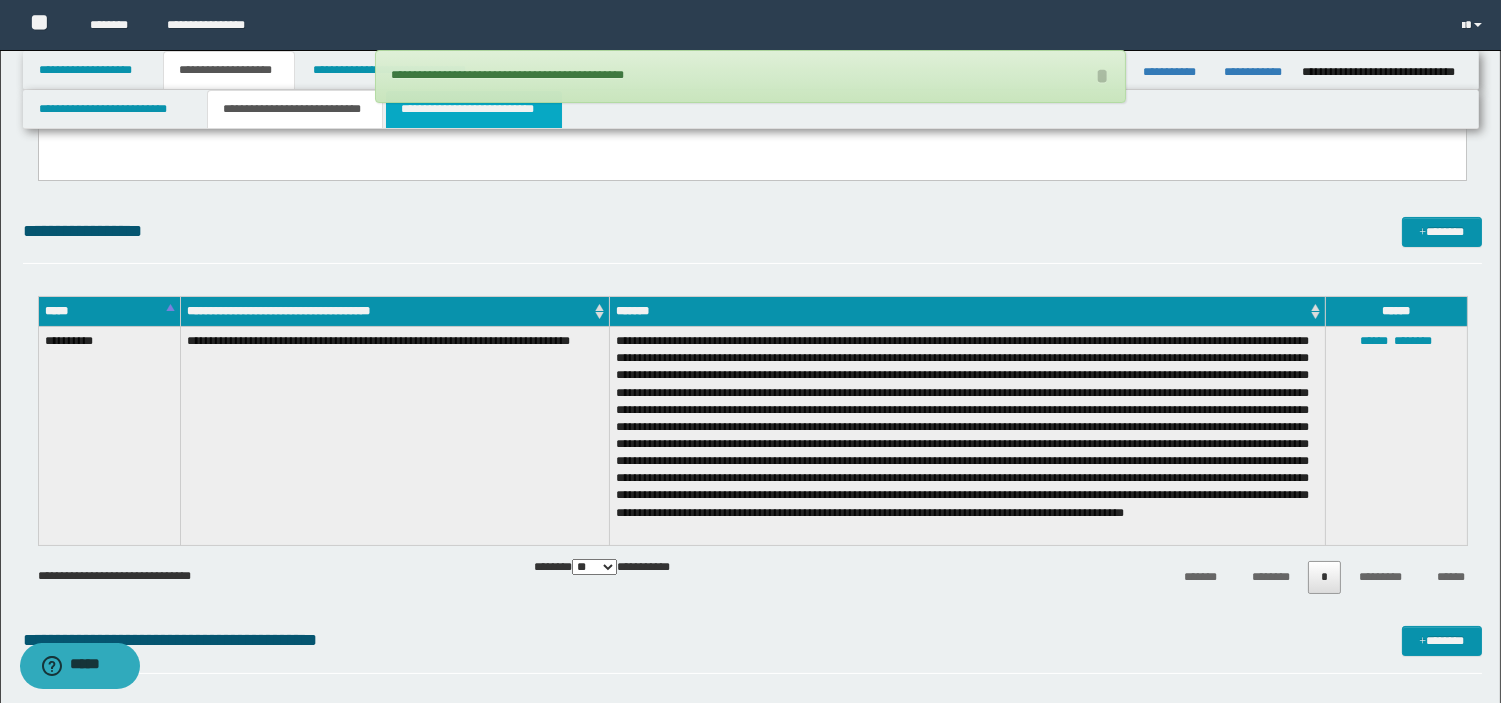 click on "**********" at bounding box center (474, 109) 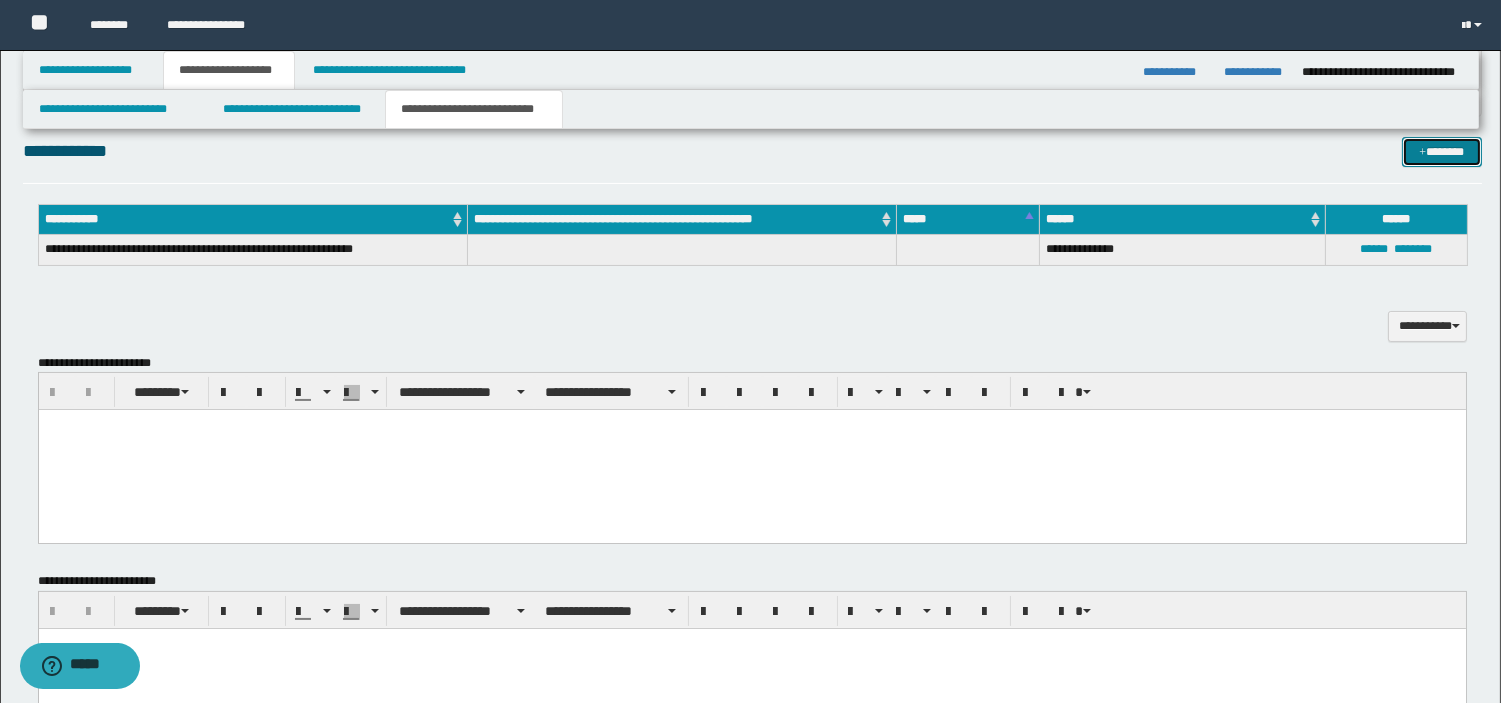 click on "*******" at bounding box center [1442, 152] 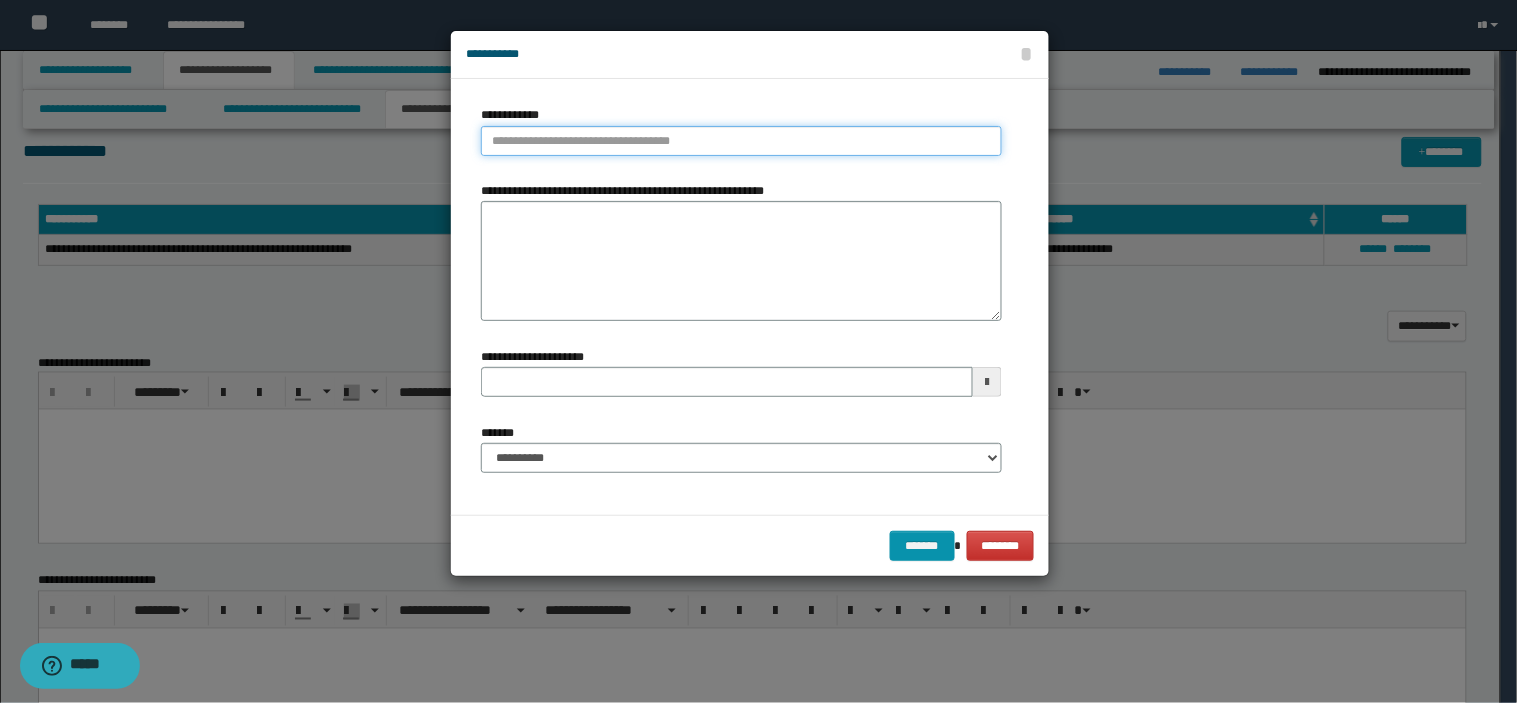 type on "**********" 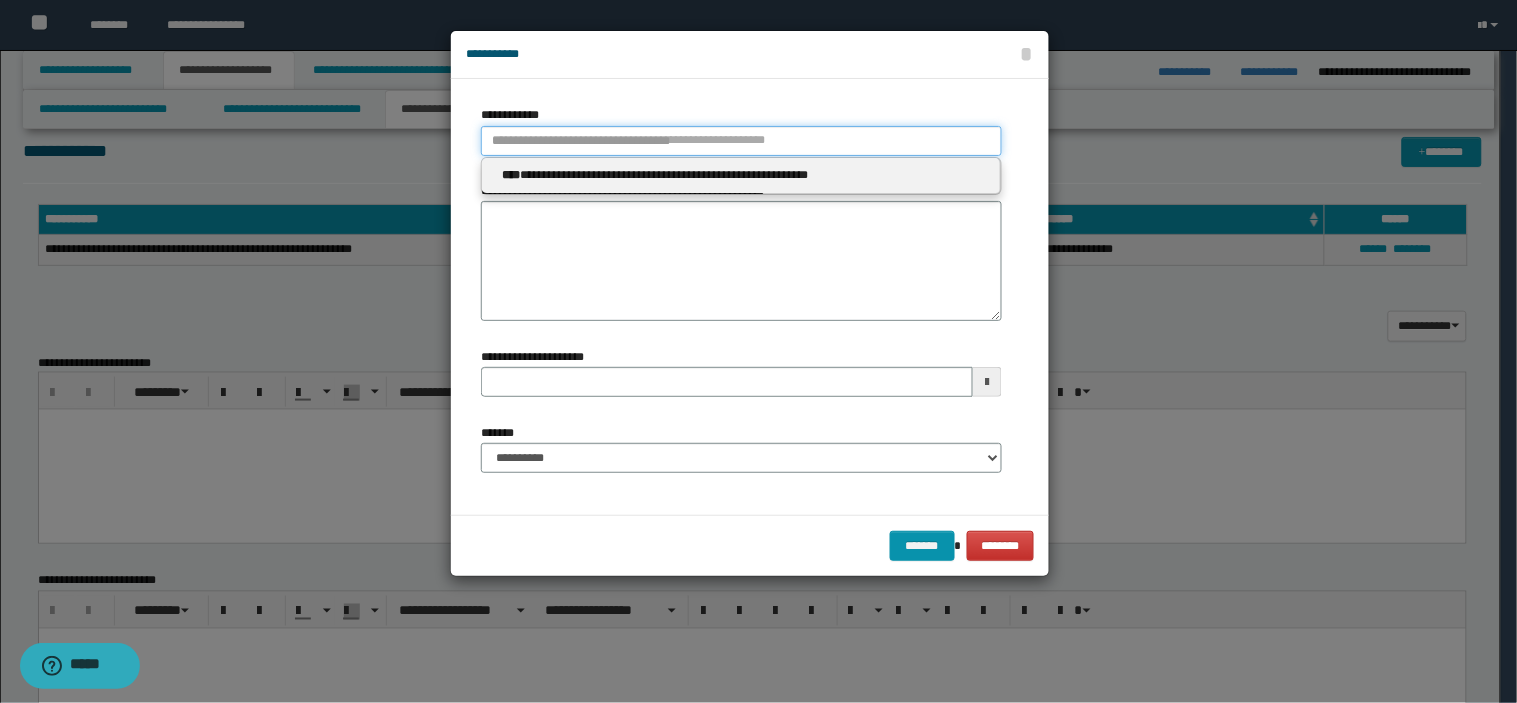 click on "**********" at bounding box center [741, 141] 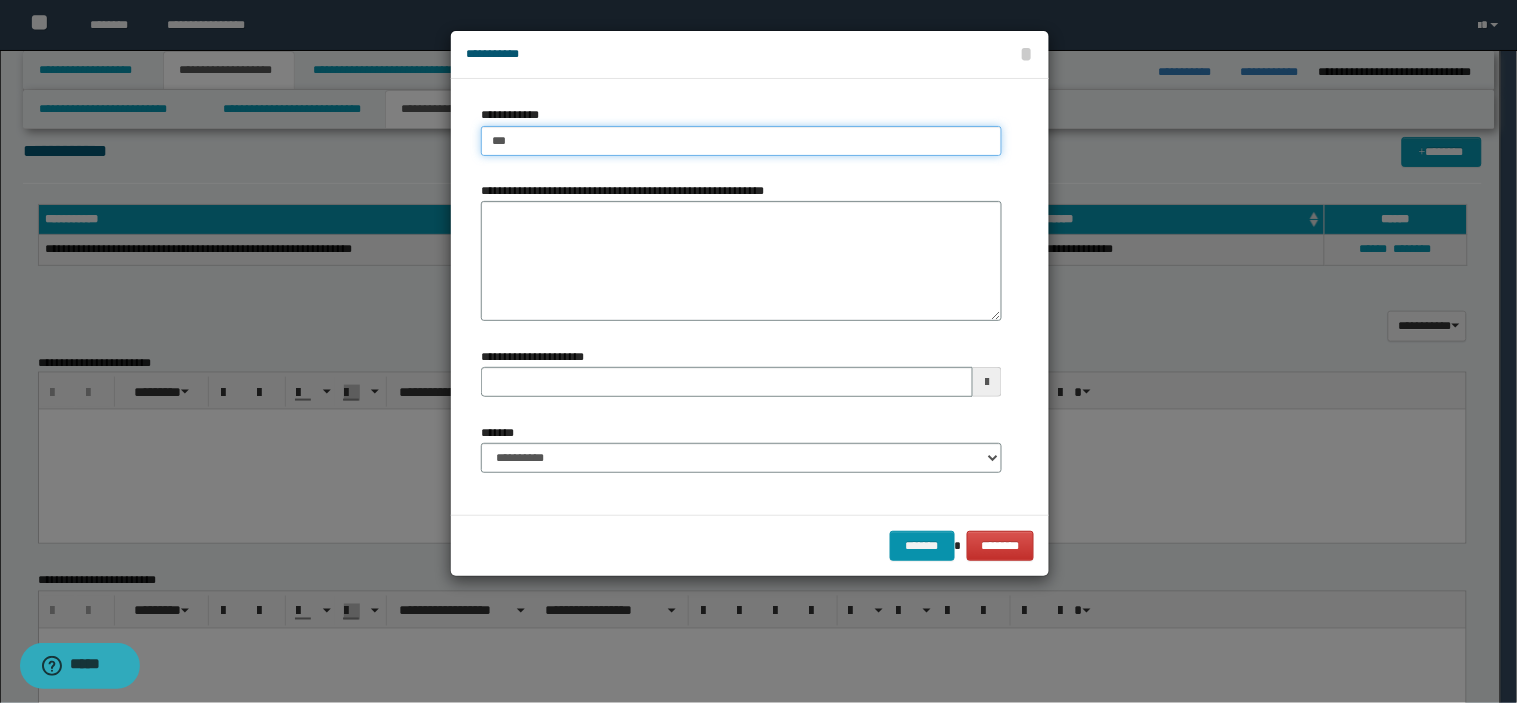 type on "****" 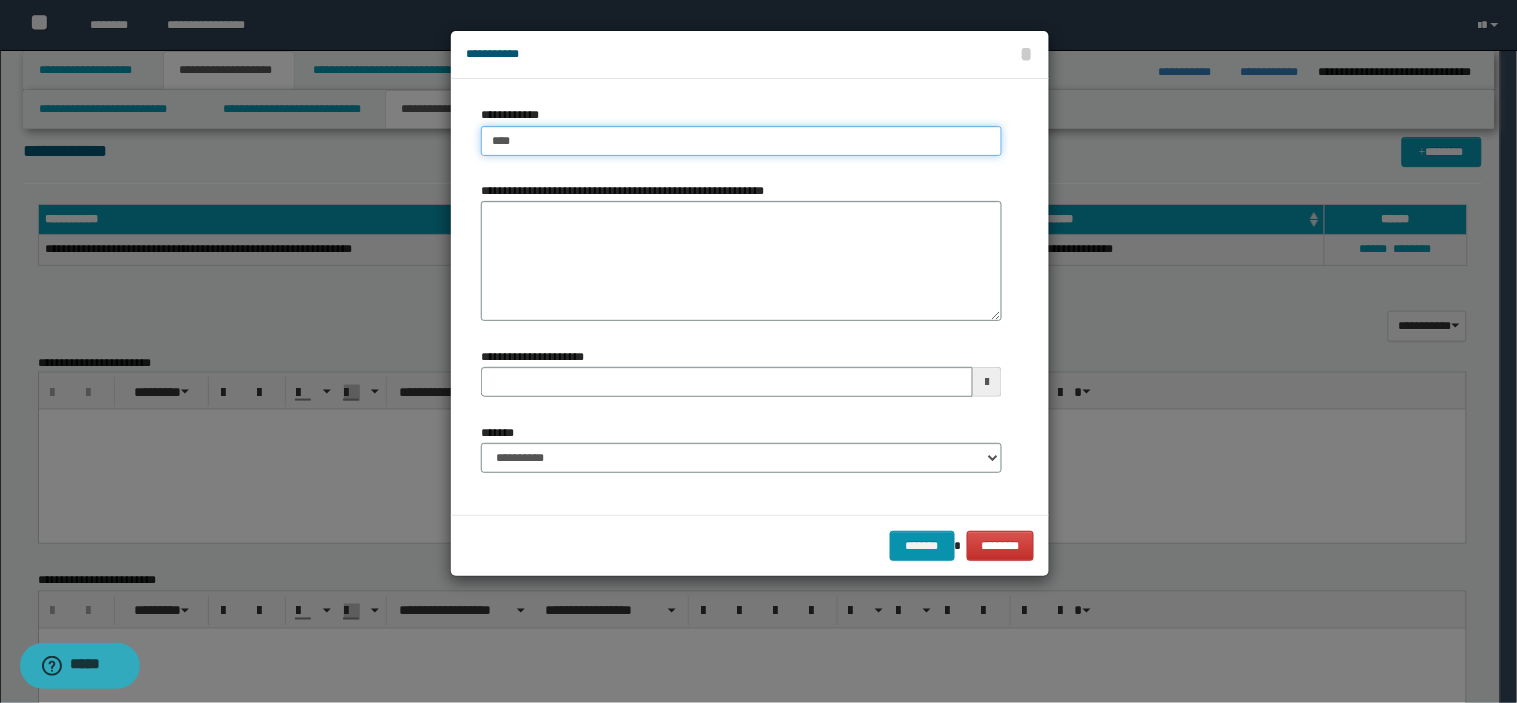 type on "****" 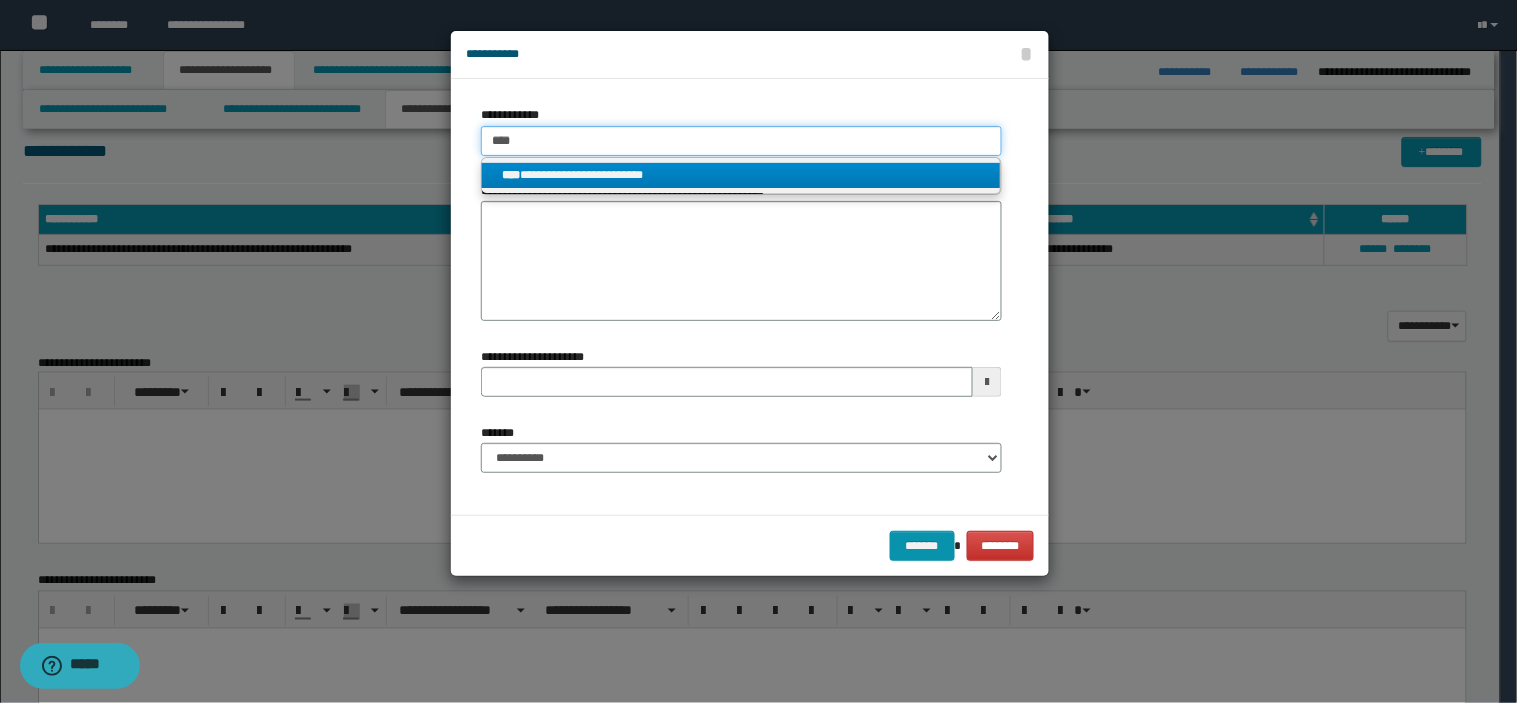 type on "****" 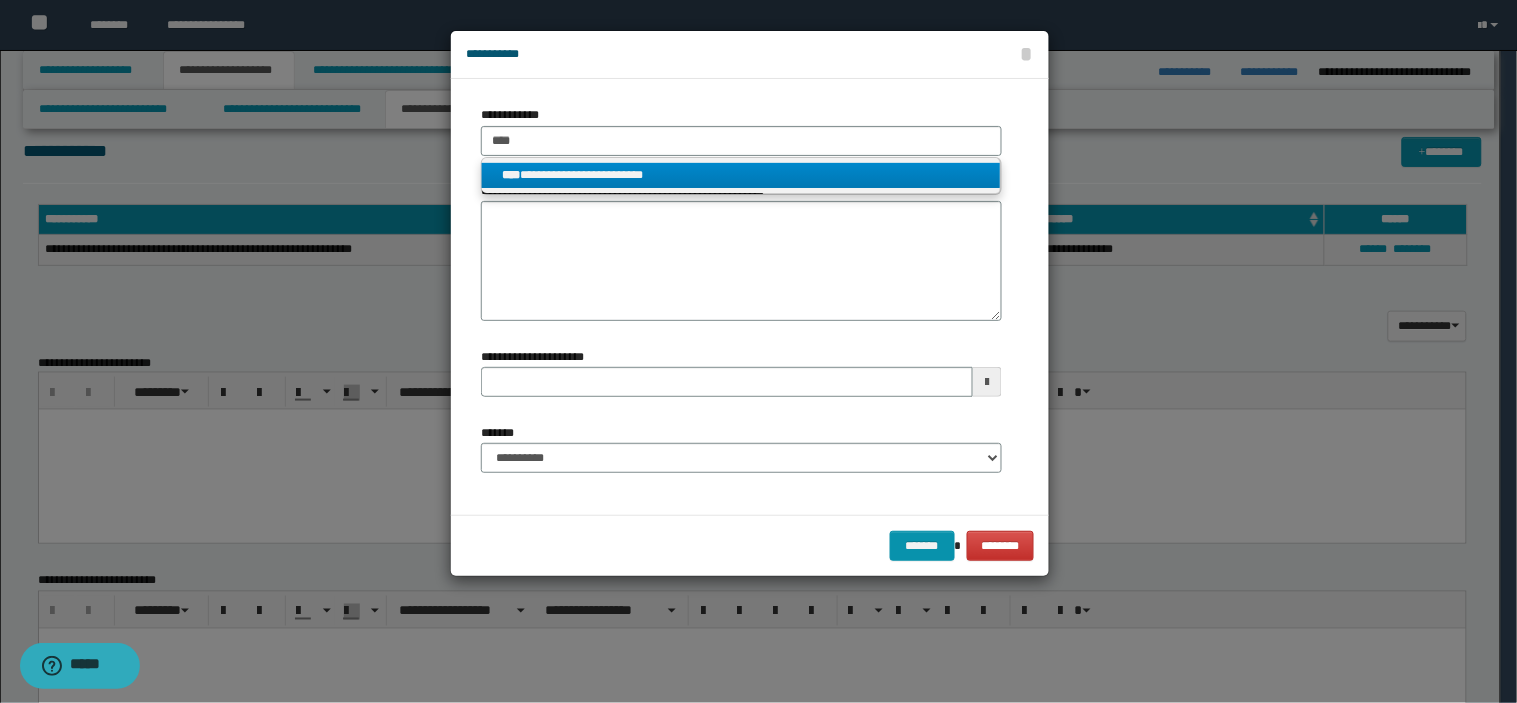click on "**********" at bounding box center (741, 175) 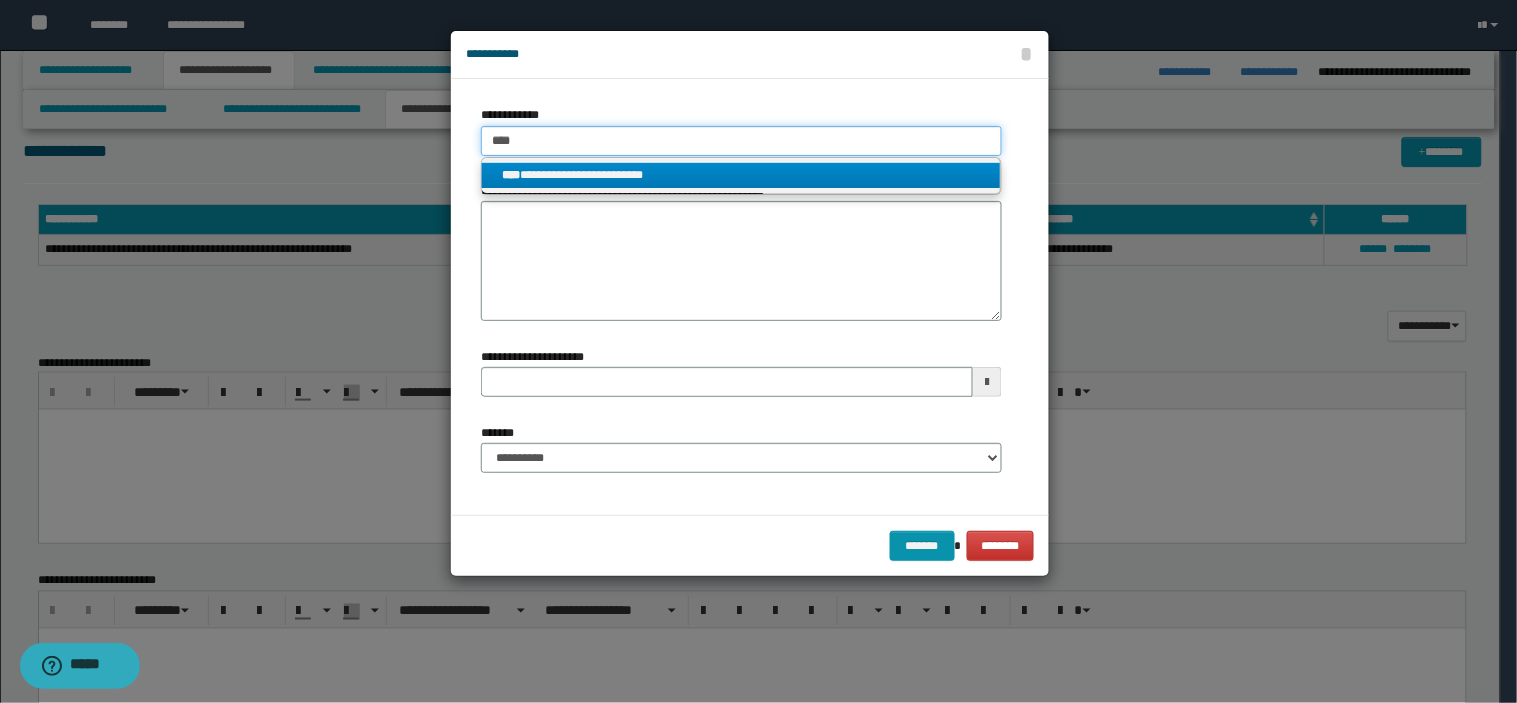type 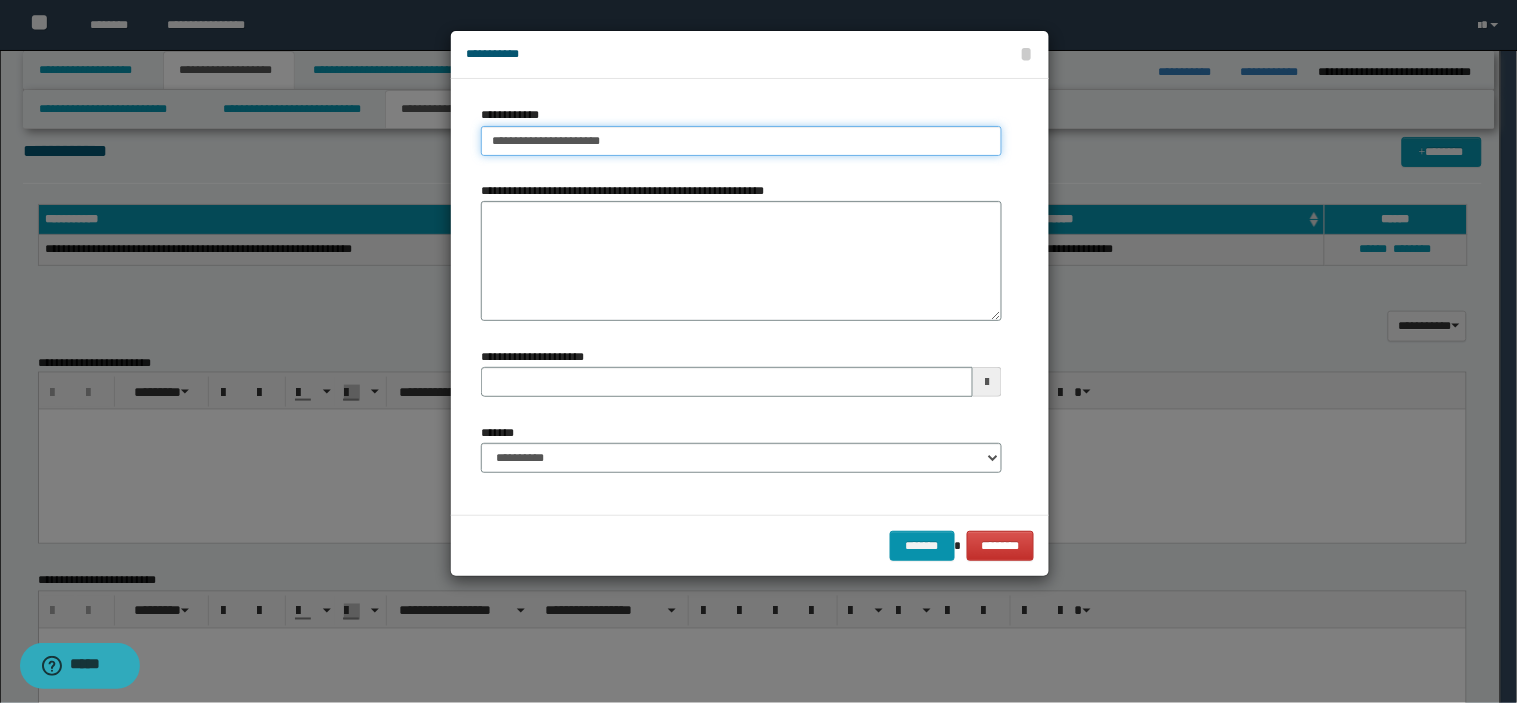 drag, startPoint x: 661, startPoint y: 125, endPoint x: 217, endPoint y: 53, distance: 449.79996 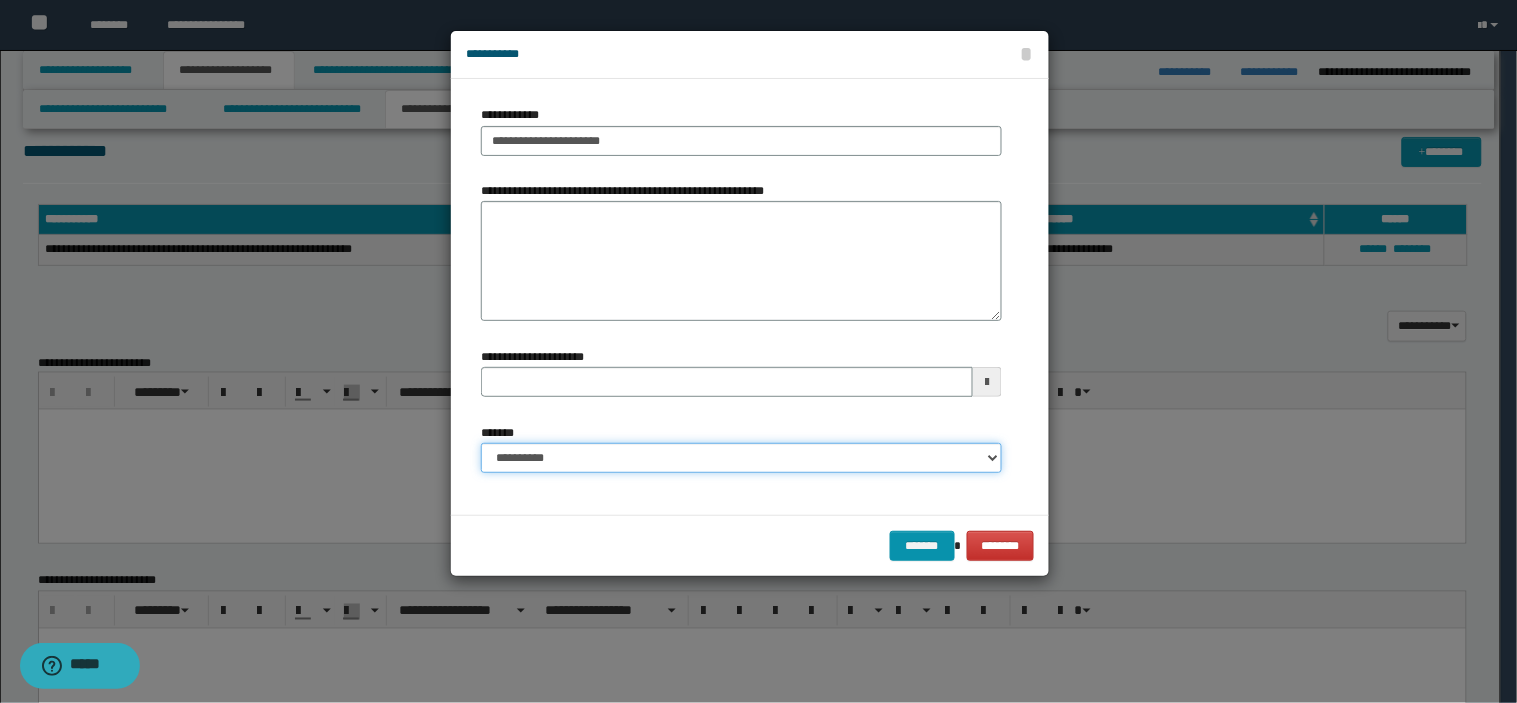 click on "**********" at bounding box center [741, 458] 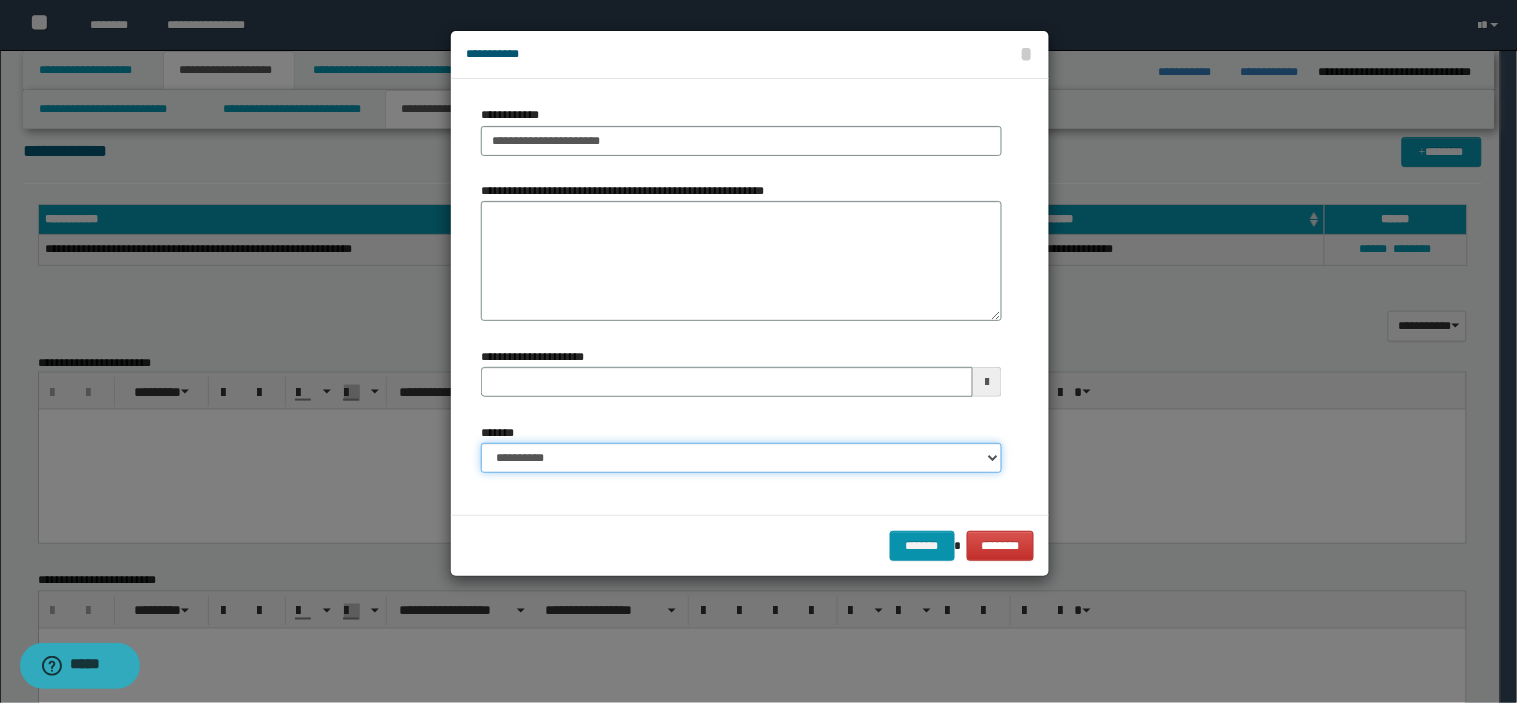 select on "*" 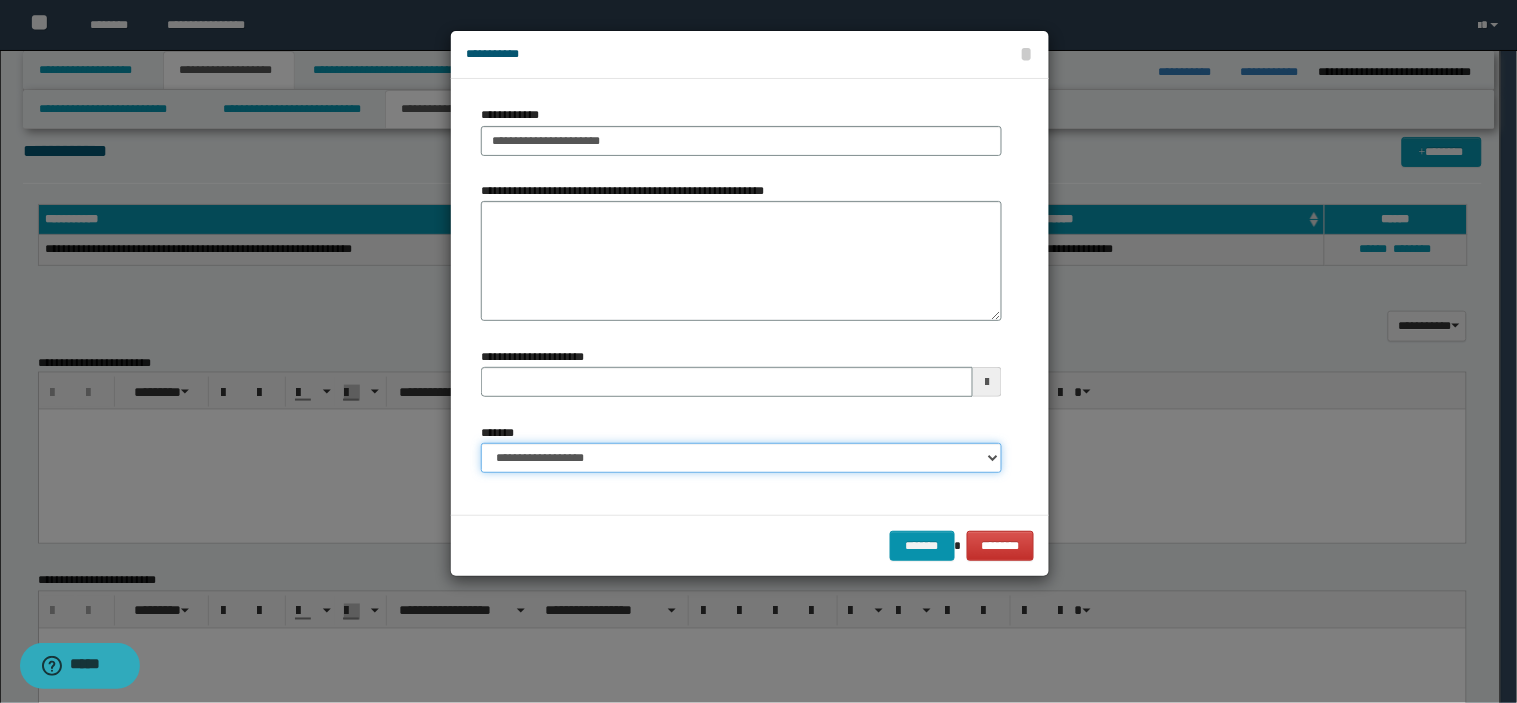 click on "**********" at bounding box center (741, 458) 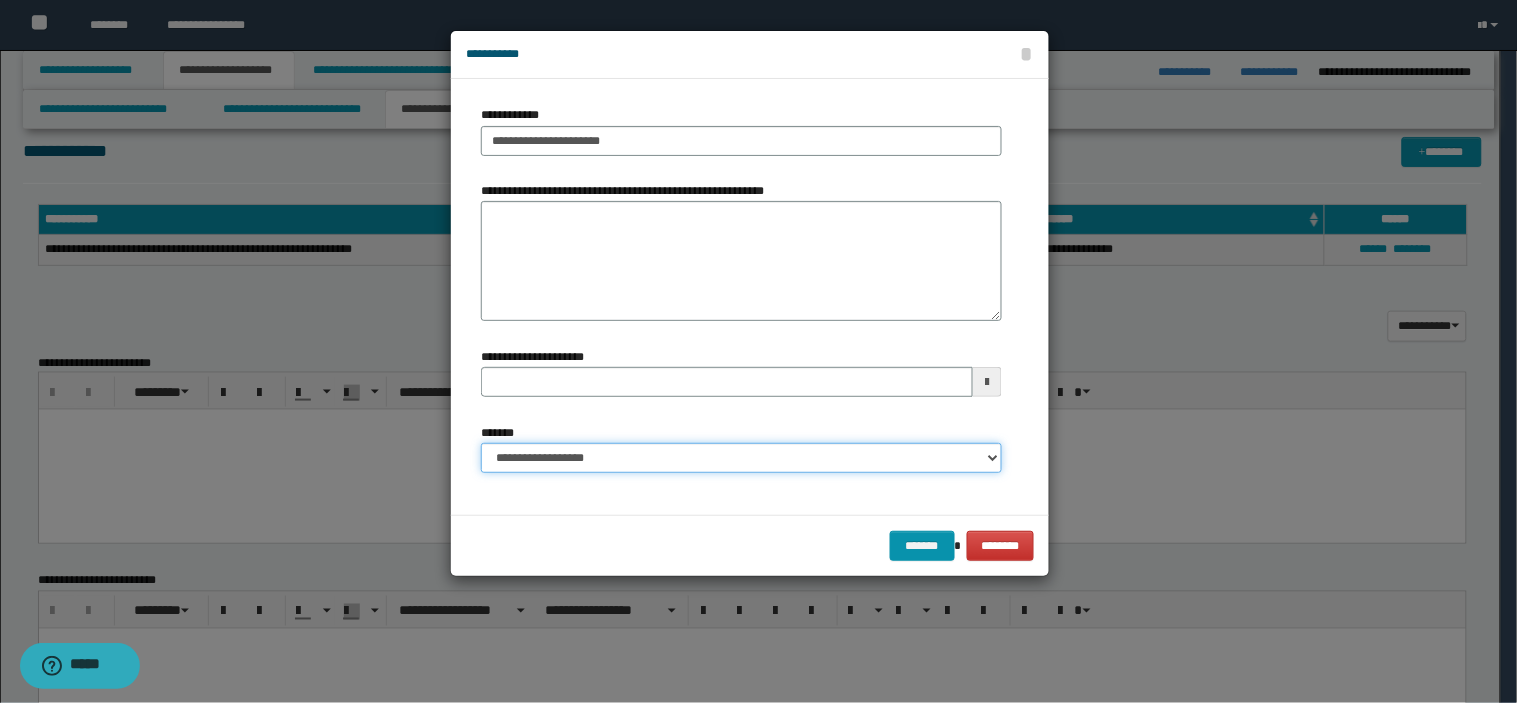 type 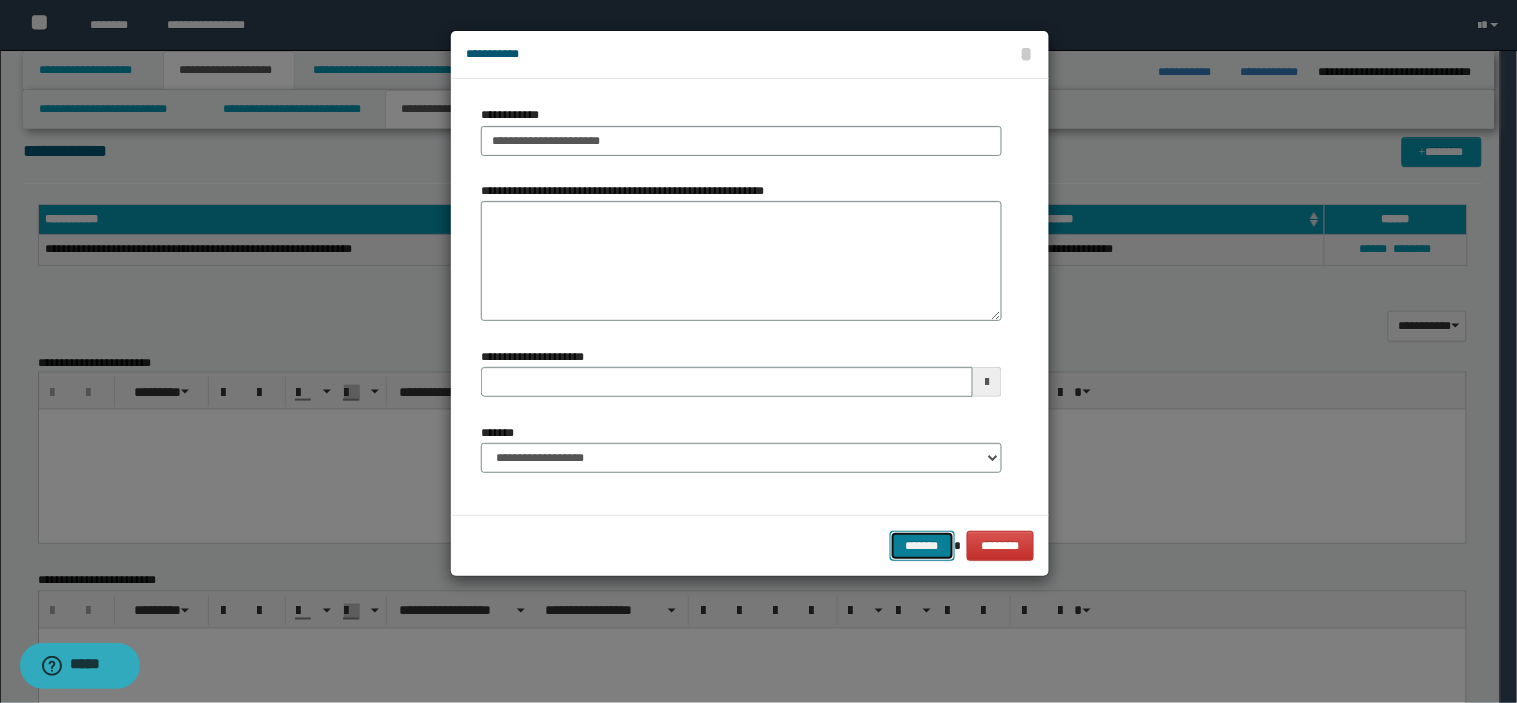 click on "*******" at bounding box center (922, 546) 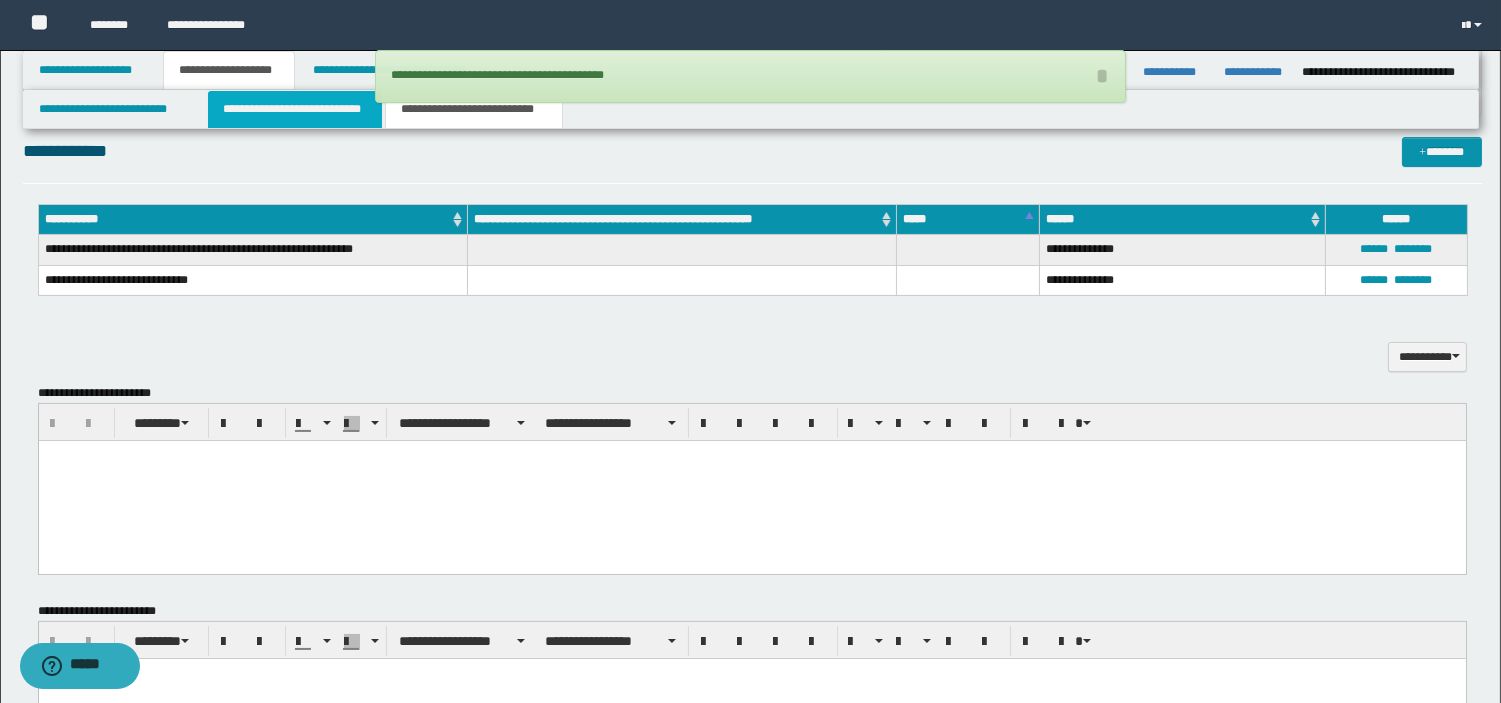 click on "**********" at bounding box center (295, 109) 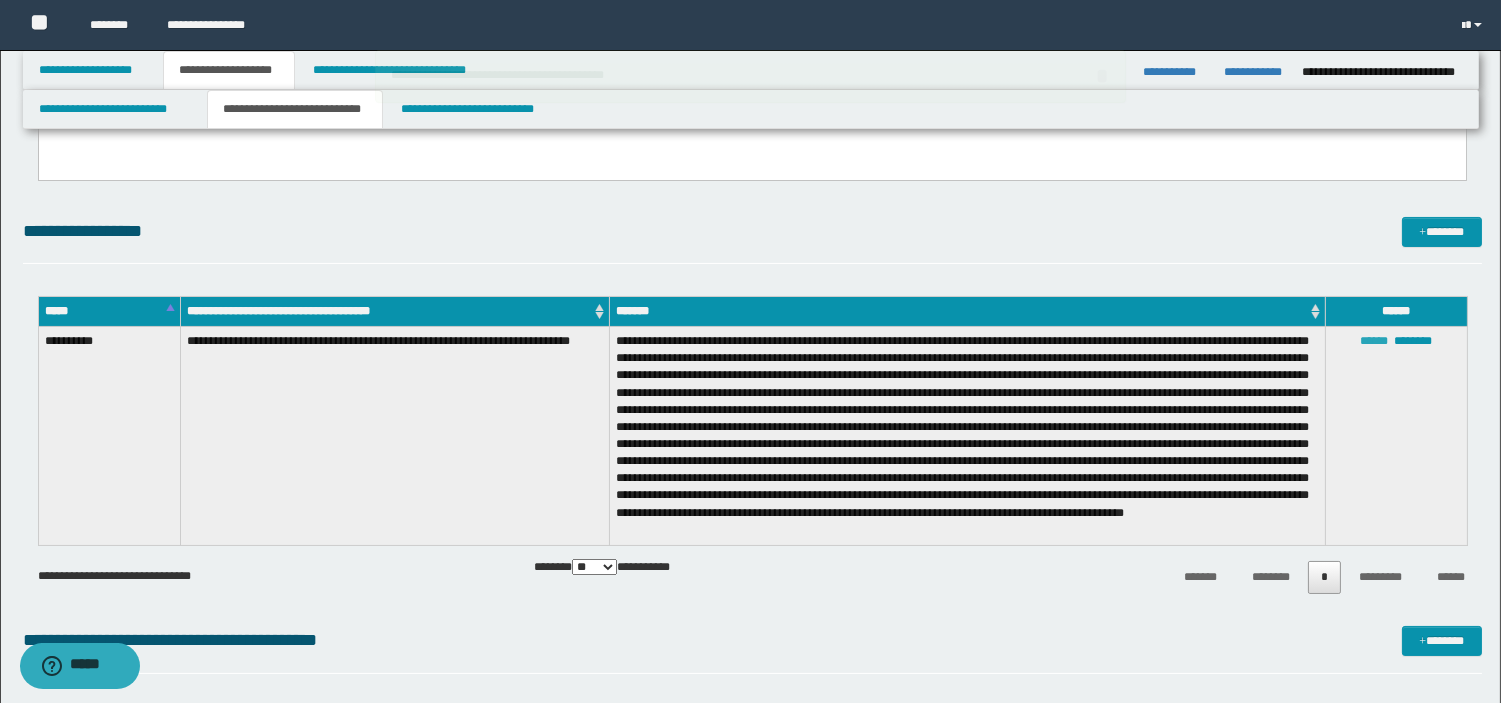 click on "******" at bounding box center [1374, 341] 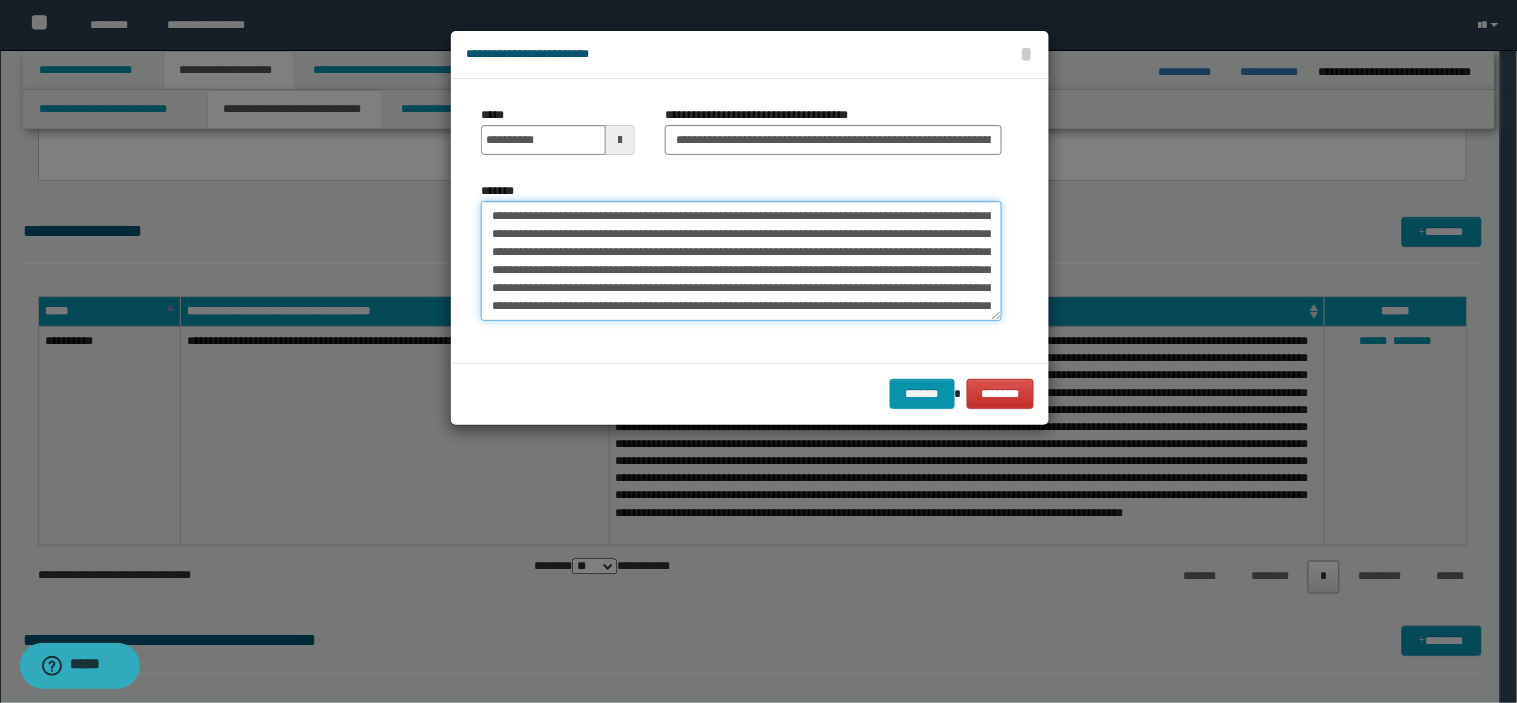click on "*******" at bounding box center (741, 261) 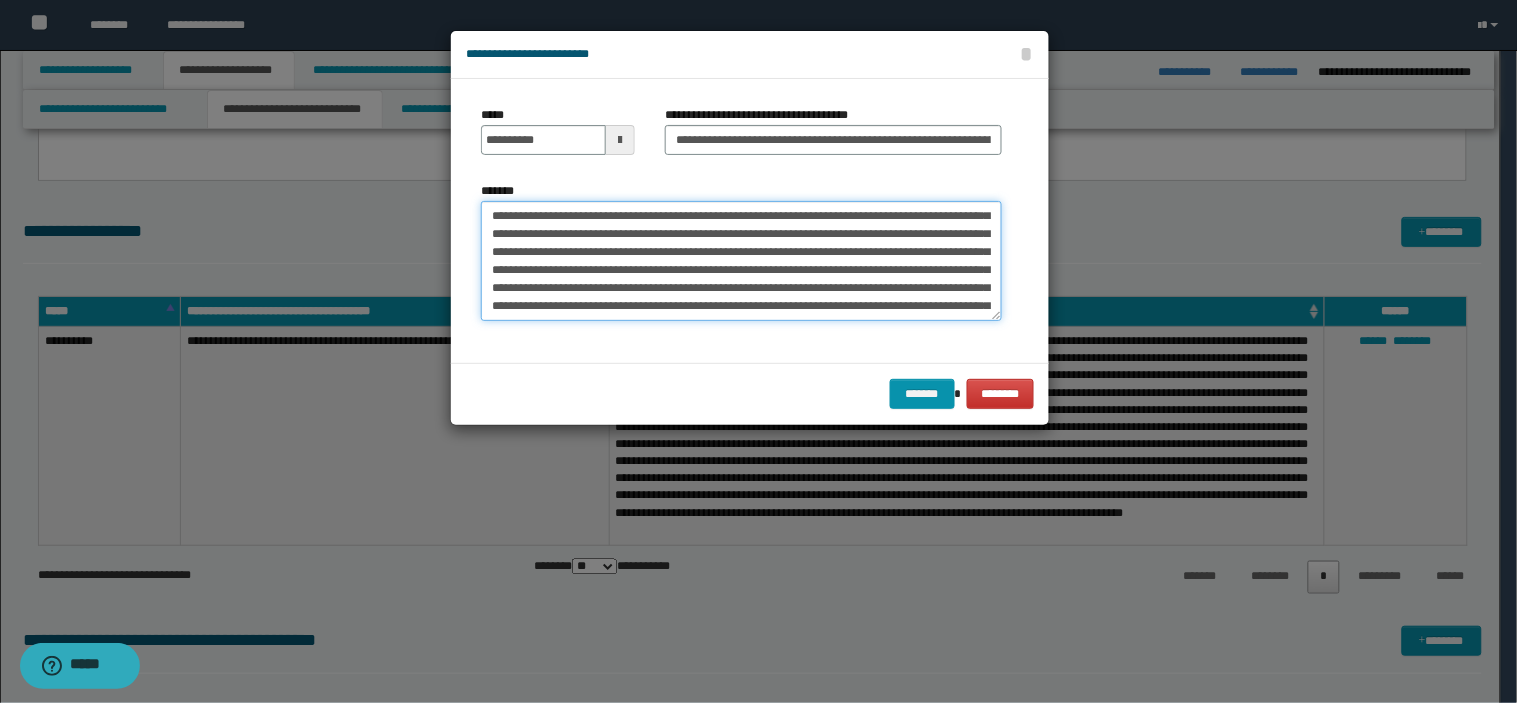 paste on "**********" 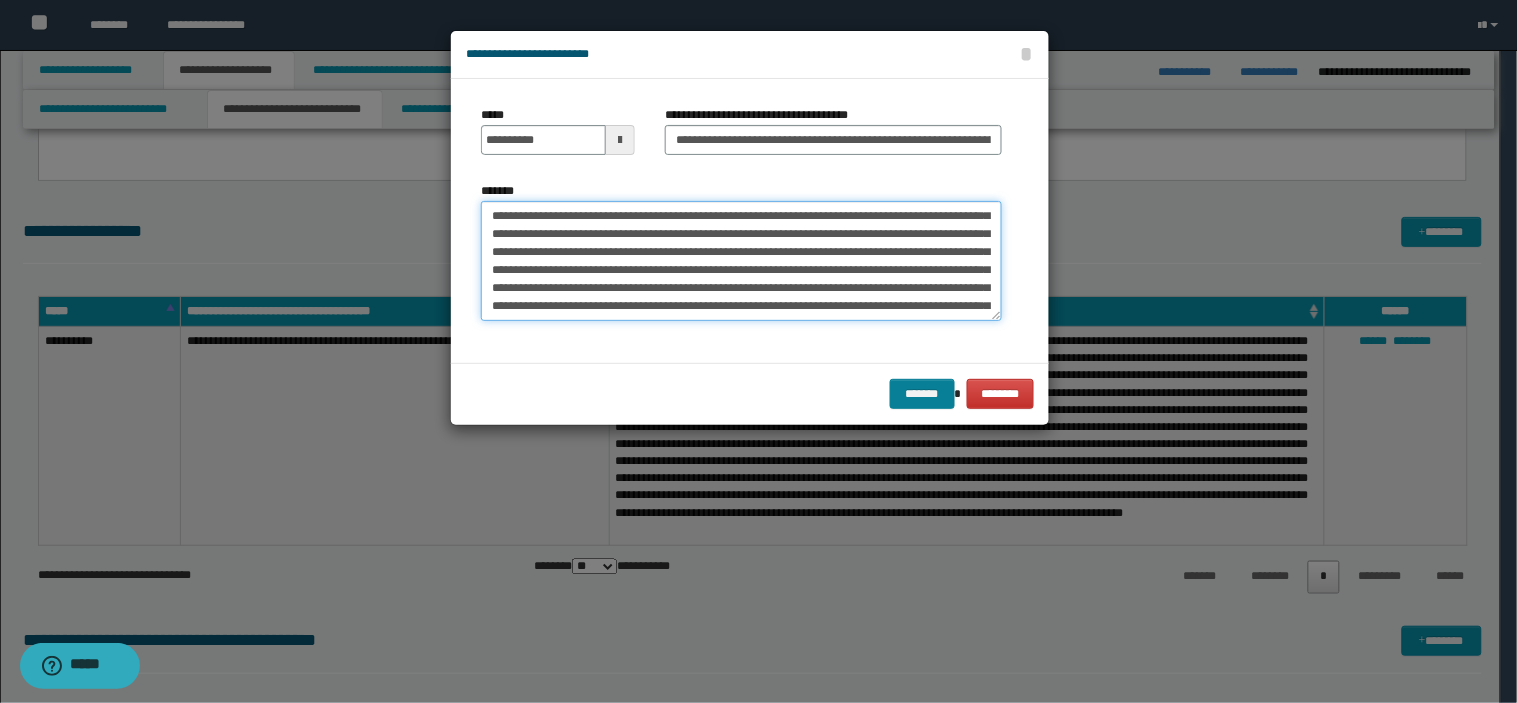 type on "**********" 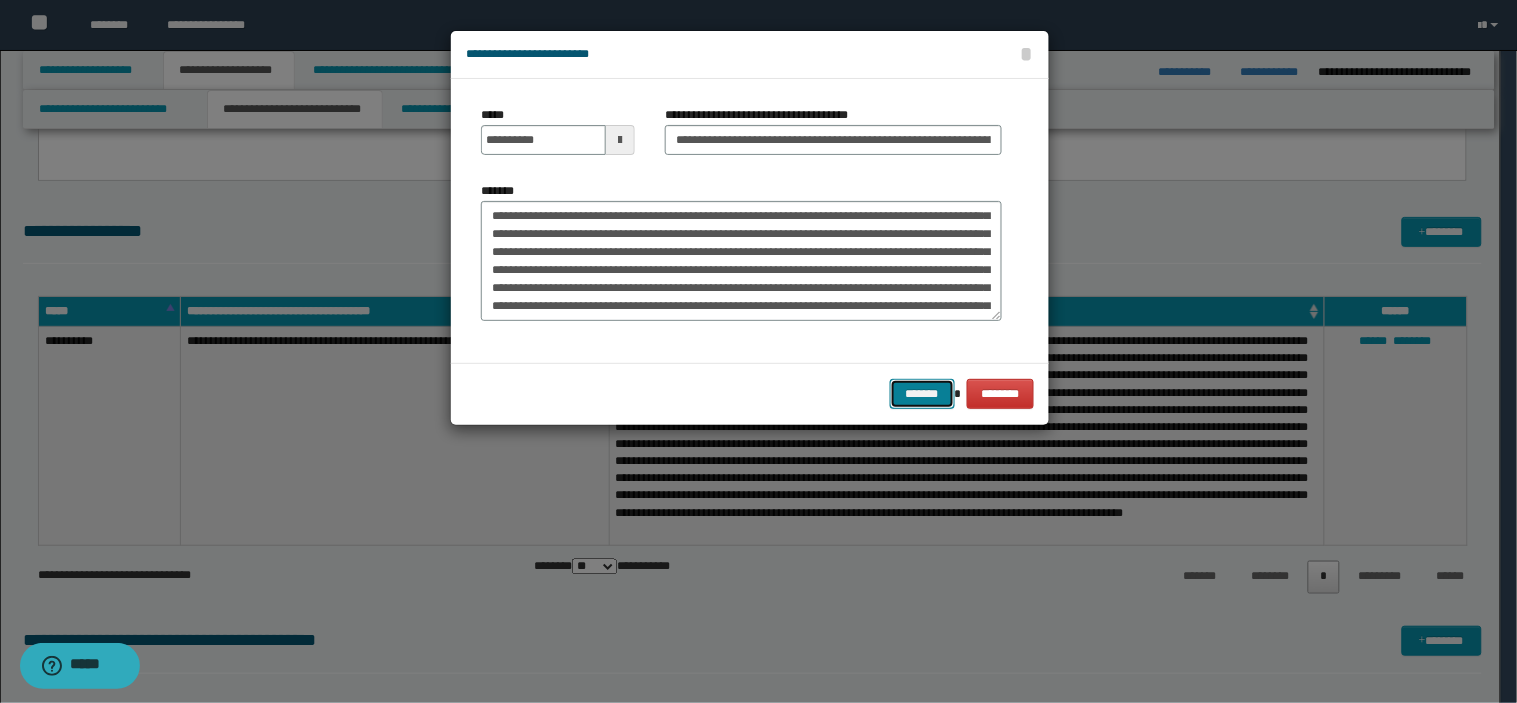 click on "*******" at bounding box center (922, 394) 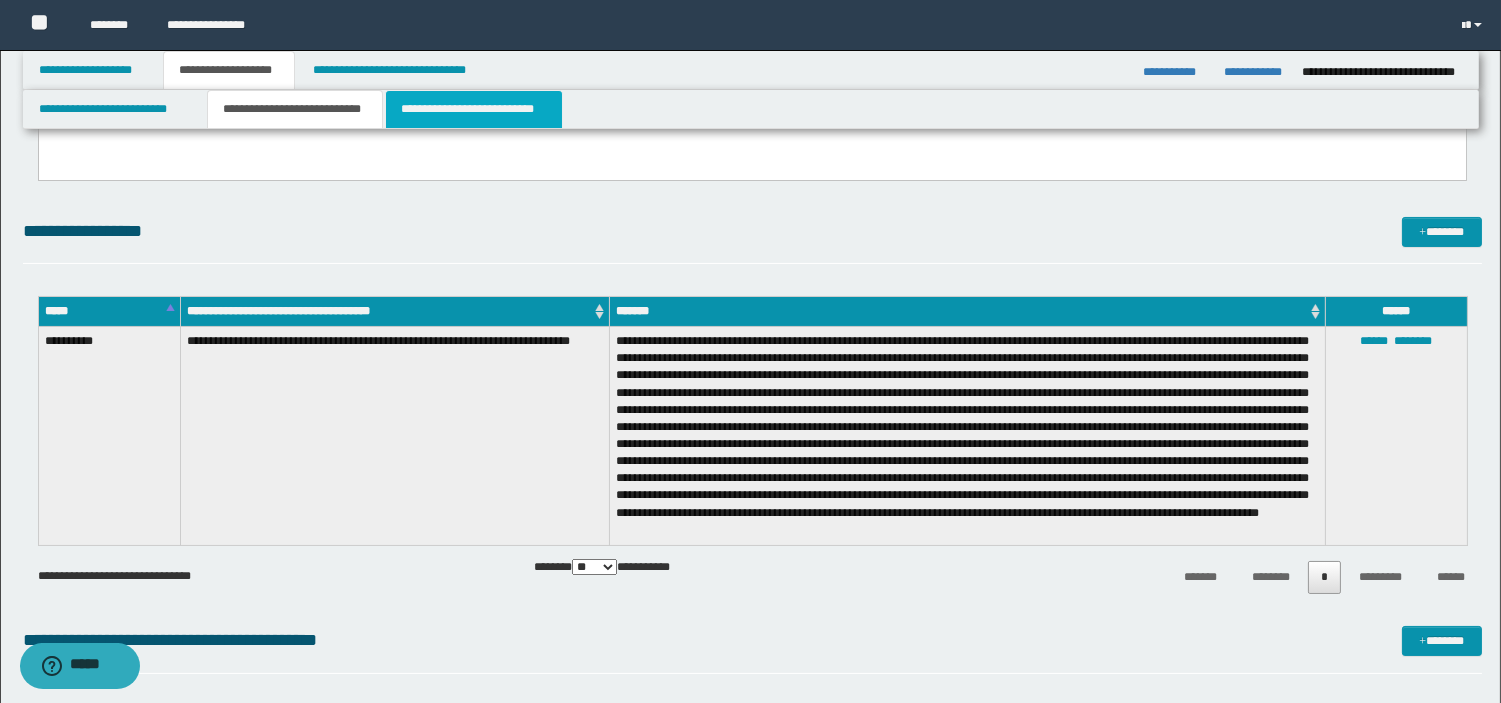 click on "**********" at bounding box center [474, 109] 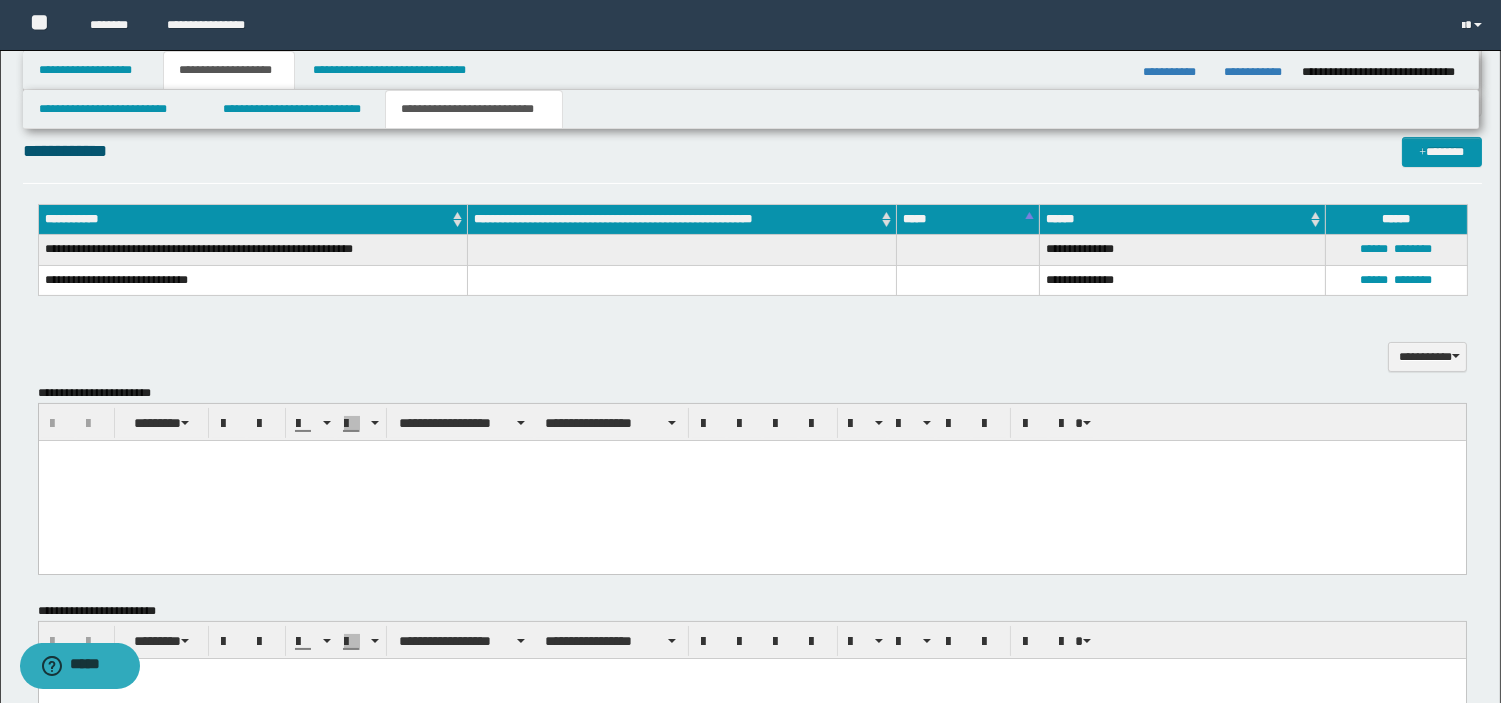 click on "**********" at bounding box center (752, 160) 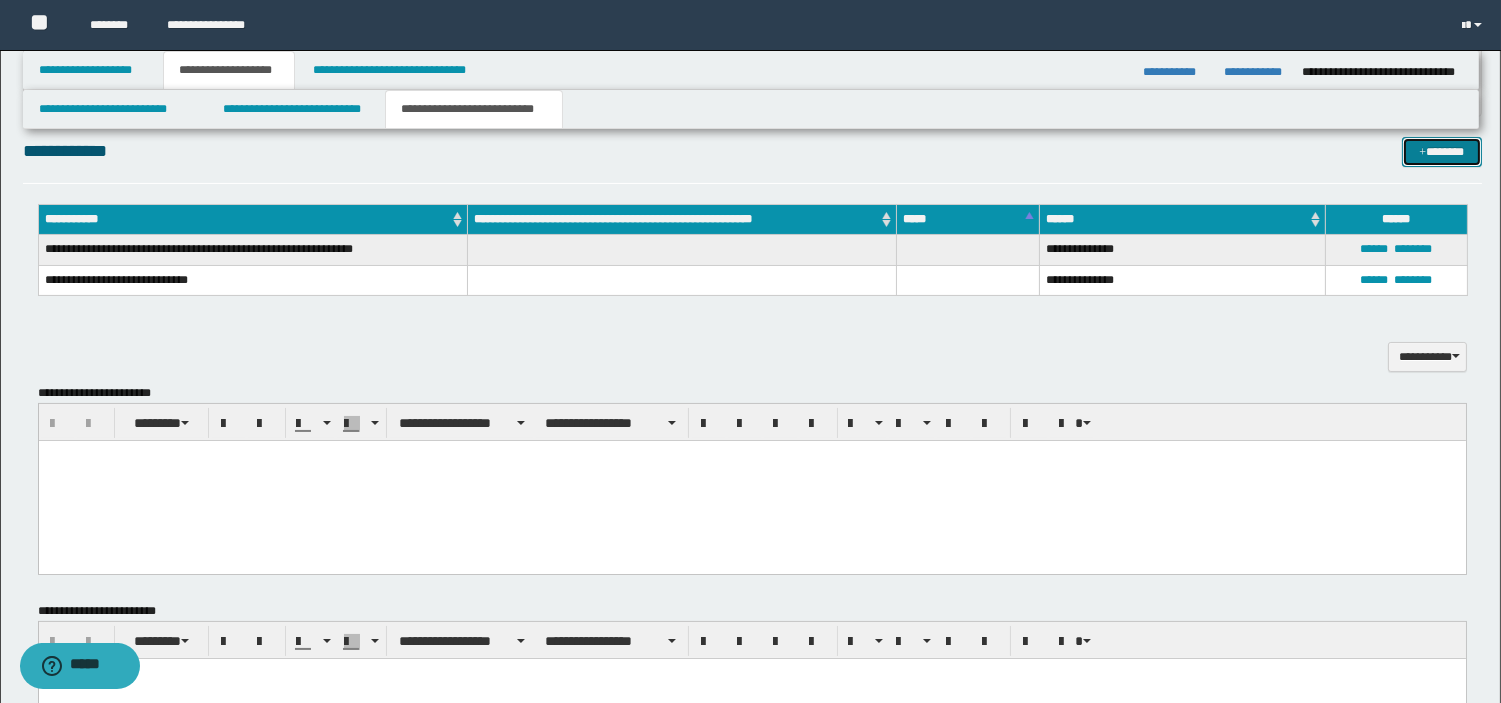 click on "*******" at bounding box center [1442, 152] 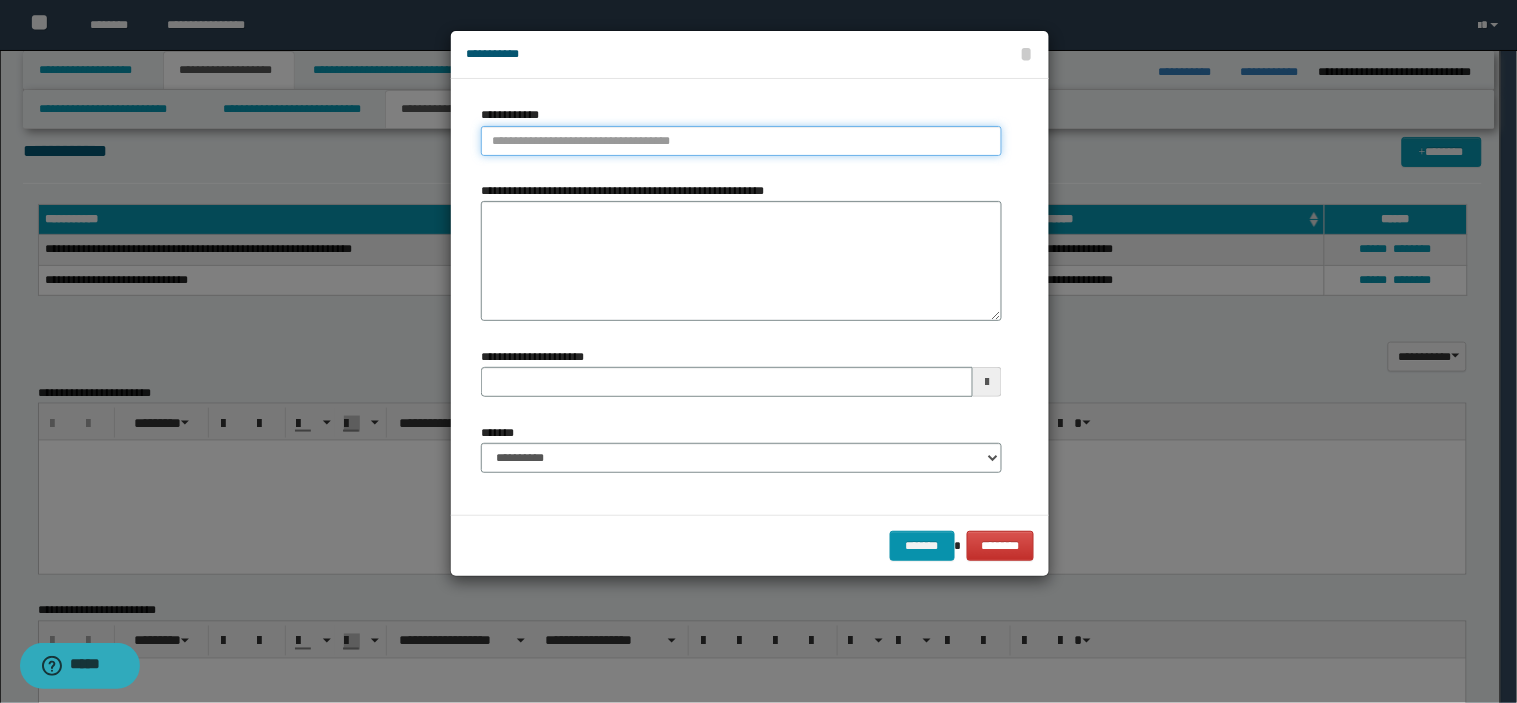 type on "**********" 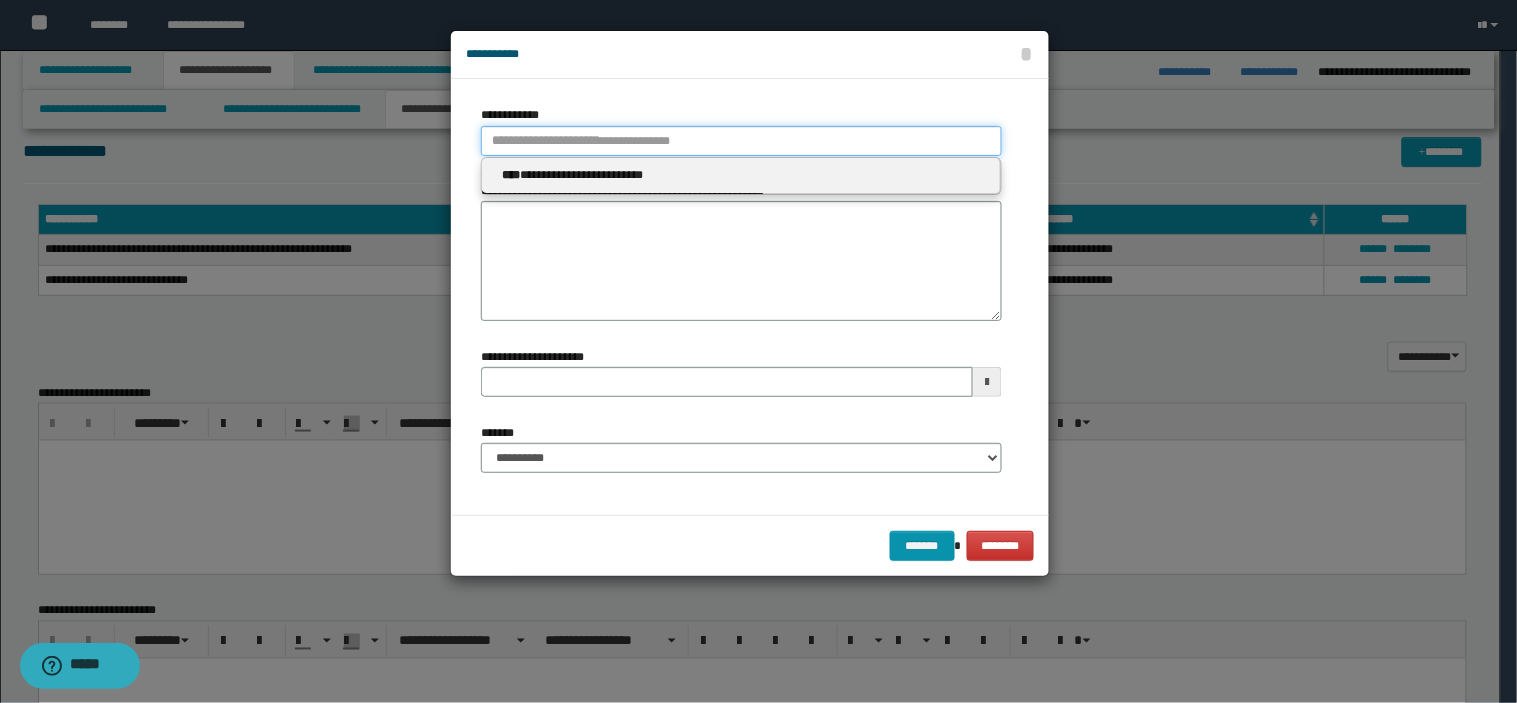 click on "**********" at bounding box center [741, 141] 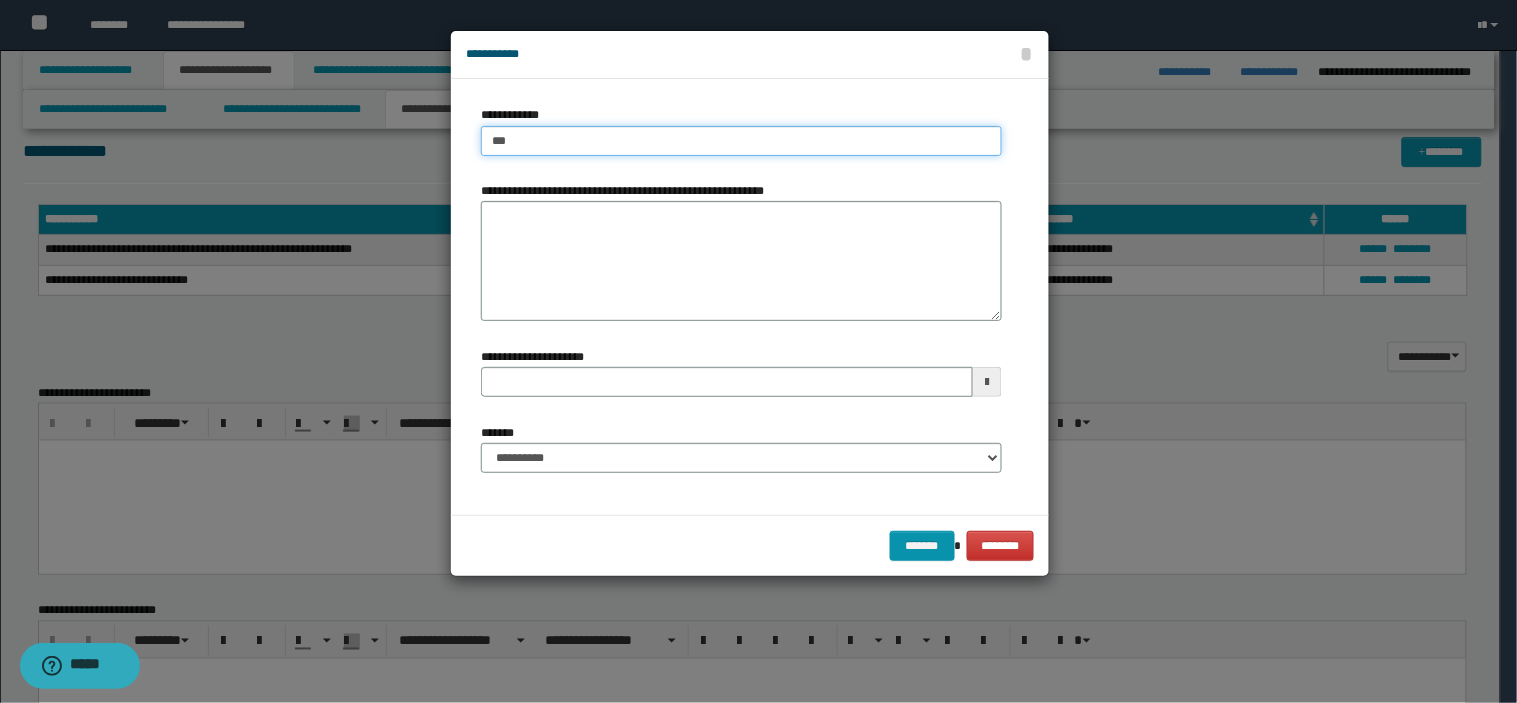 type on "****" 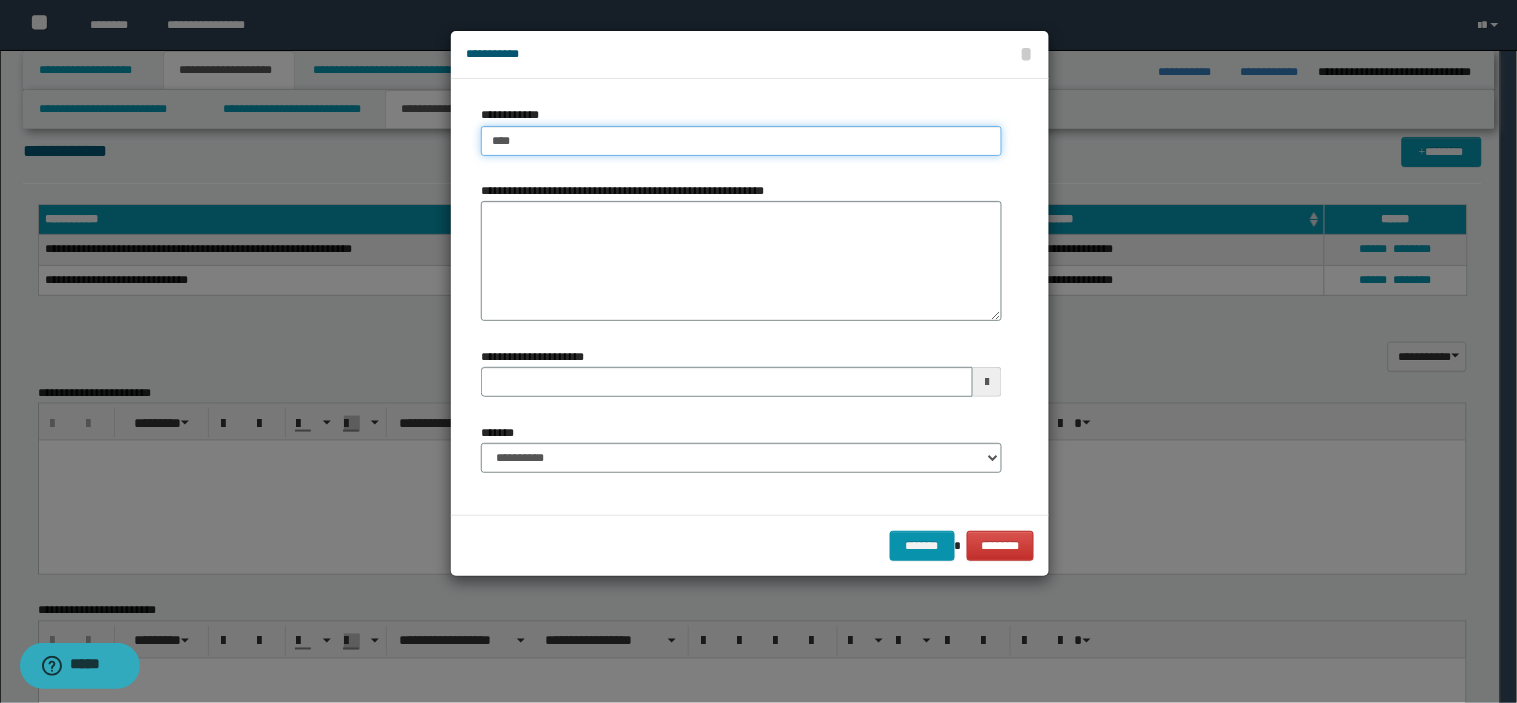 type on "****" 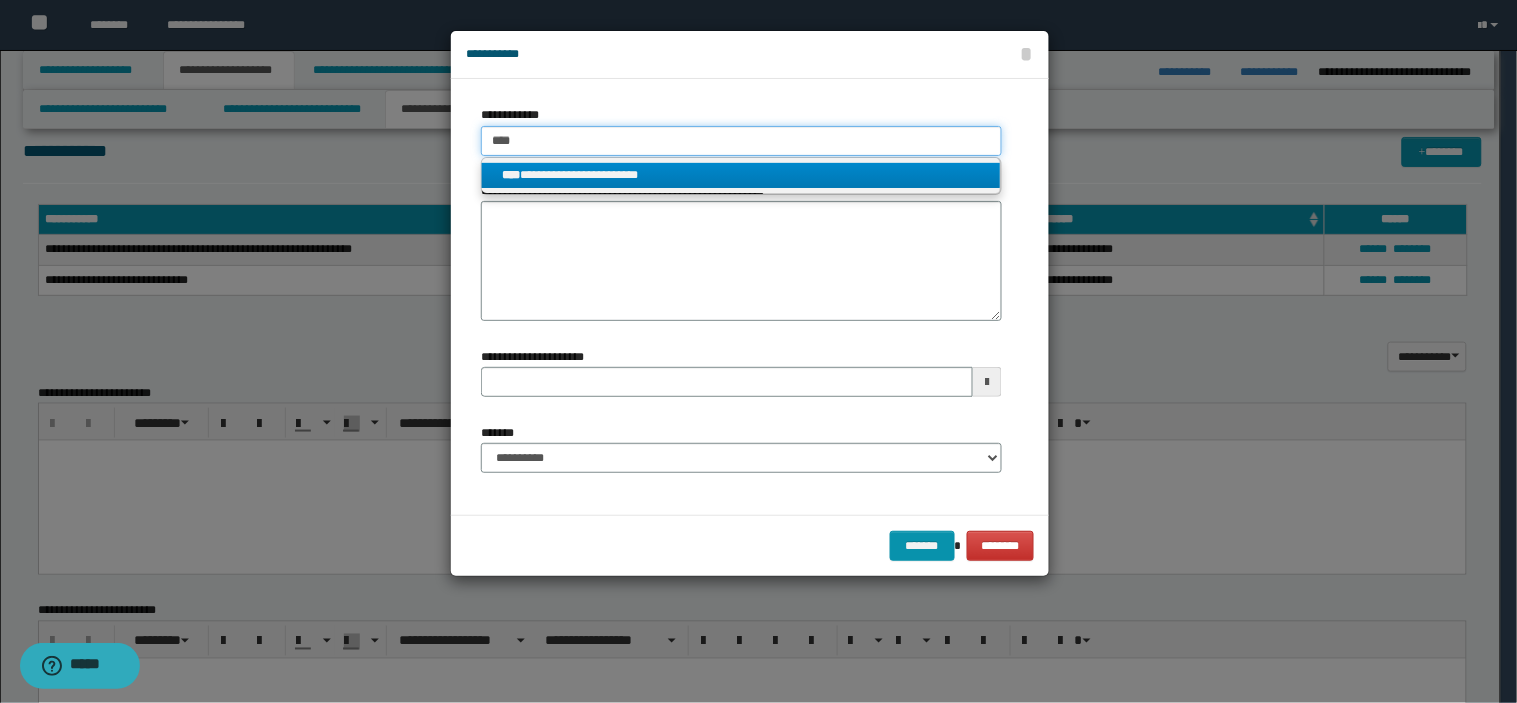 type on "****" 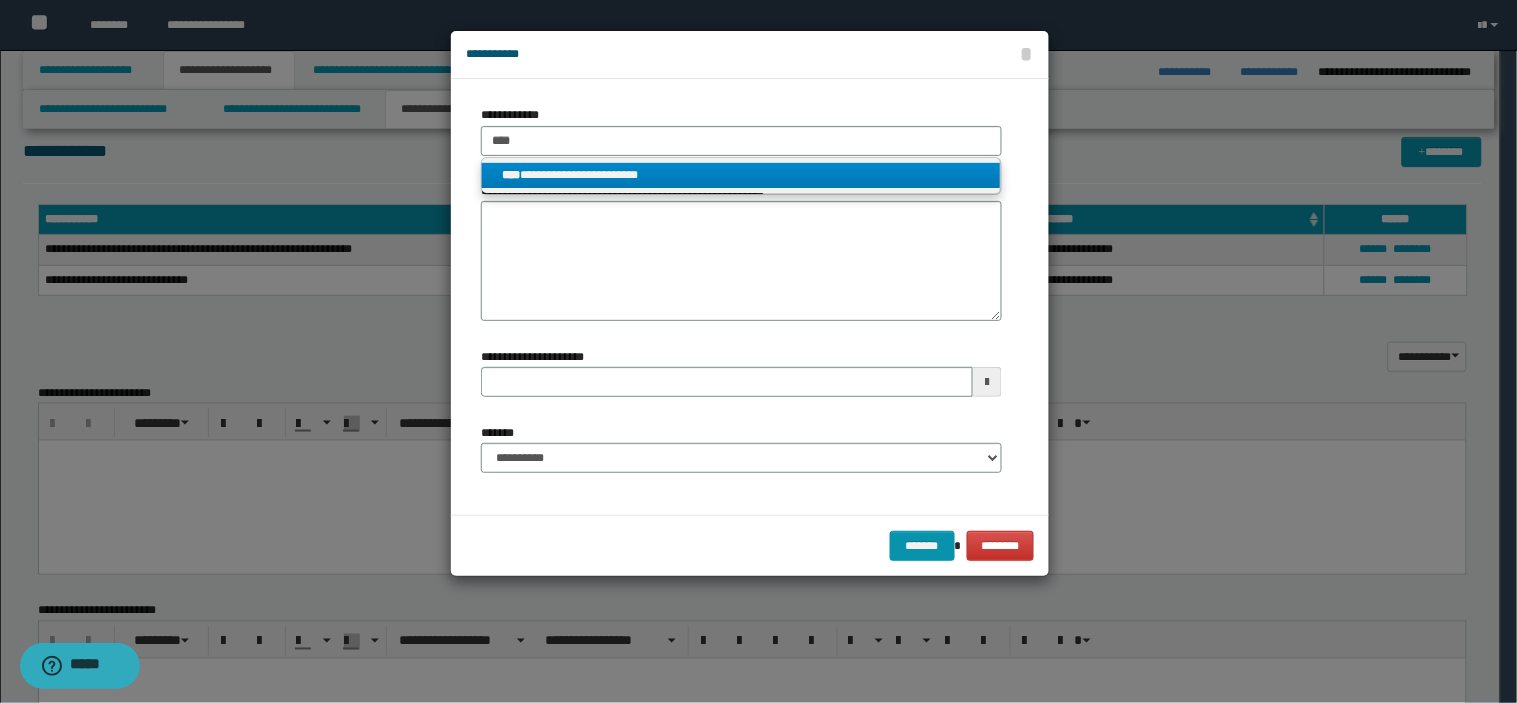 click on "**********" at bounding box center (741, 175) 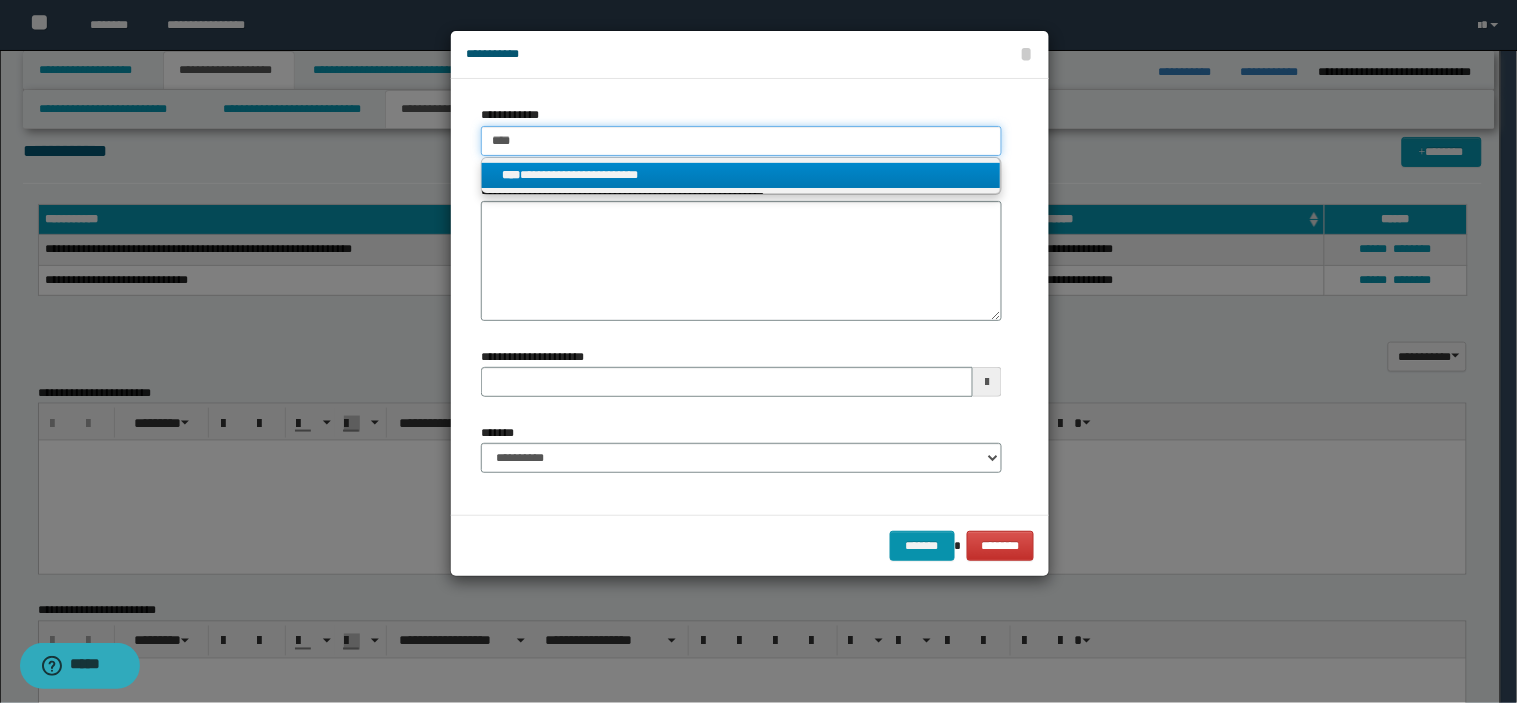 type 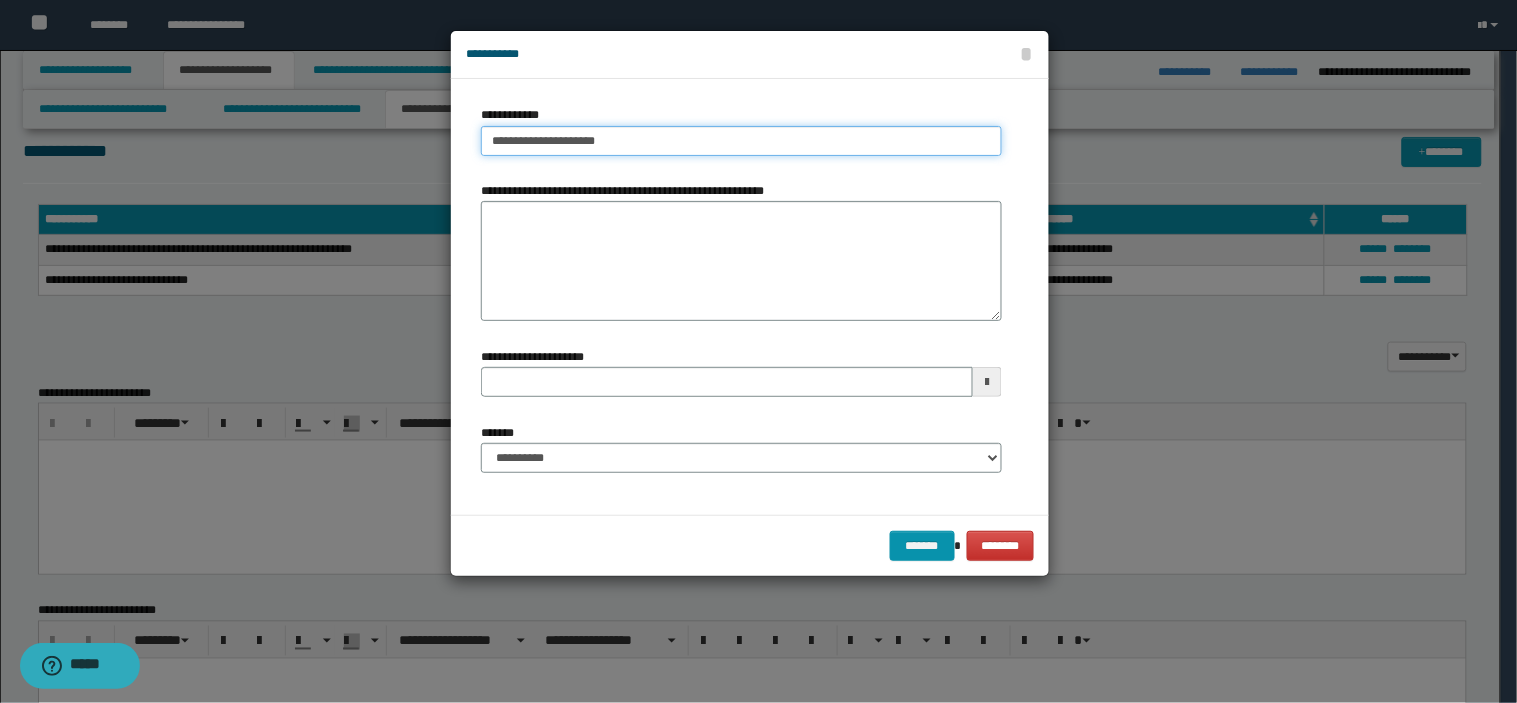 drag, startPoint x: 832, startPoint y: 137, endPoint x: 186, endPoint y: 83, distance: 648.25305 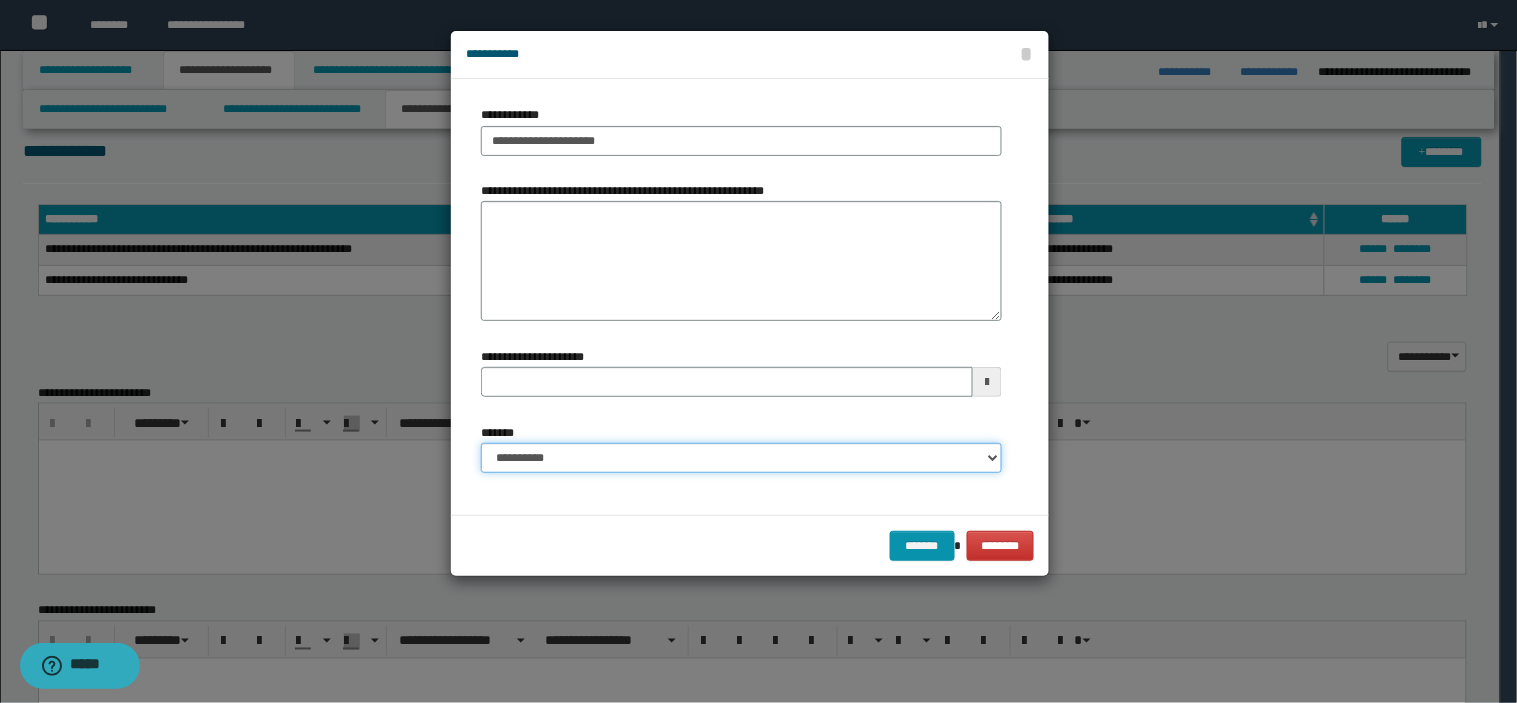 click on "**********" at bounding box center (741, 458) 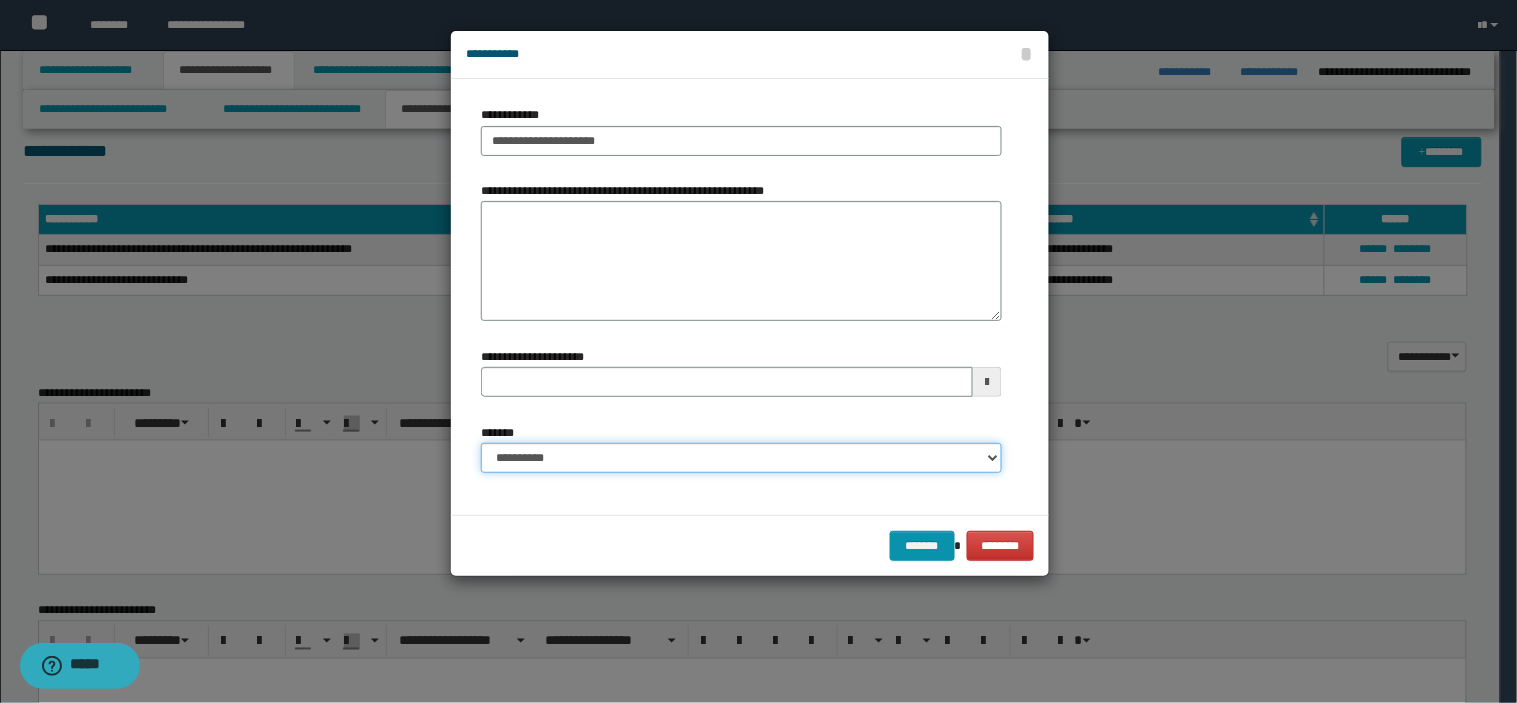 select on "*" 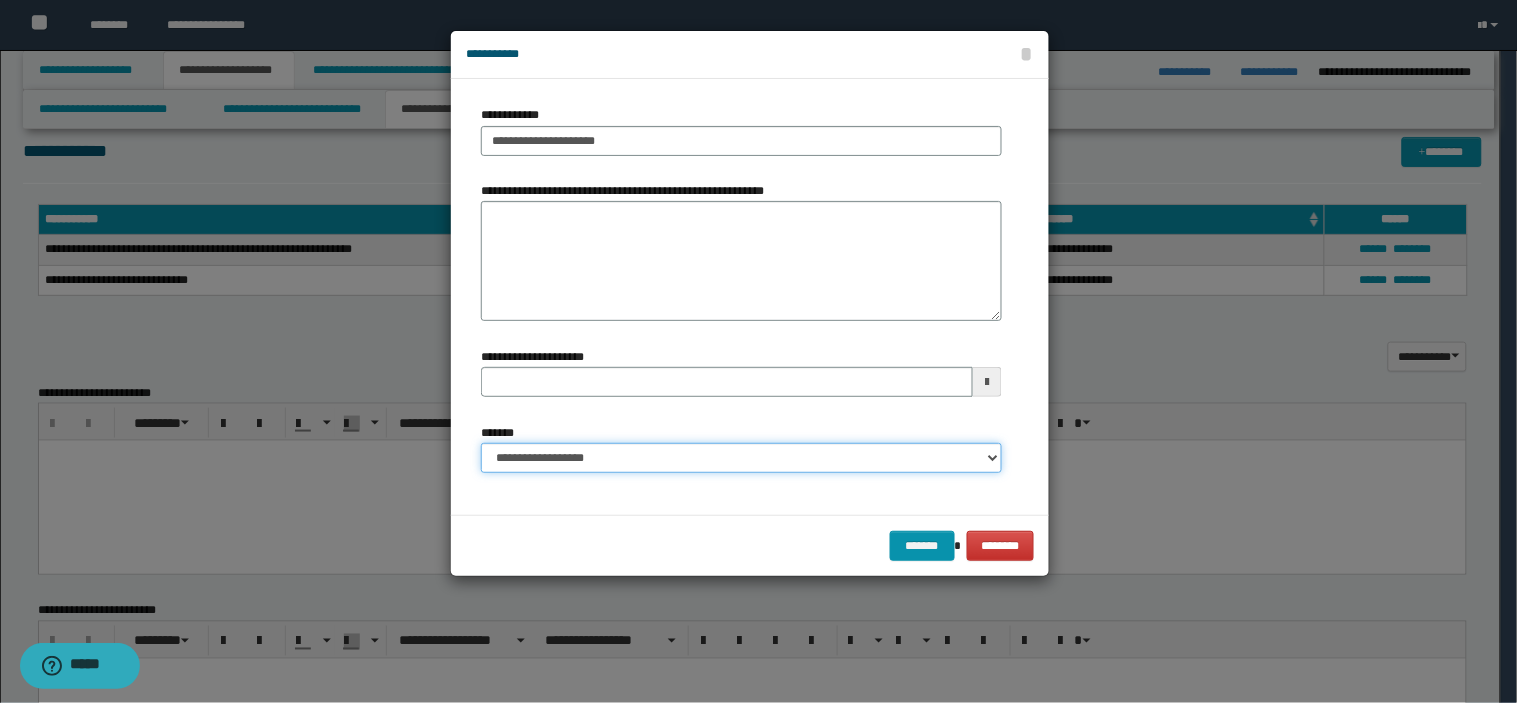 click on "**********" at bounding box center [741, 458] 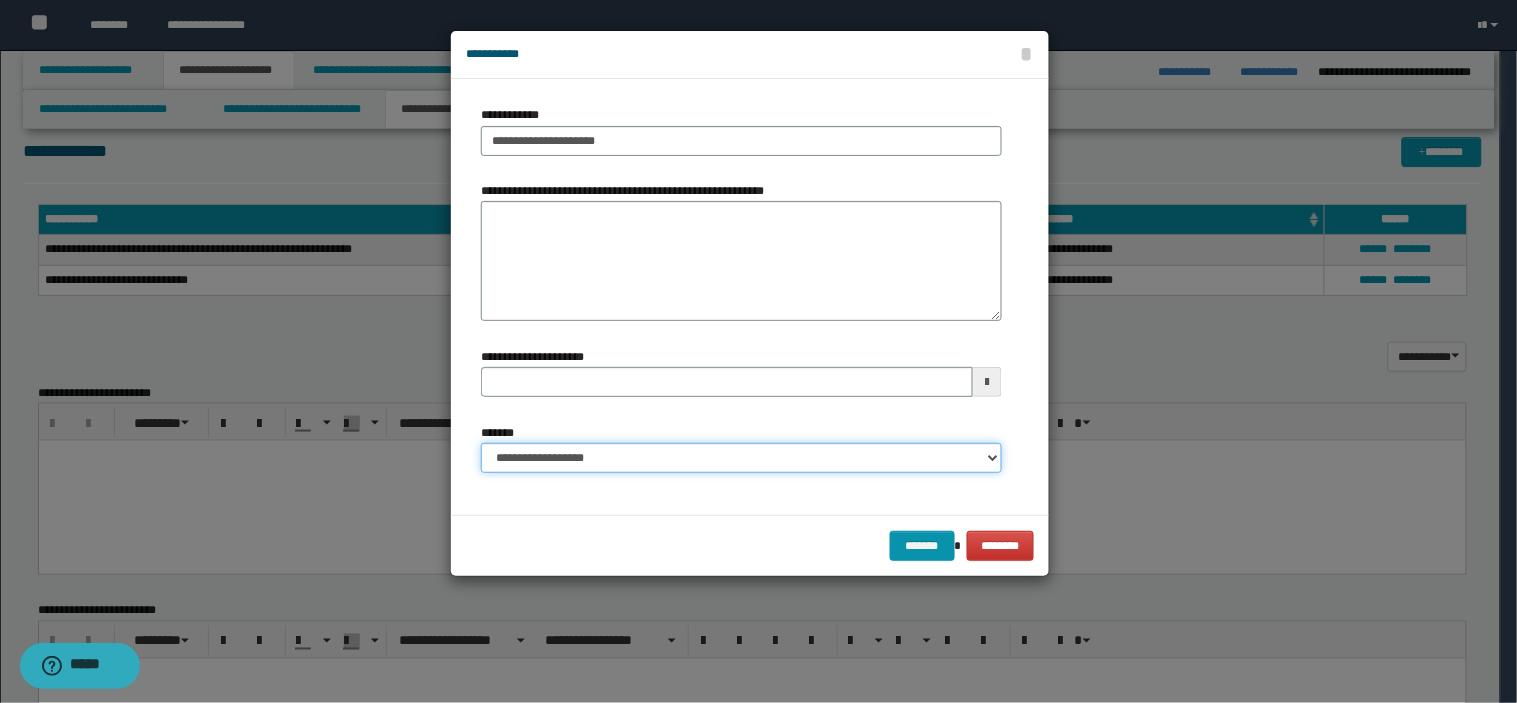 type 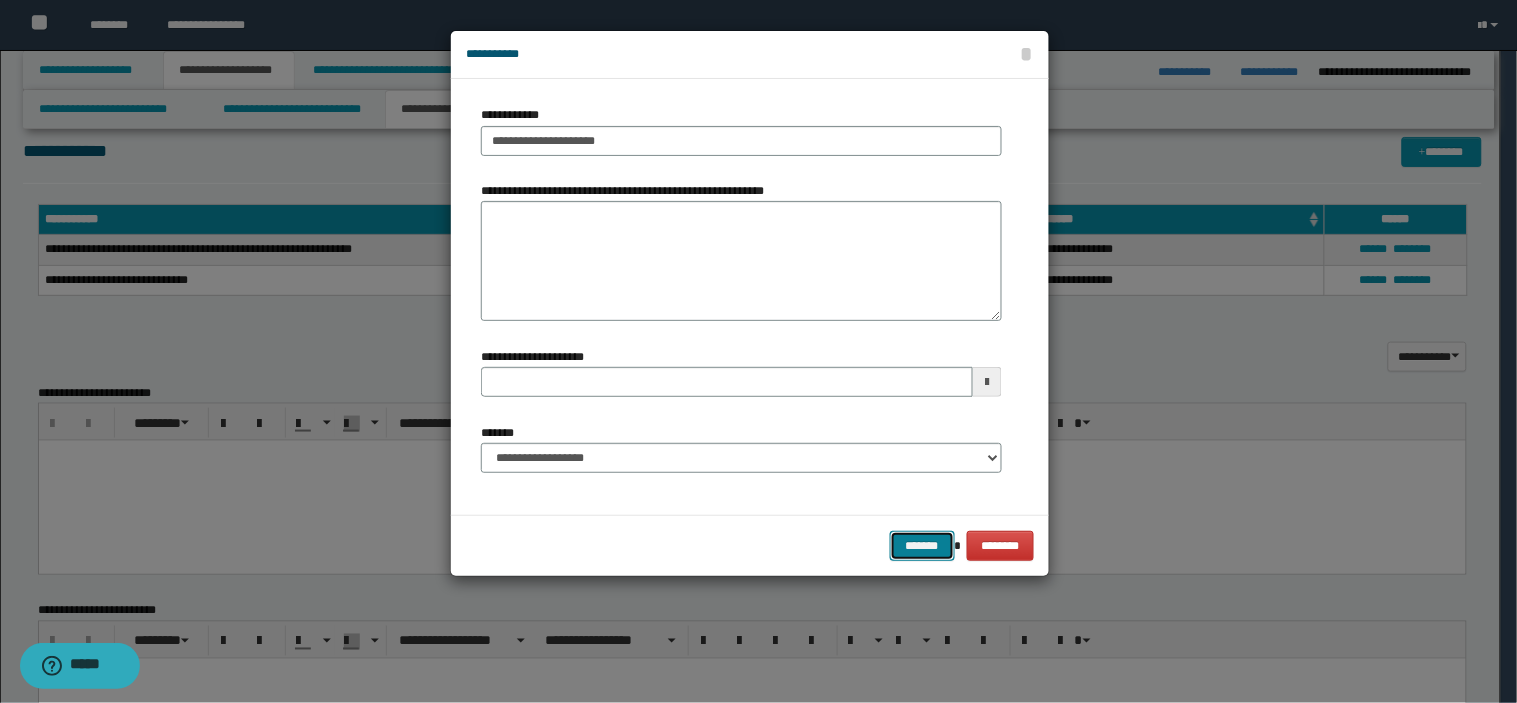 click on "*******" at bounding box center (922, 546) 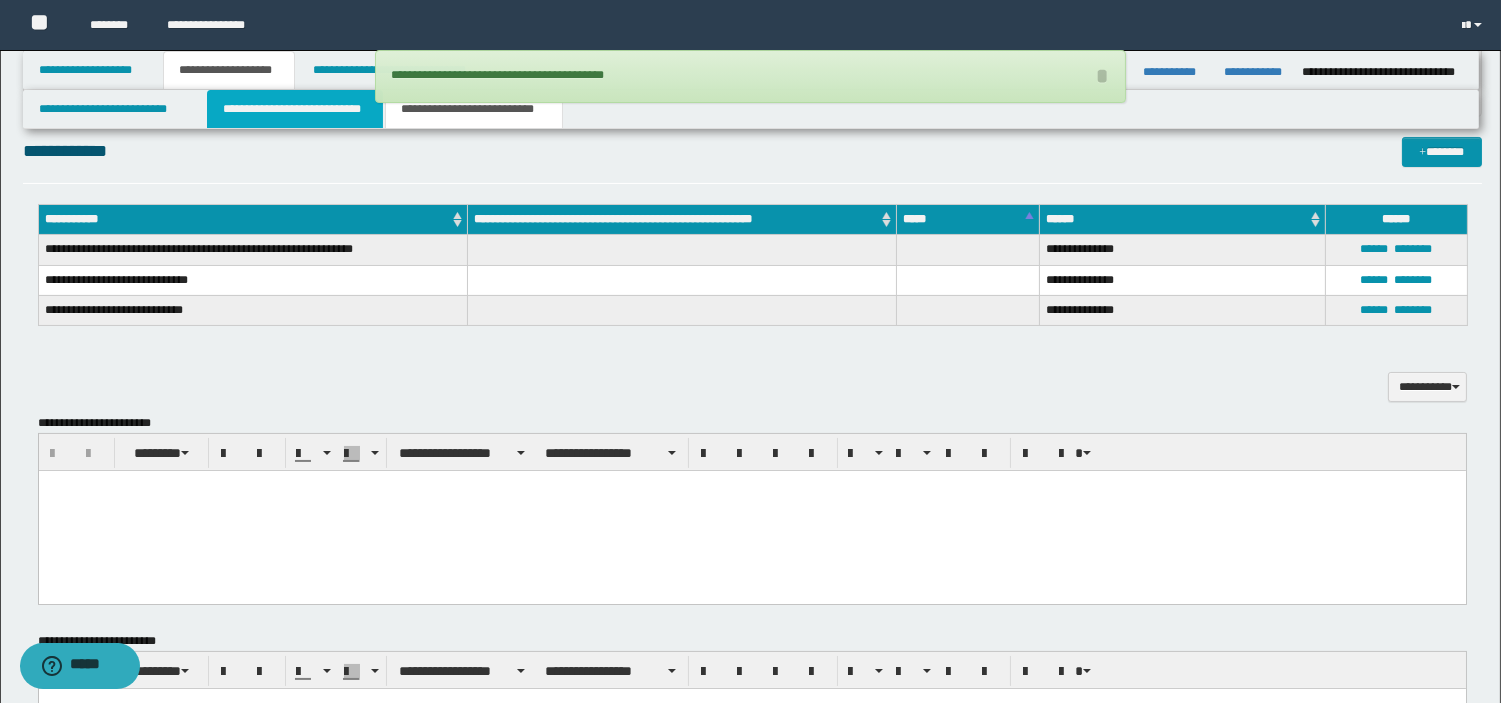 click on "**********" at bounding box center [295, 109] 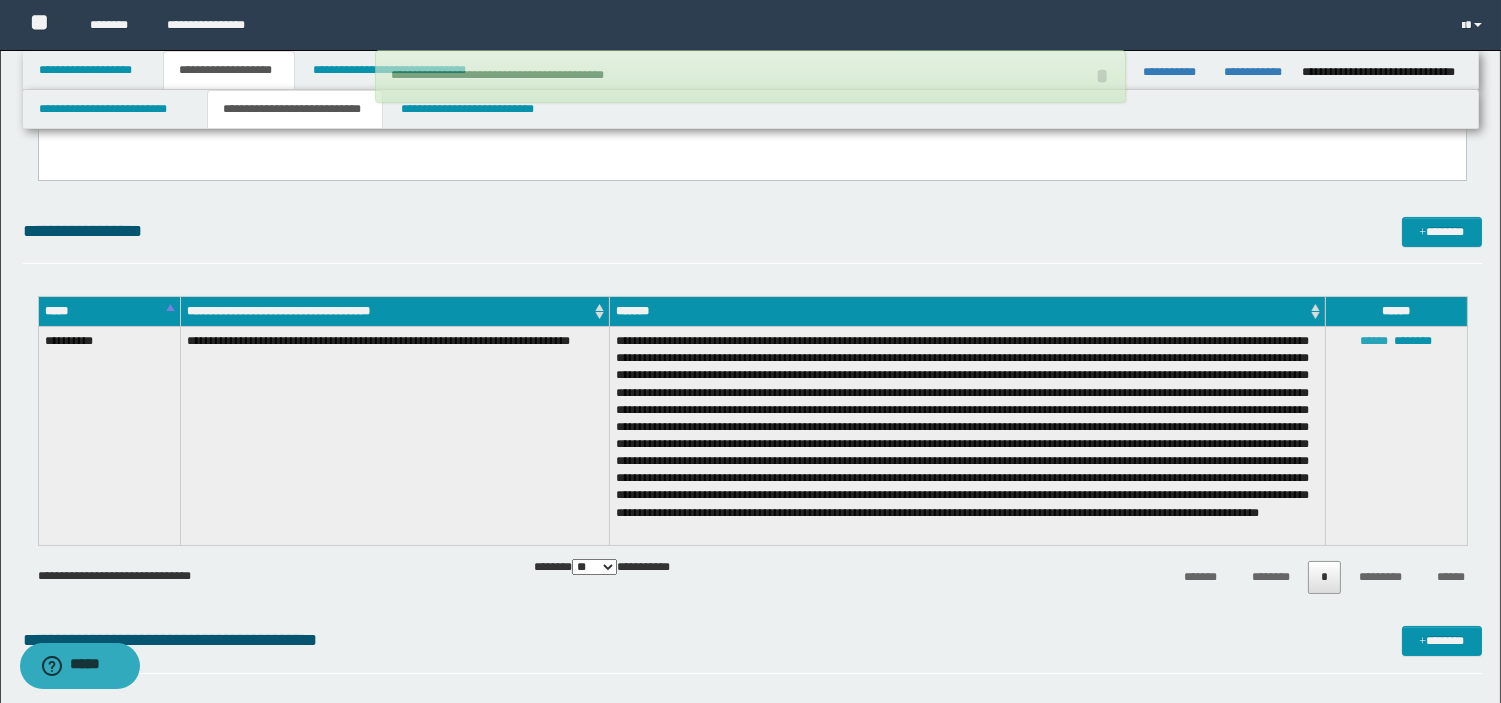 click on "******" at bounding box center [1374, 341] 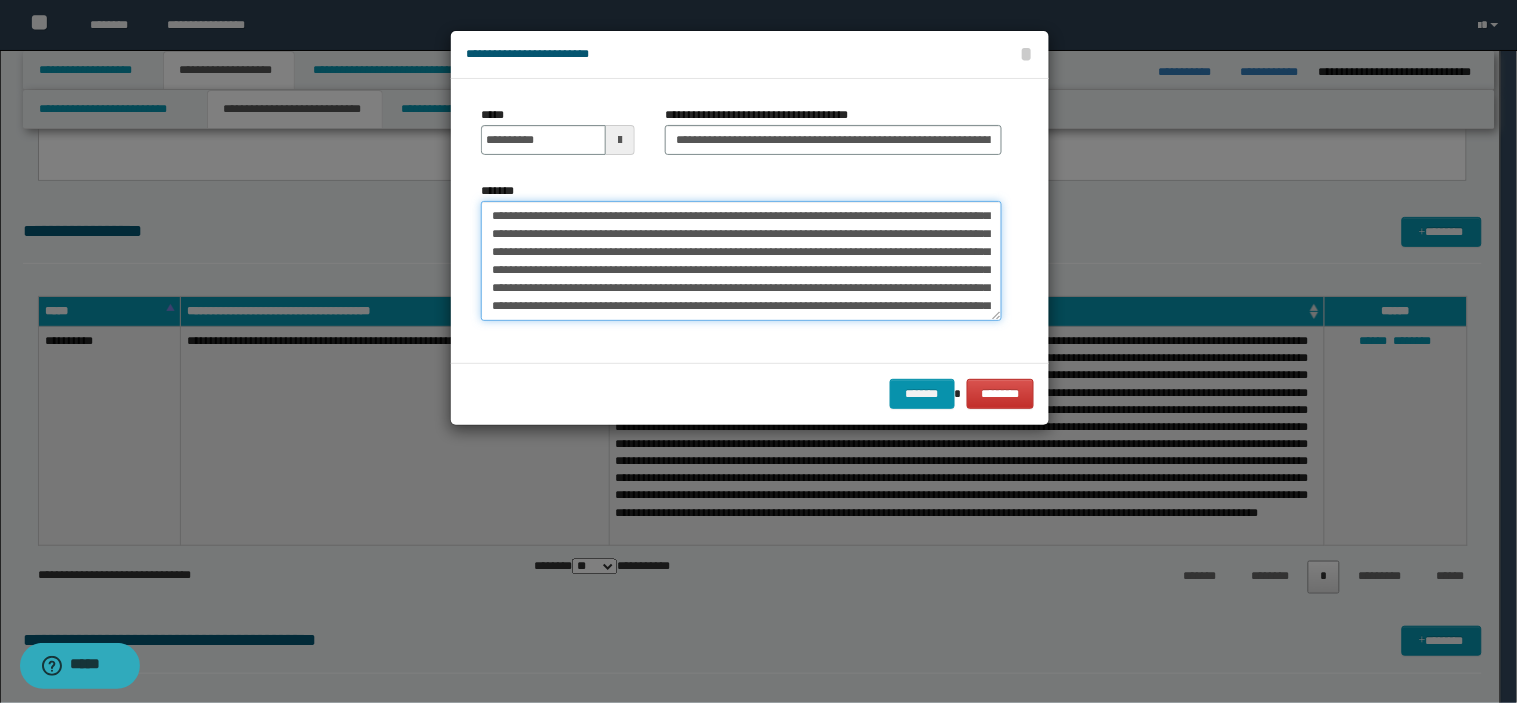 click on "*******" at bounding box center (741, 261) 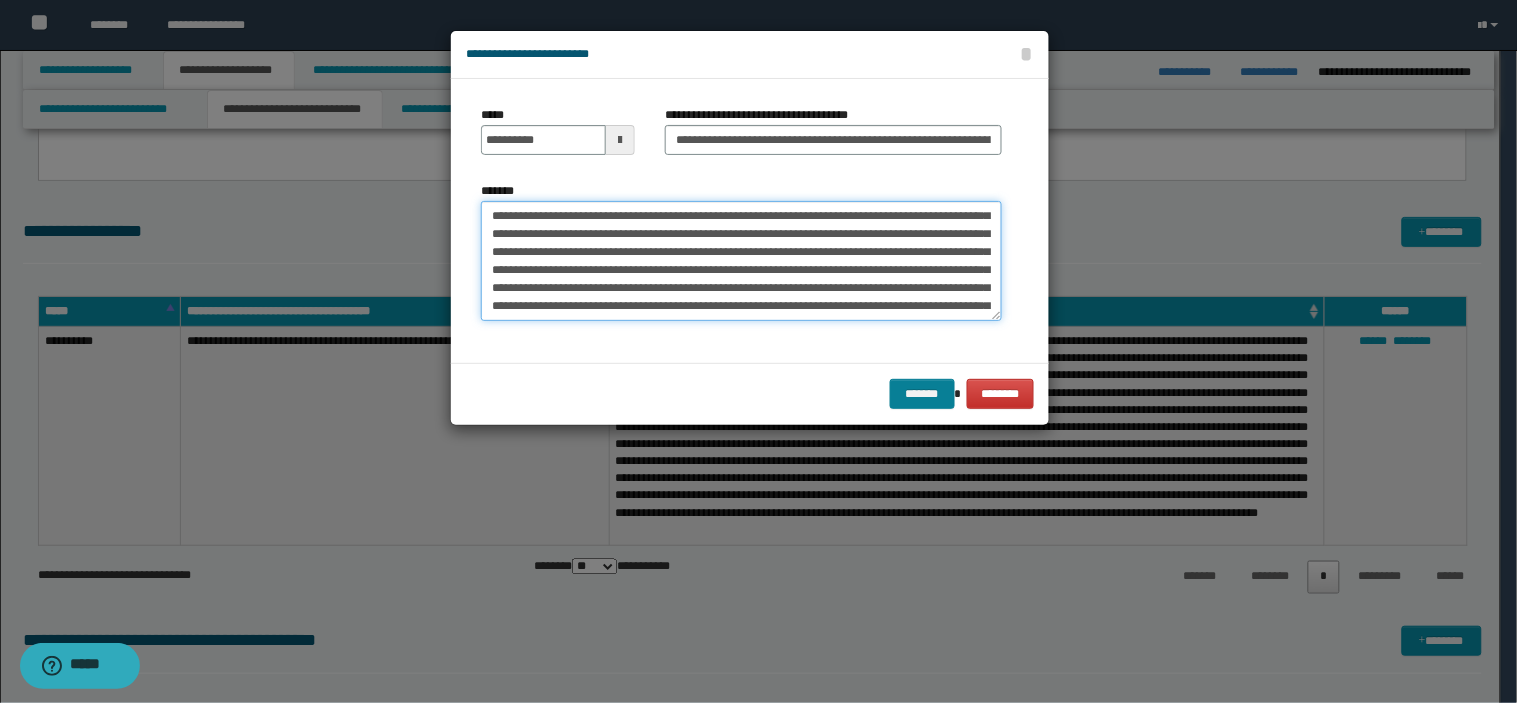 type on "**********" 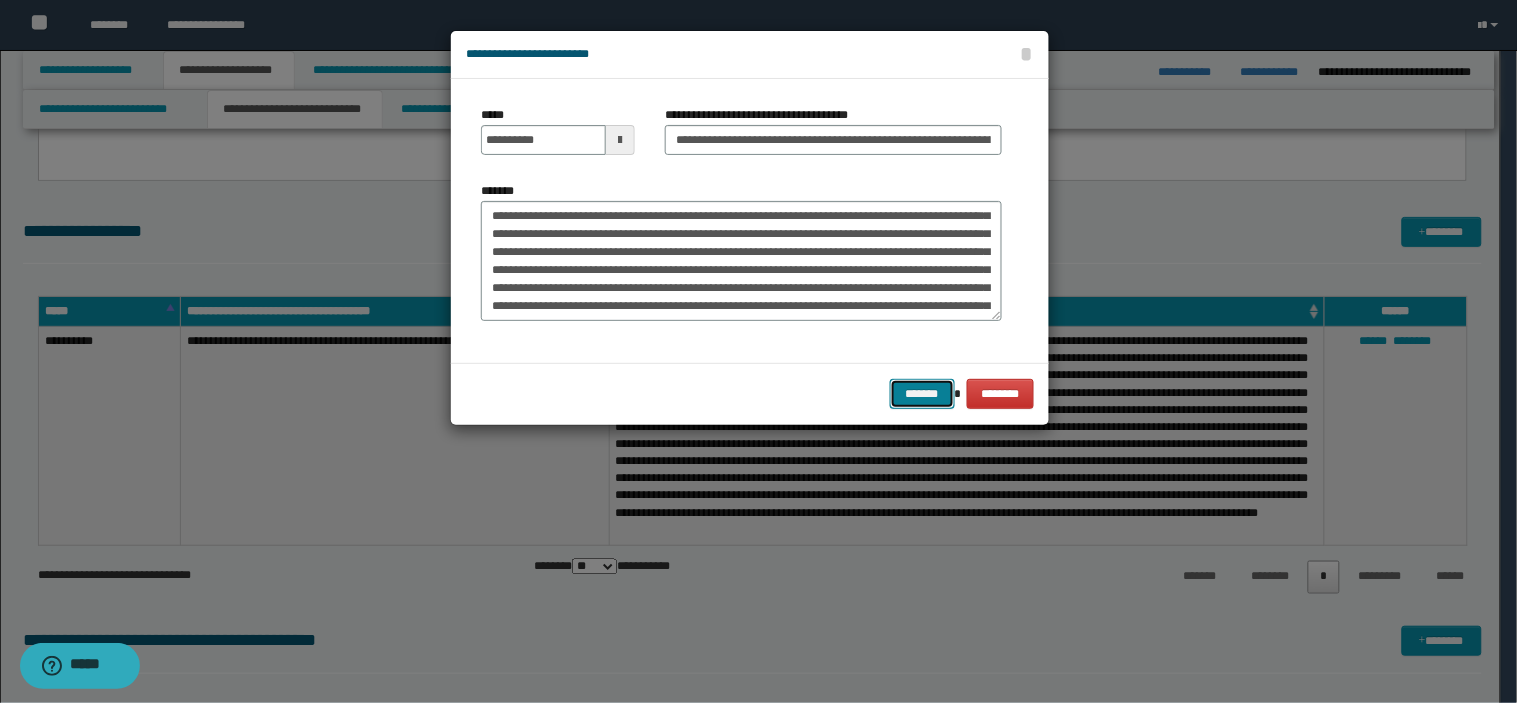 click on "*******" at bounding box center (922, 394) 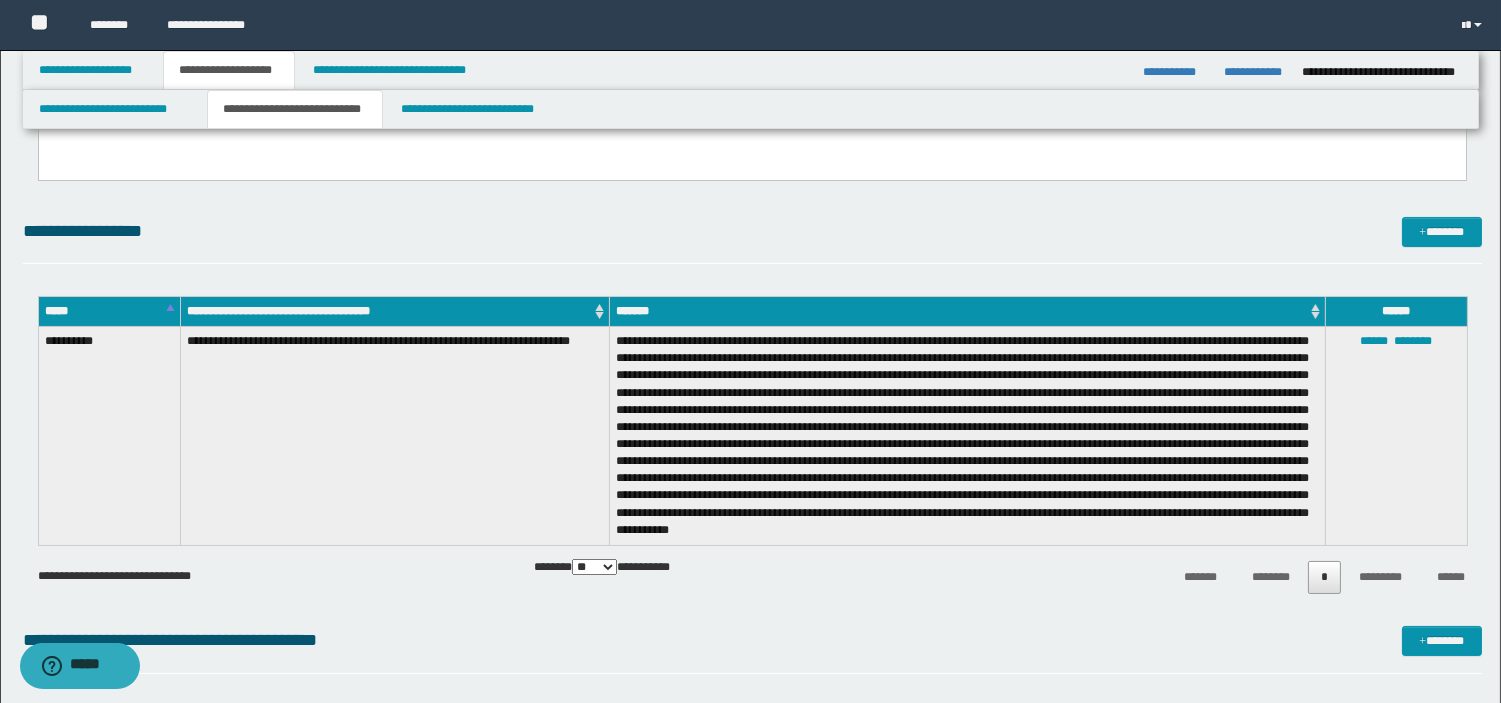 click at bounding box center (967, 436) 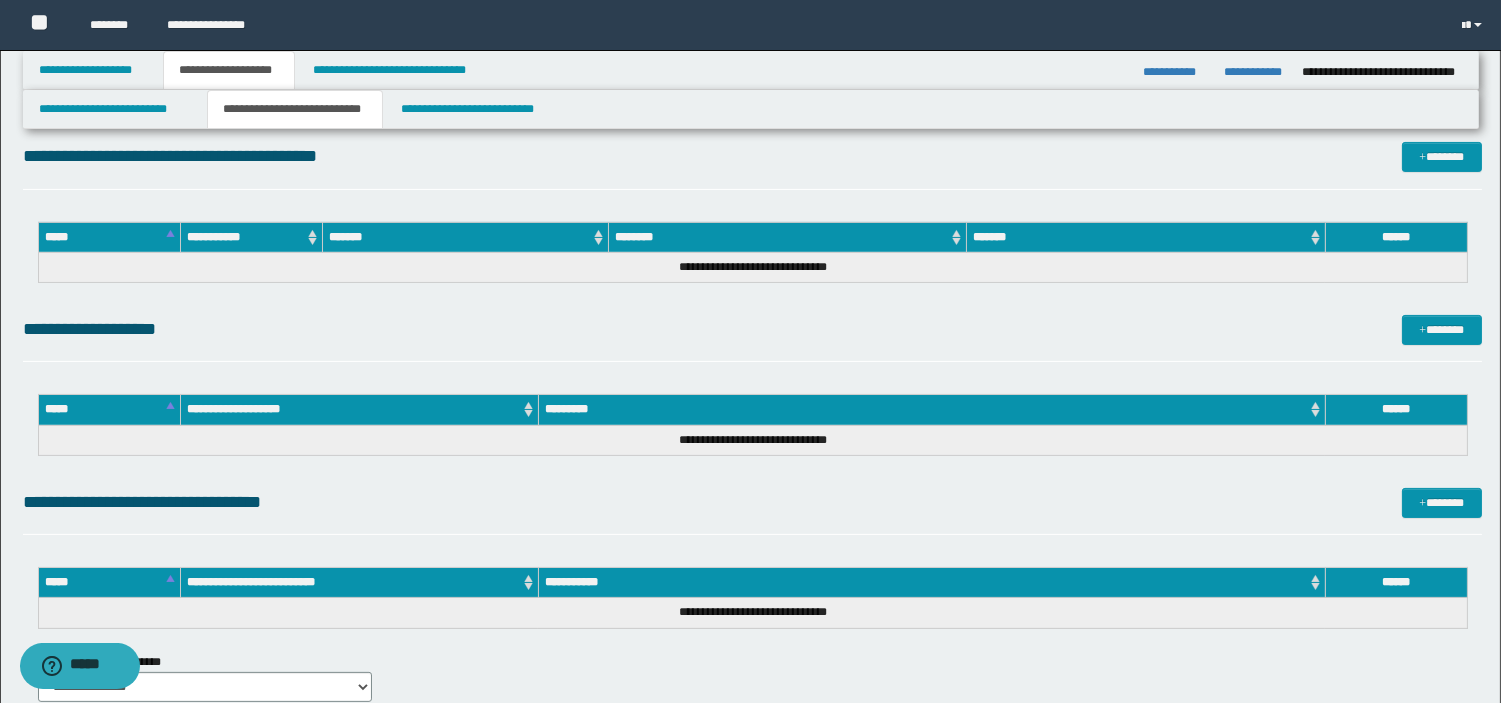 scroll, scrollTop: 907, scrollLeft: 0, axis: vertical 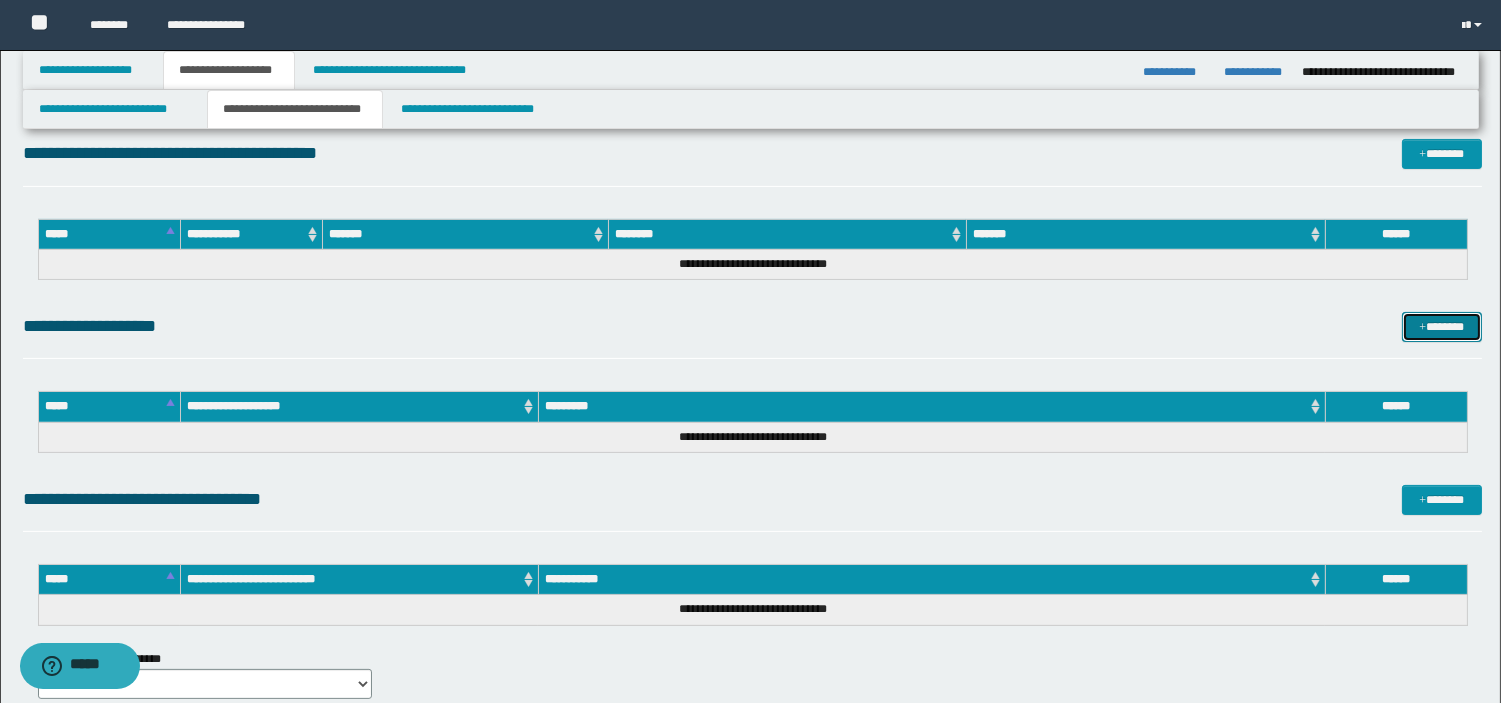 click on "*******" at bounding box center [1442, 327] 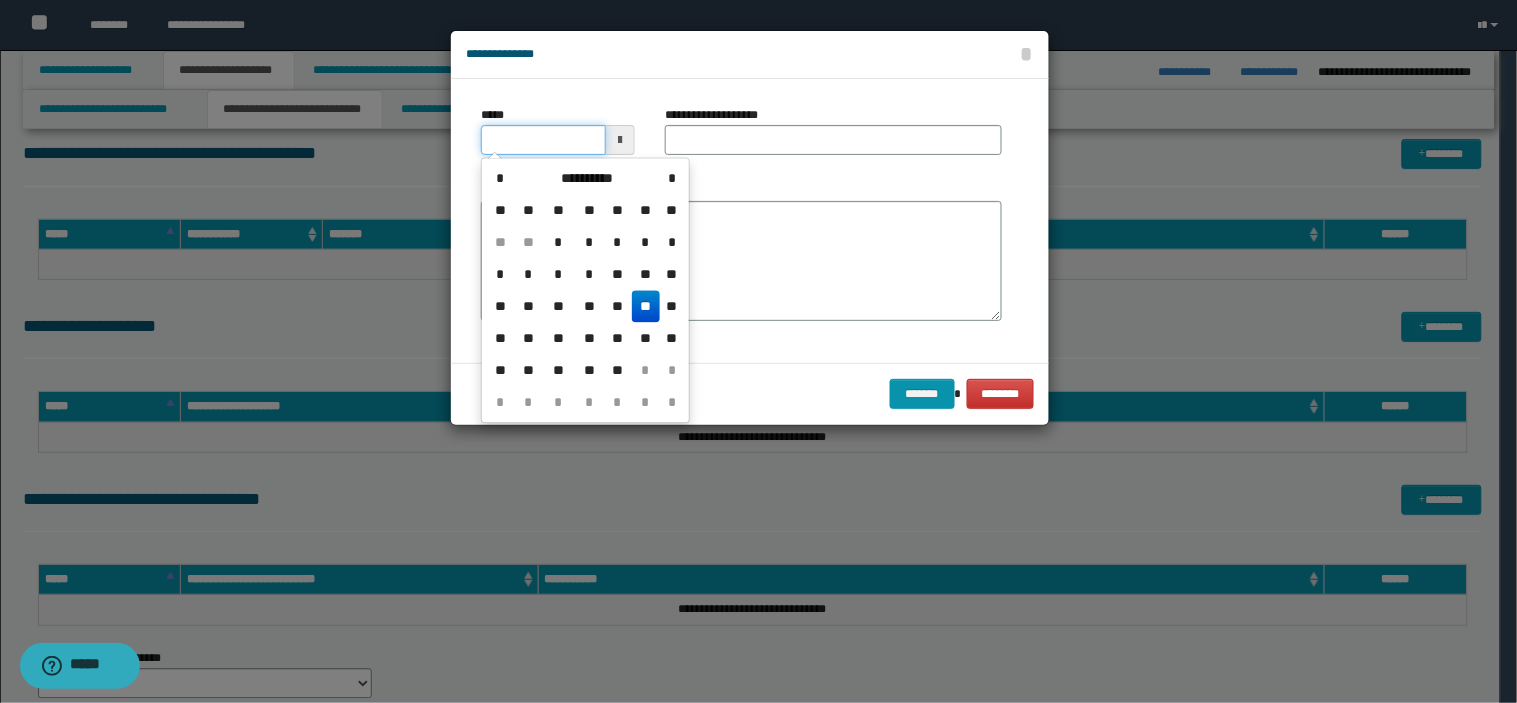 click on "*****" at bounding box center [543, 140] 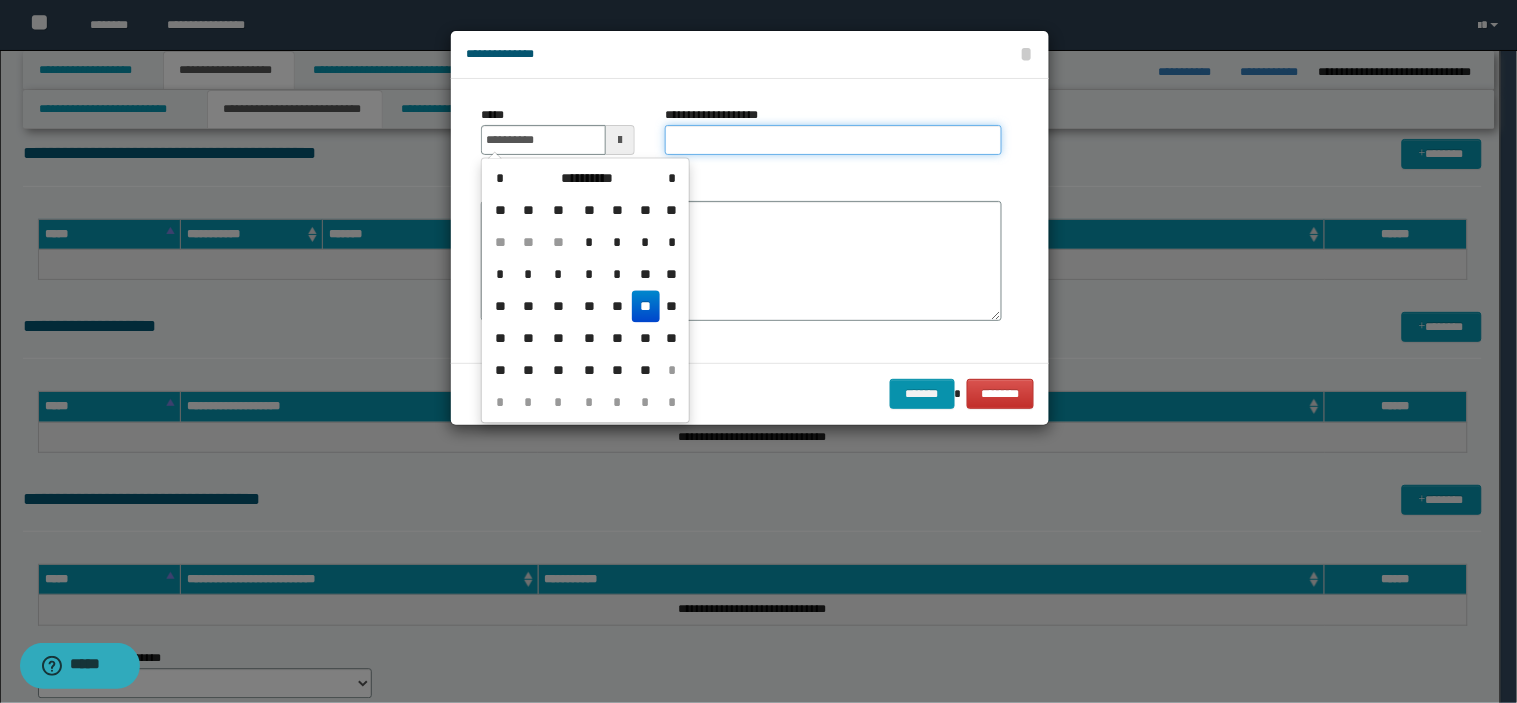 type on "**********" 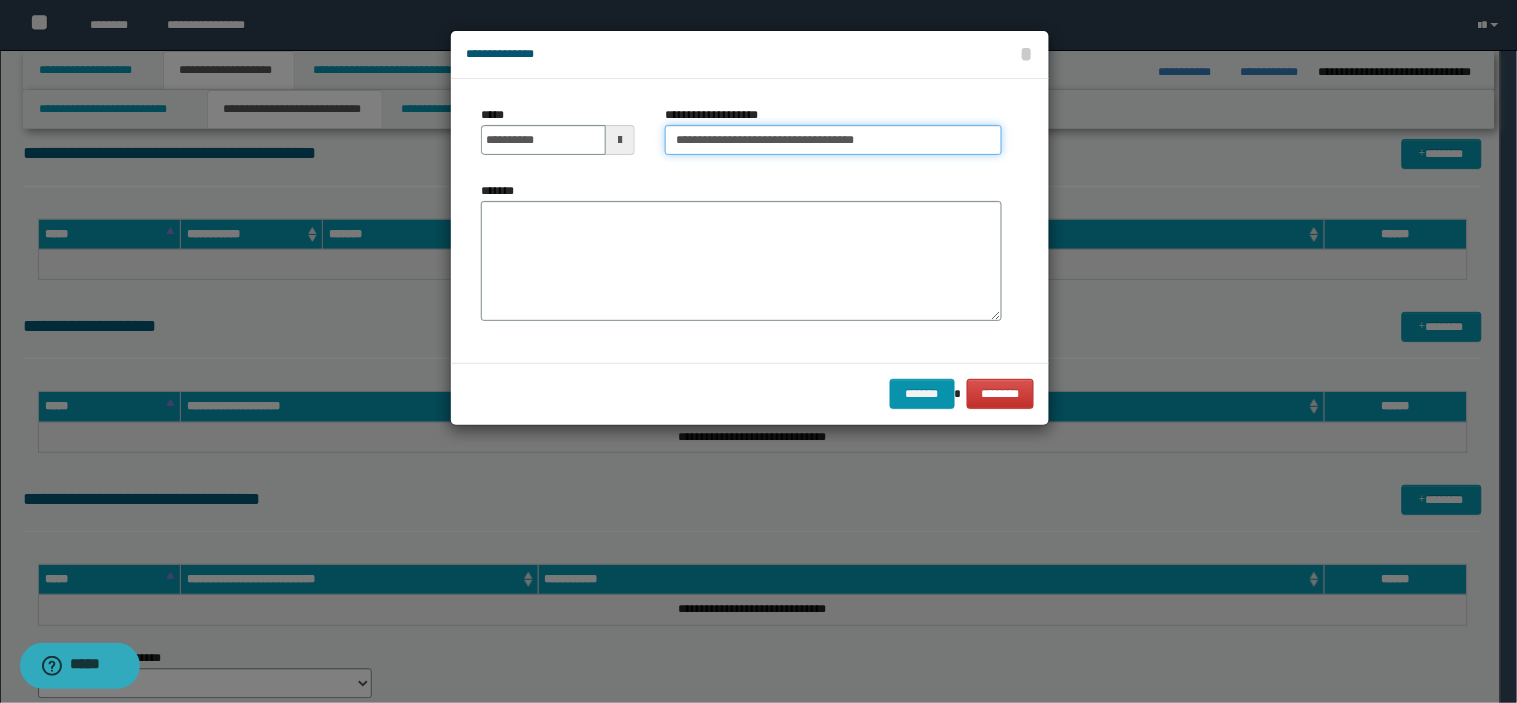 type on "**********" 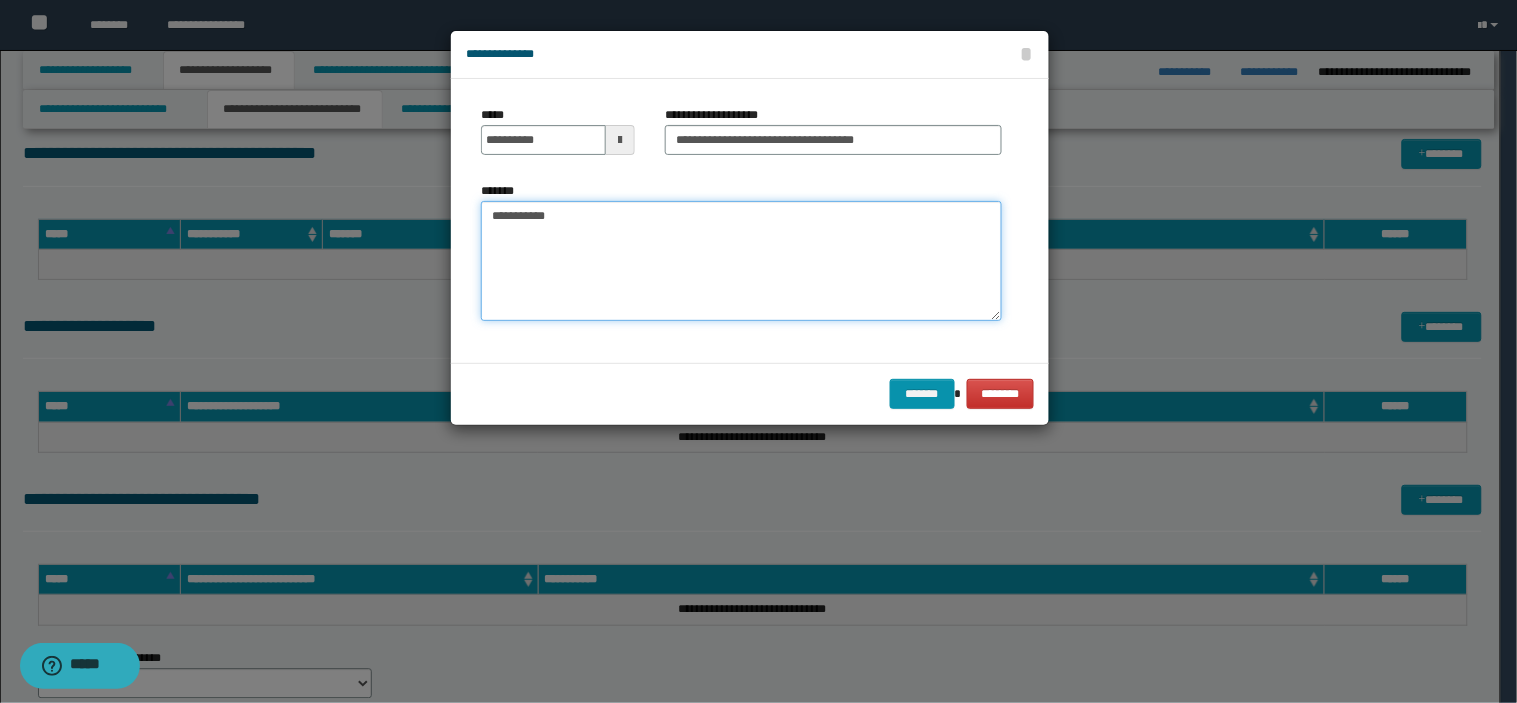 paste on "**********" 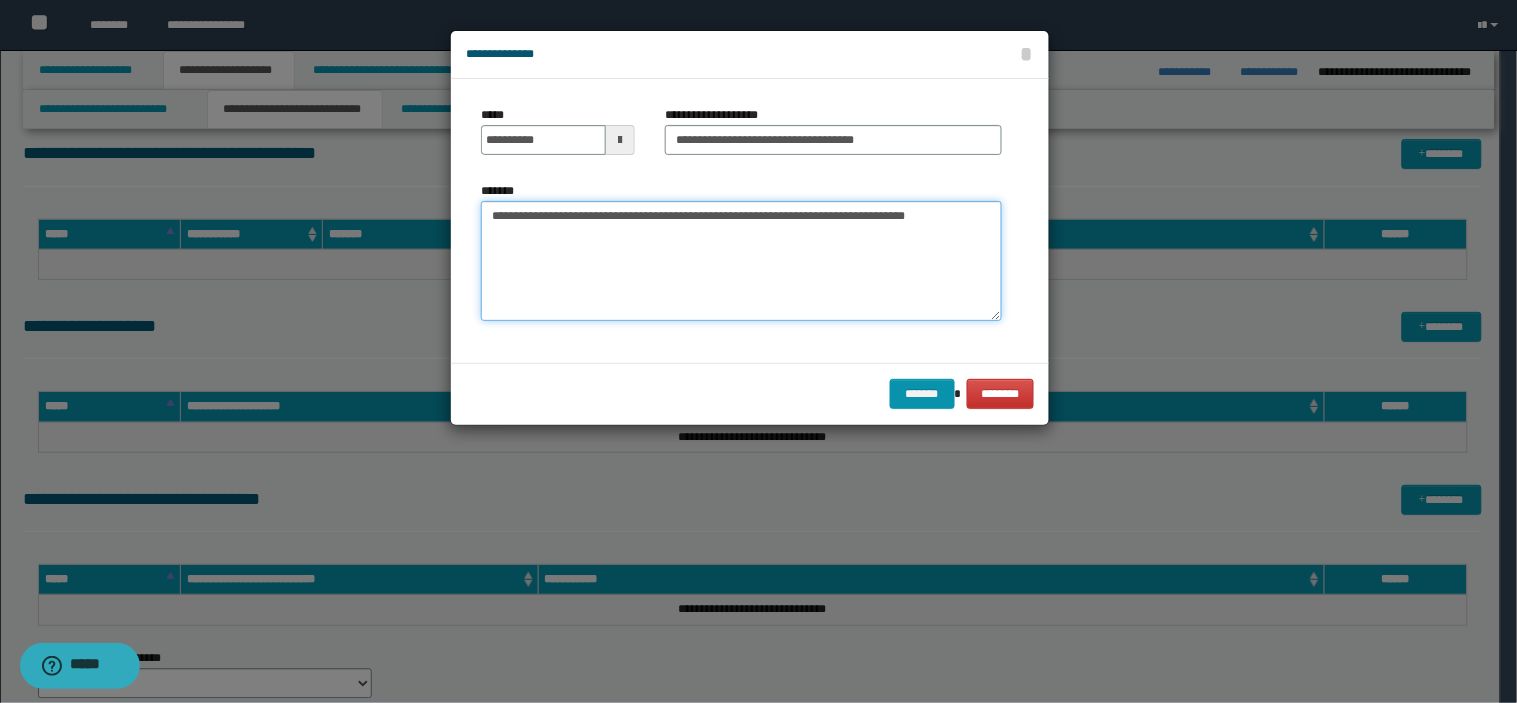 click on "**********" at bounding box center (741, 261) 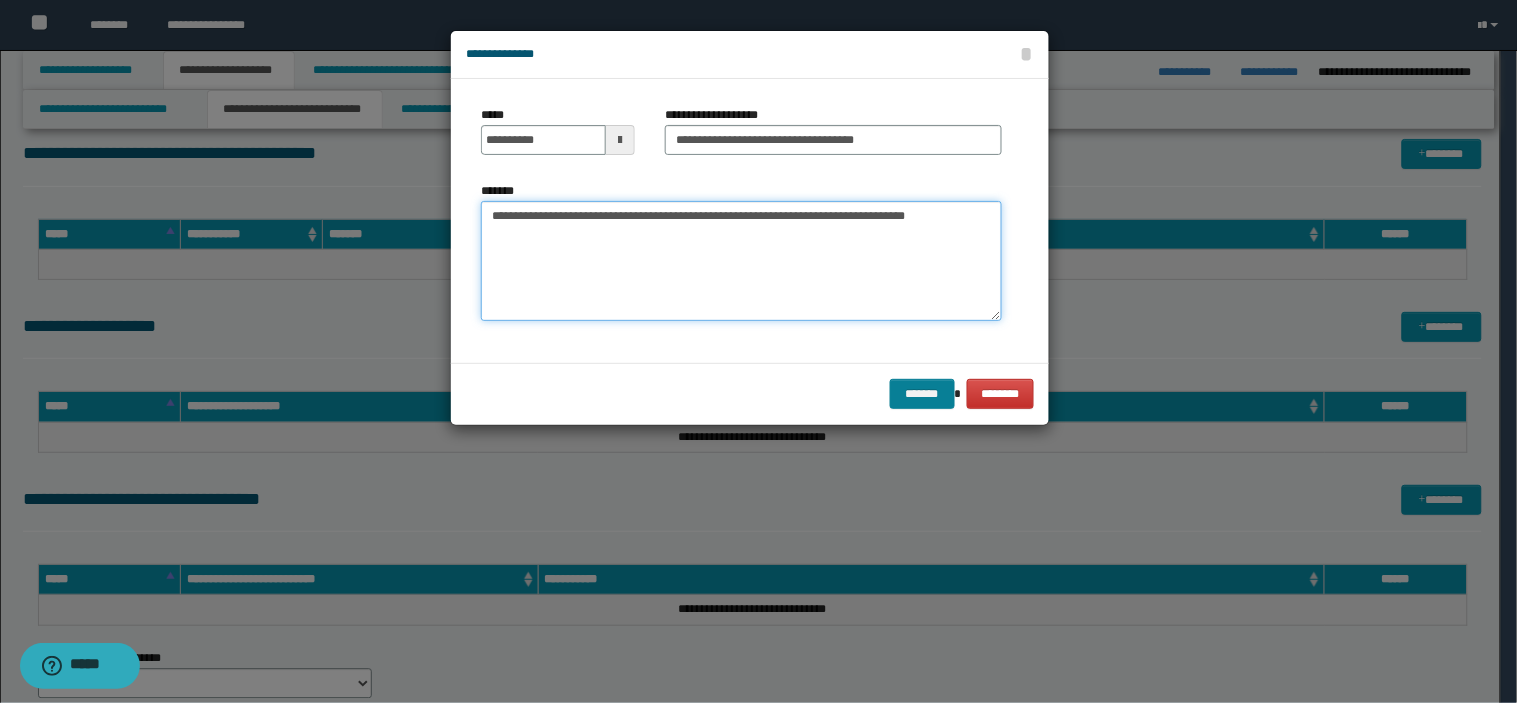 type on "**********" 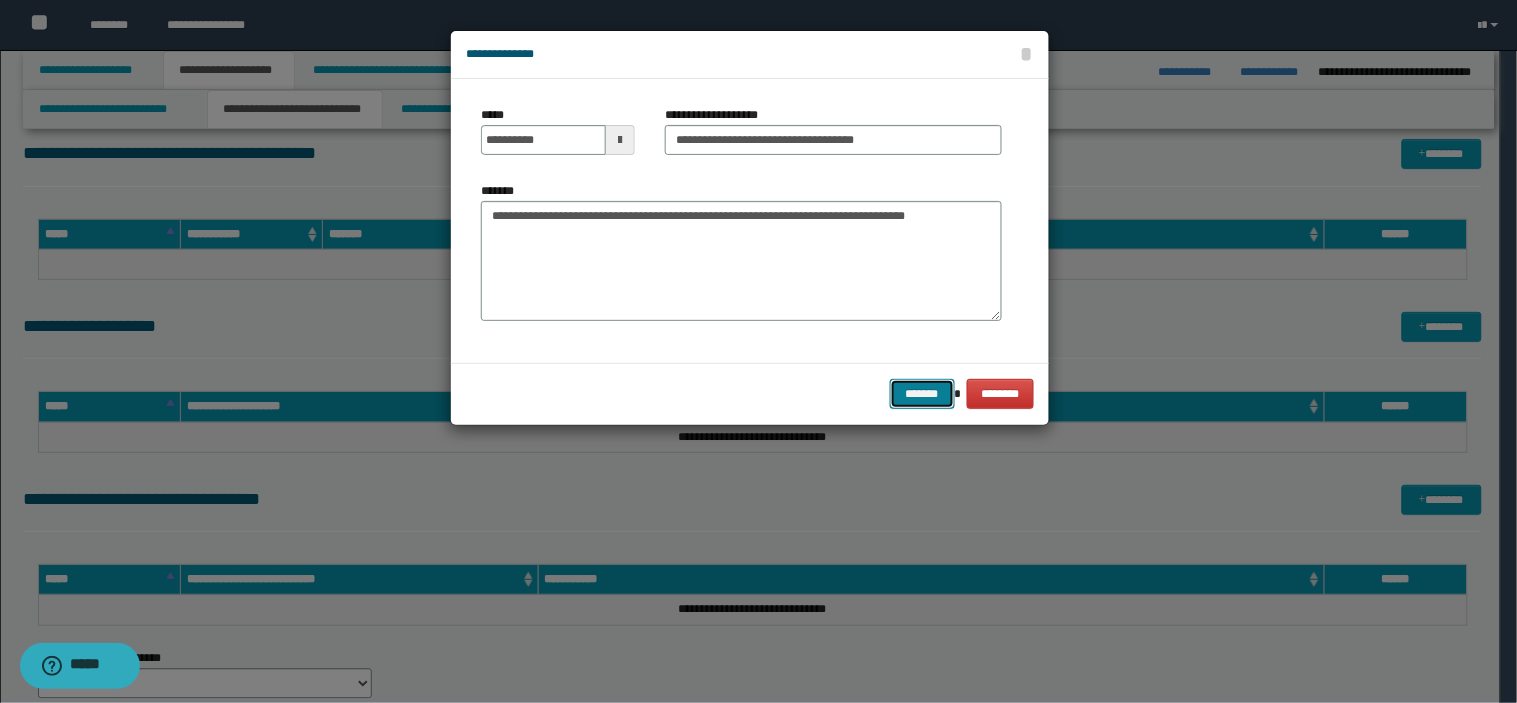 click on "*******" at bounding box center [922, 394] 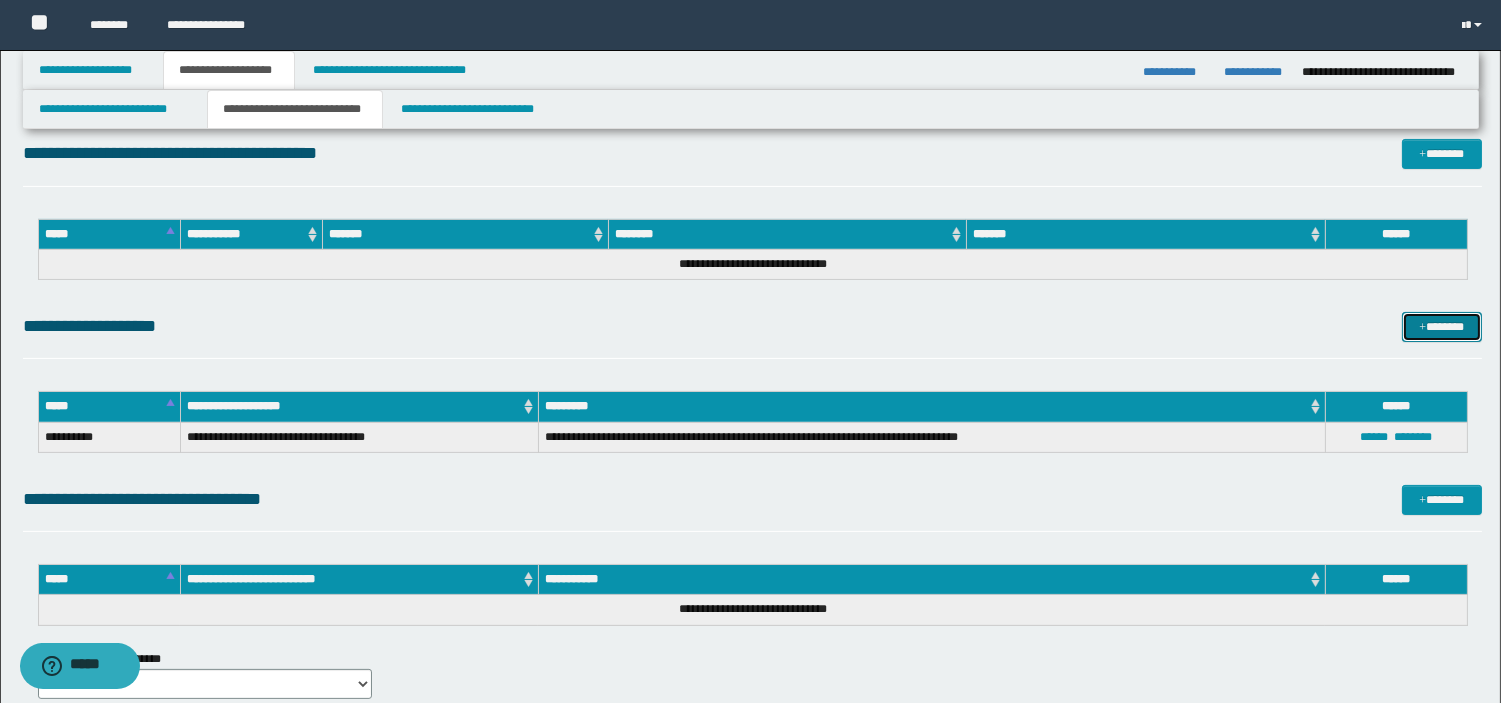 click on "*******" at bounding box center [1442, 327] 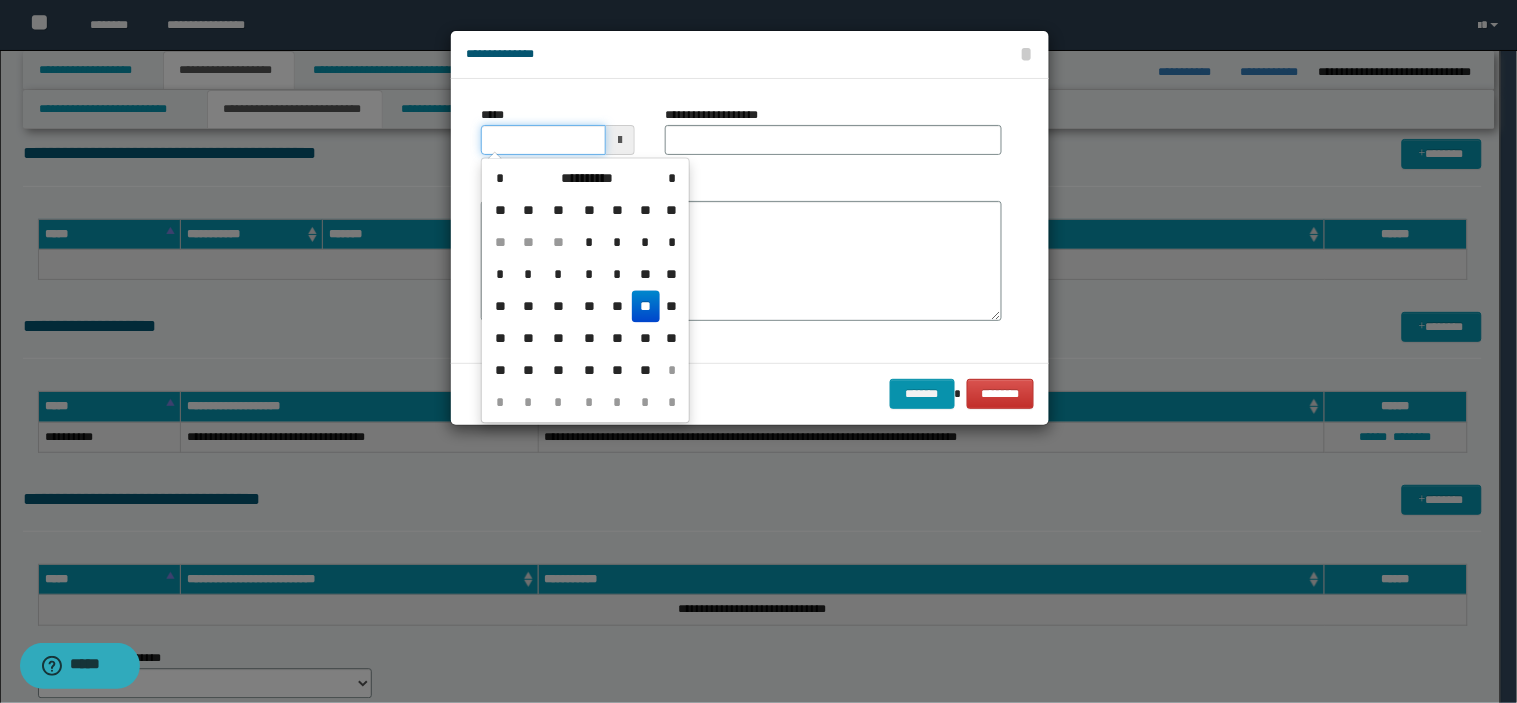 click on "*****" at bounding box center [543, 140] 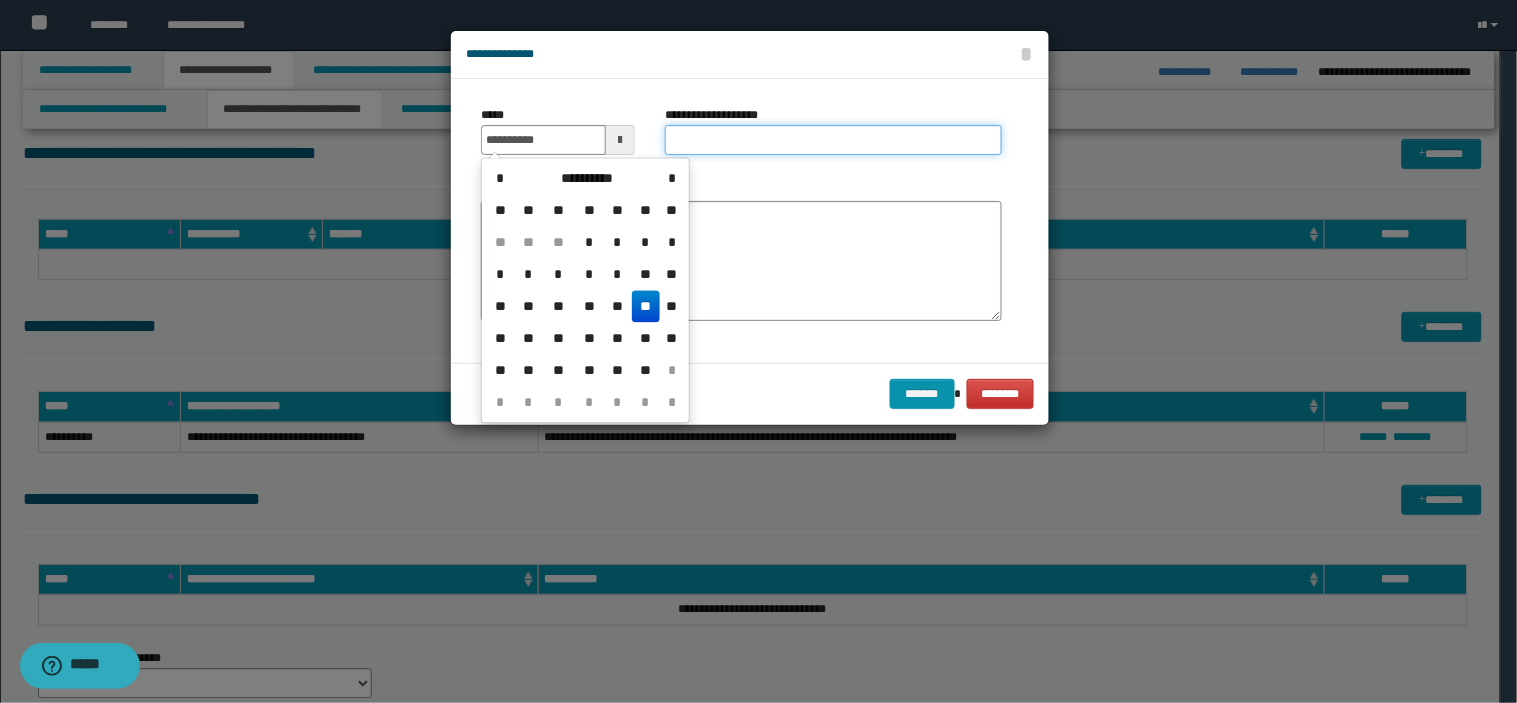 type on "**********" 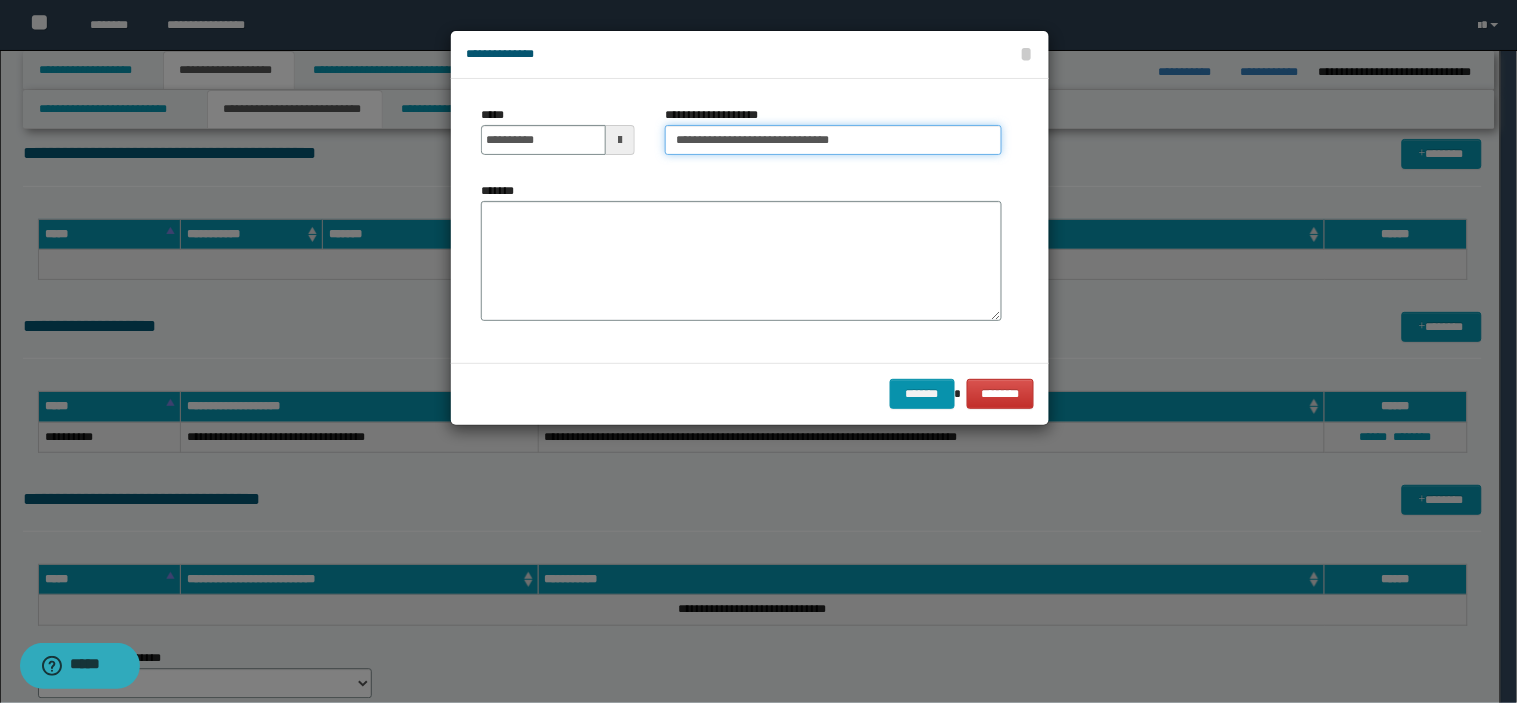 type on "**********" 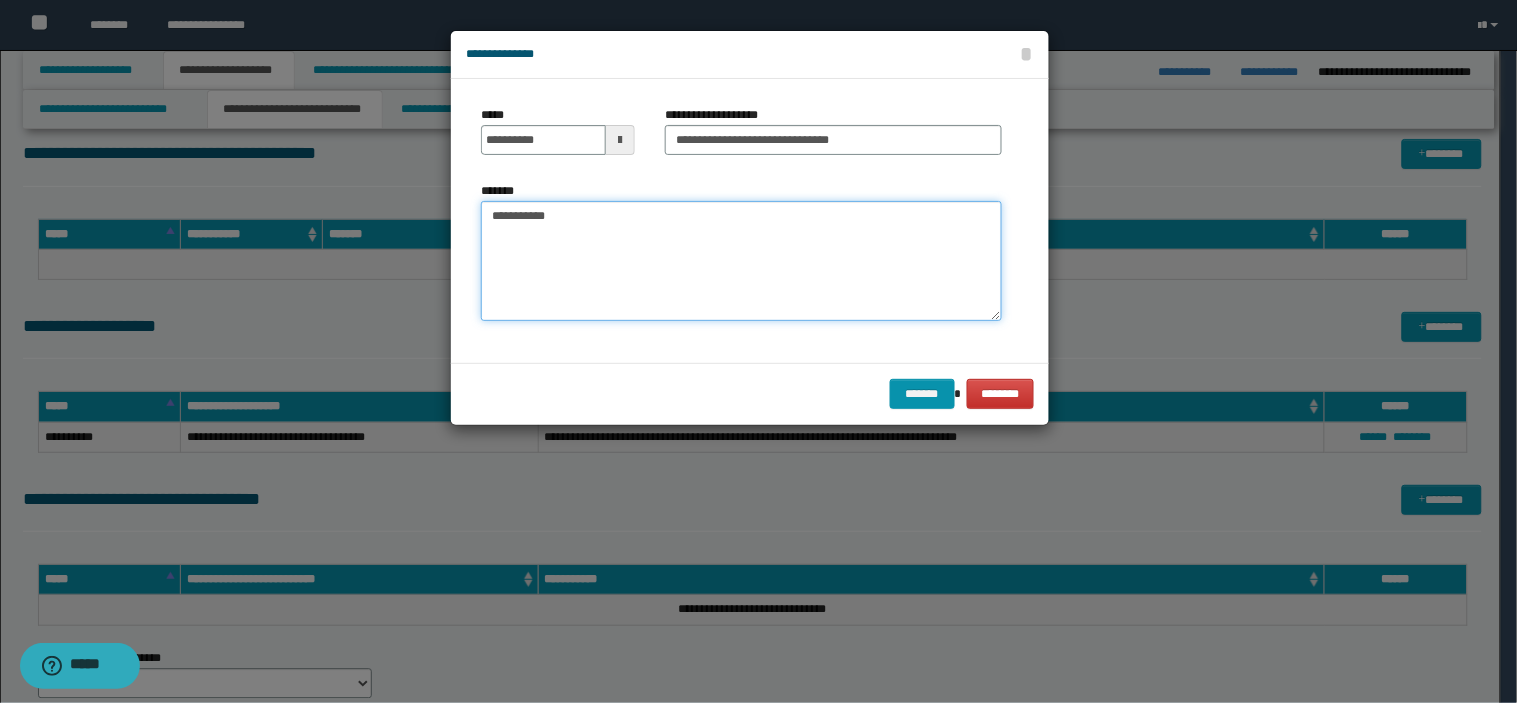paste on "**********" 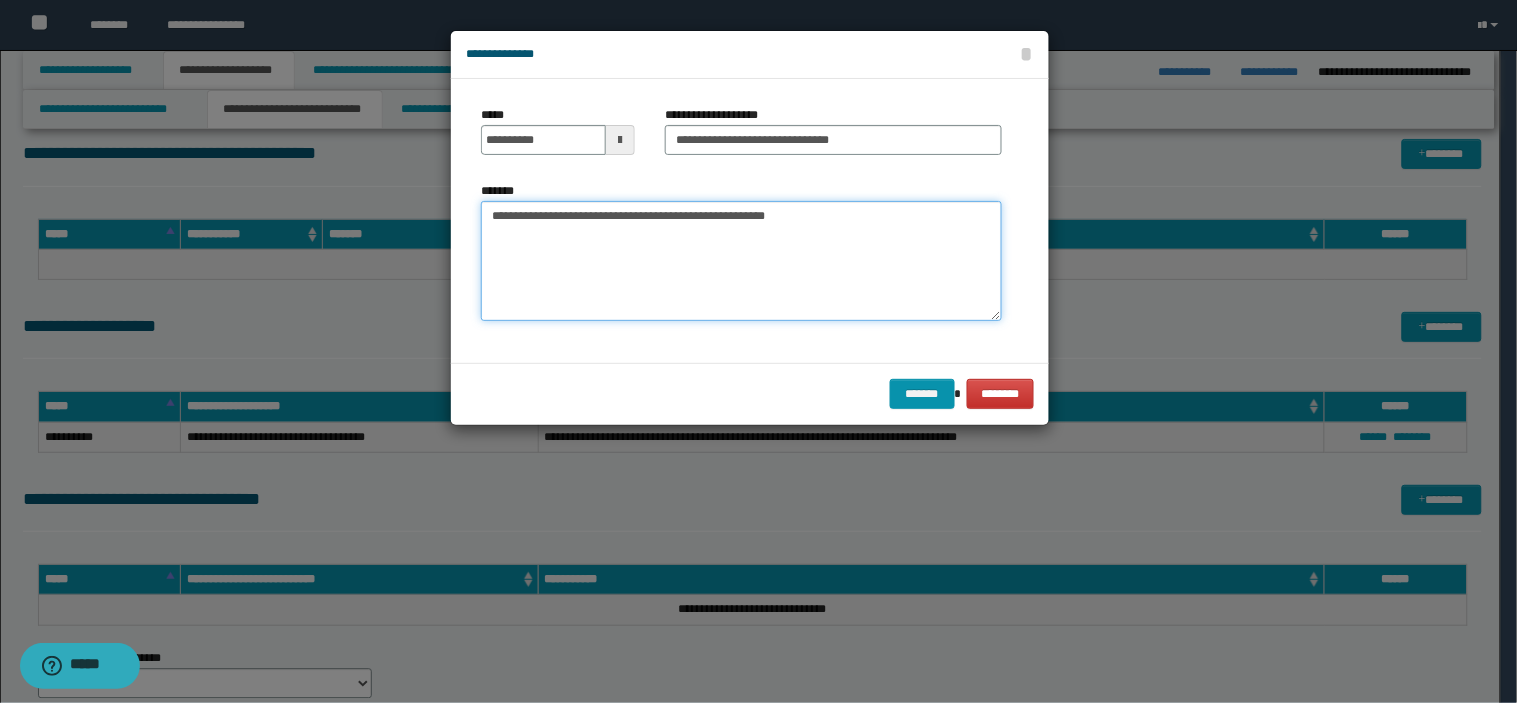 click on "**********" at bounding box center (741, 261) 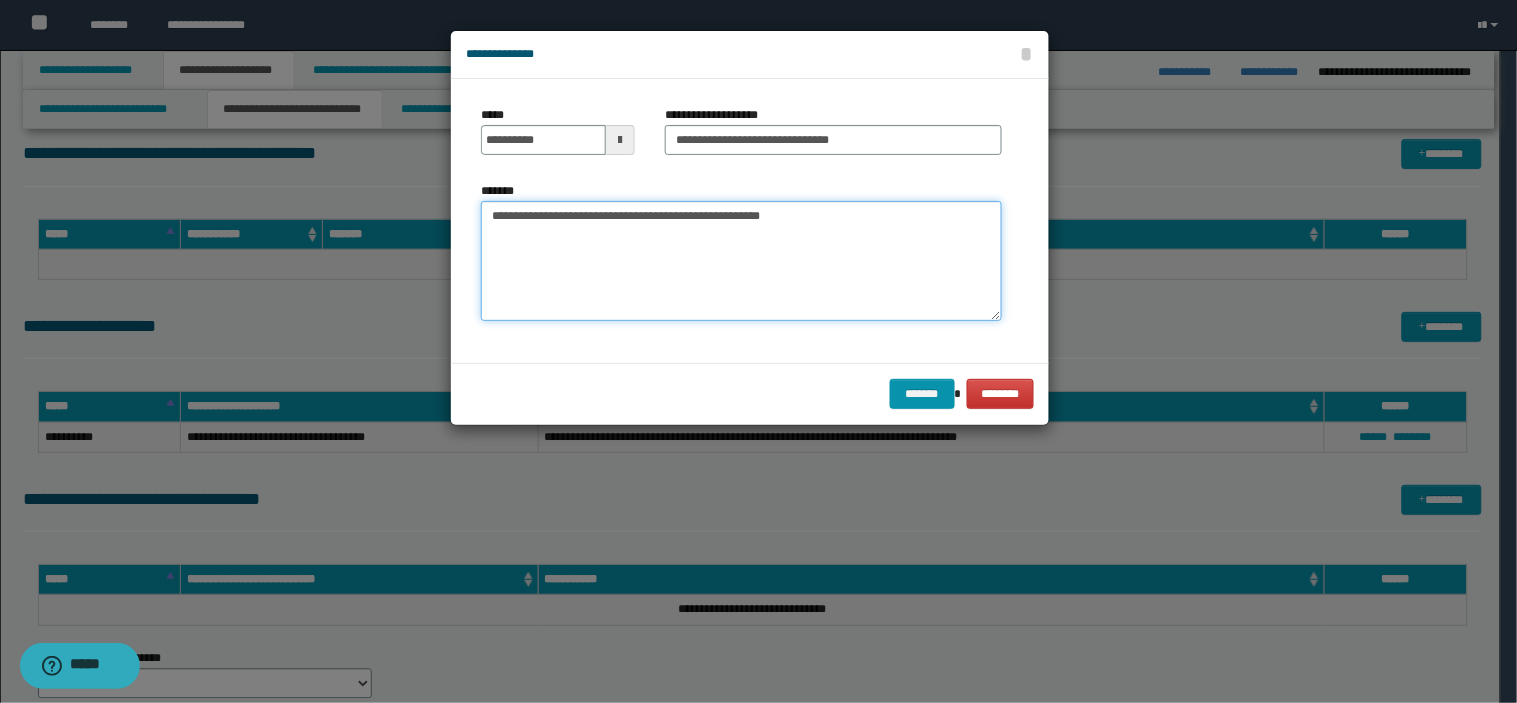 click on "**********" at bounding box center [741, 261] 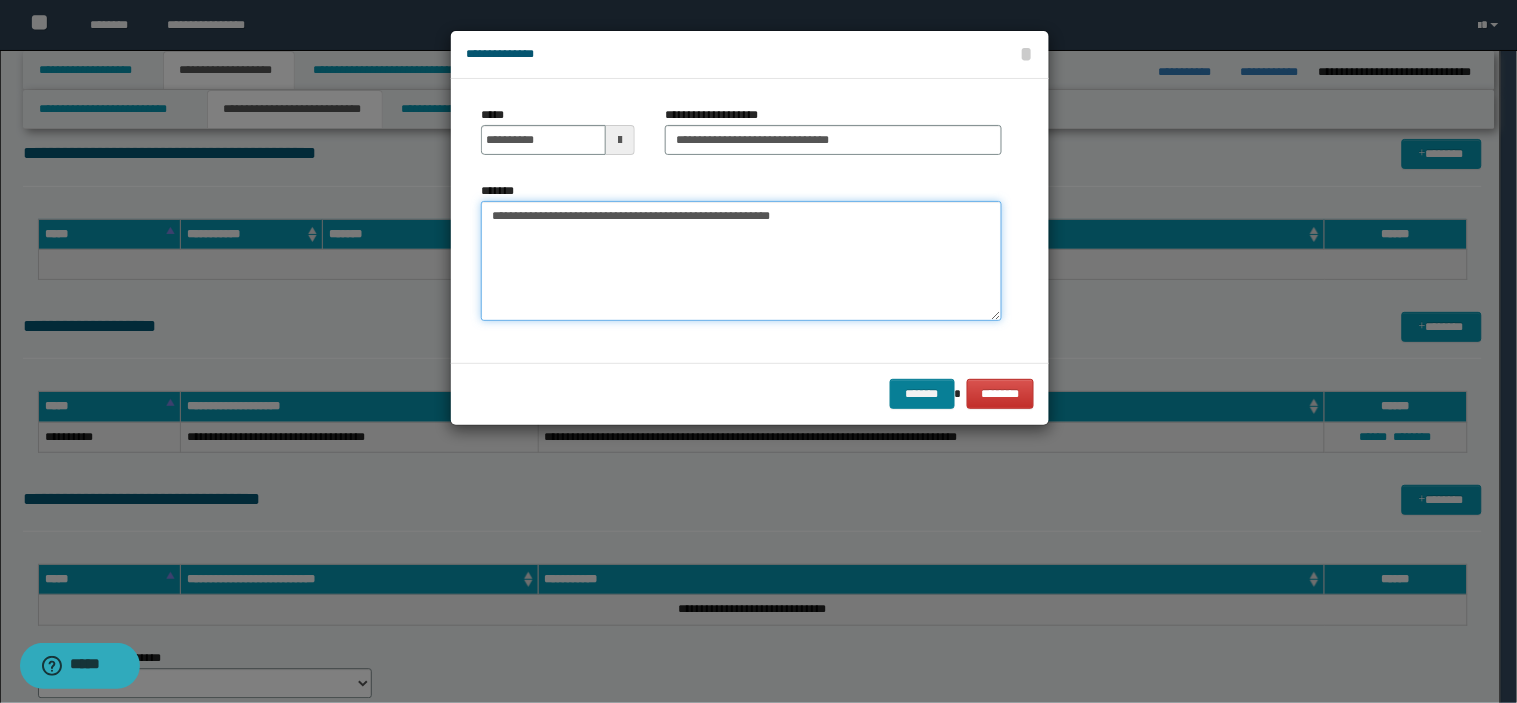 type on "**********" 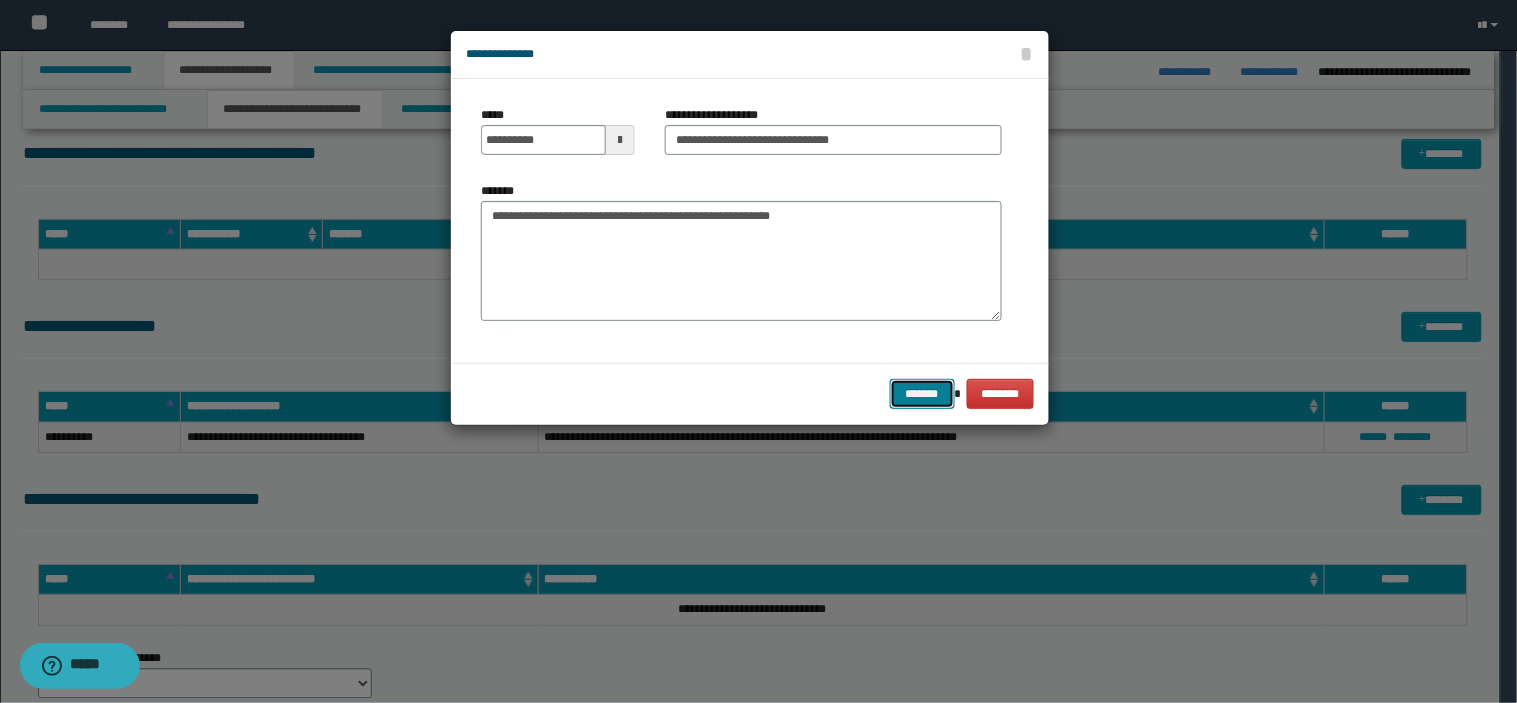 click on "*******" at bounding box center (922, 394) 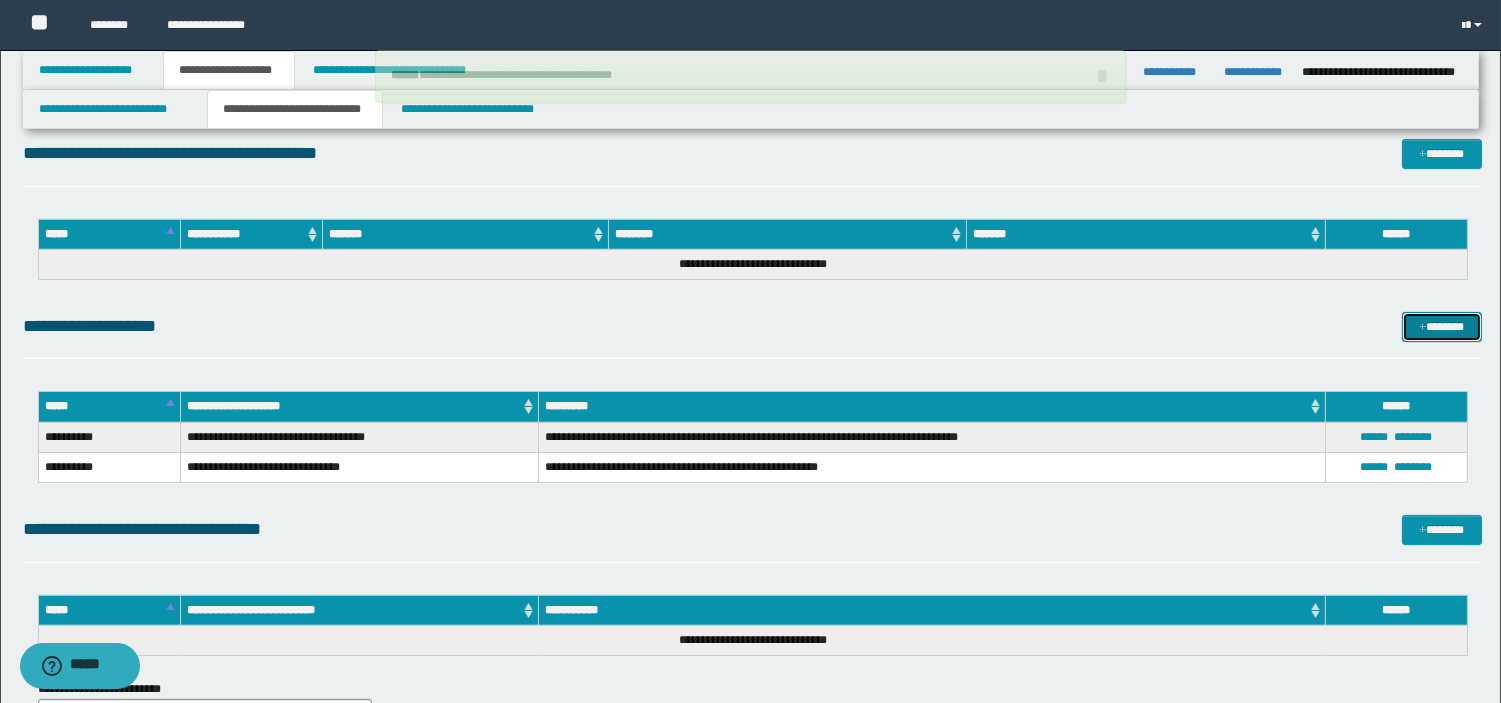 click on "*******" at bounding box center [1442, 327] 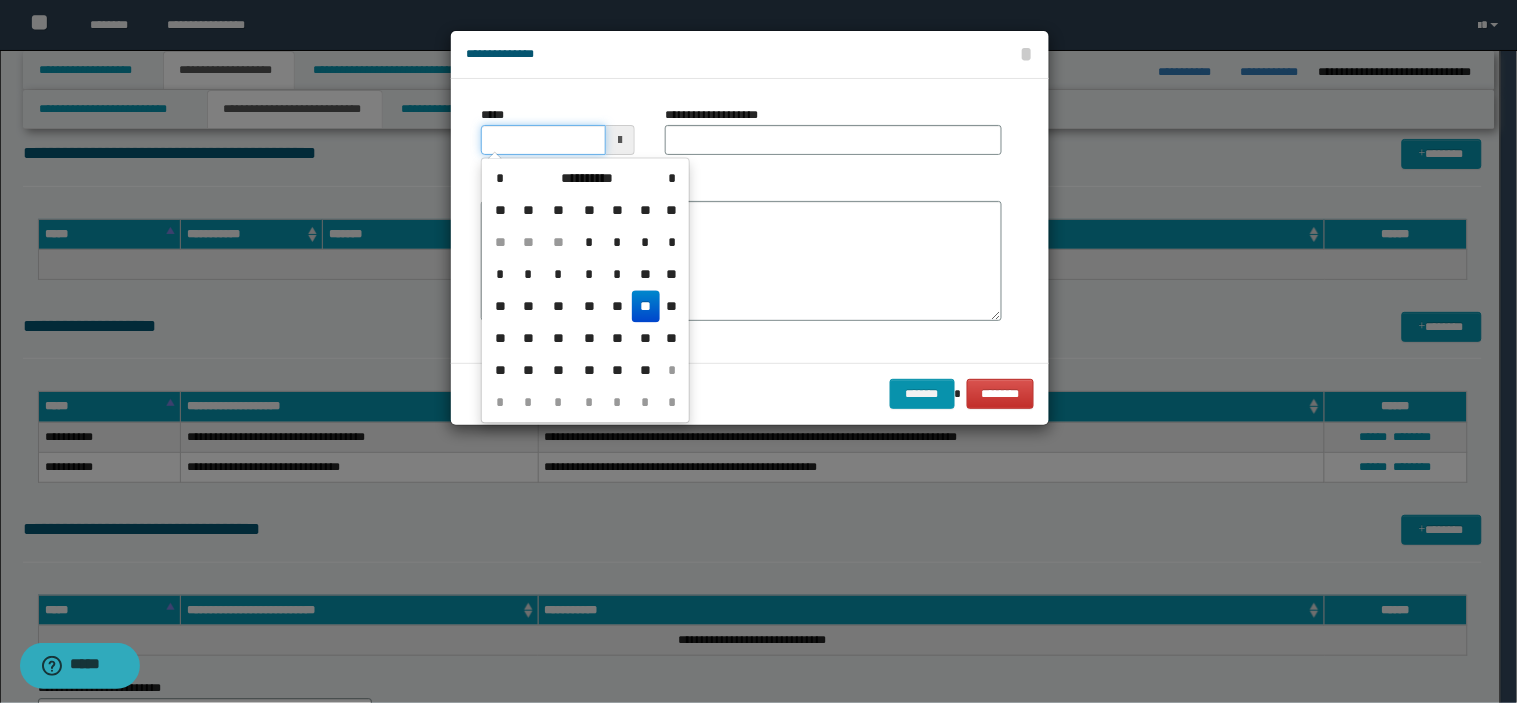click on "*****" at bounding box center [543, 140] 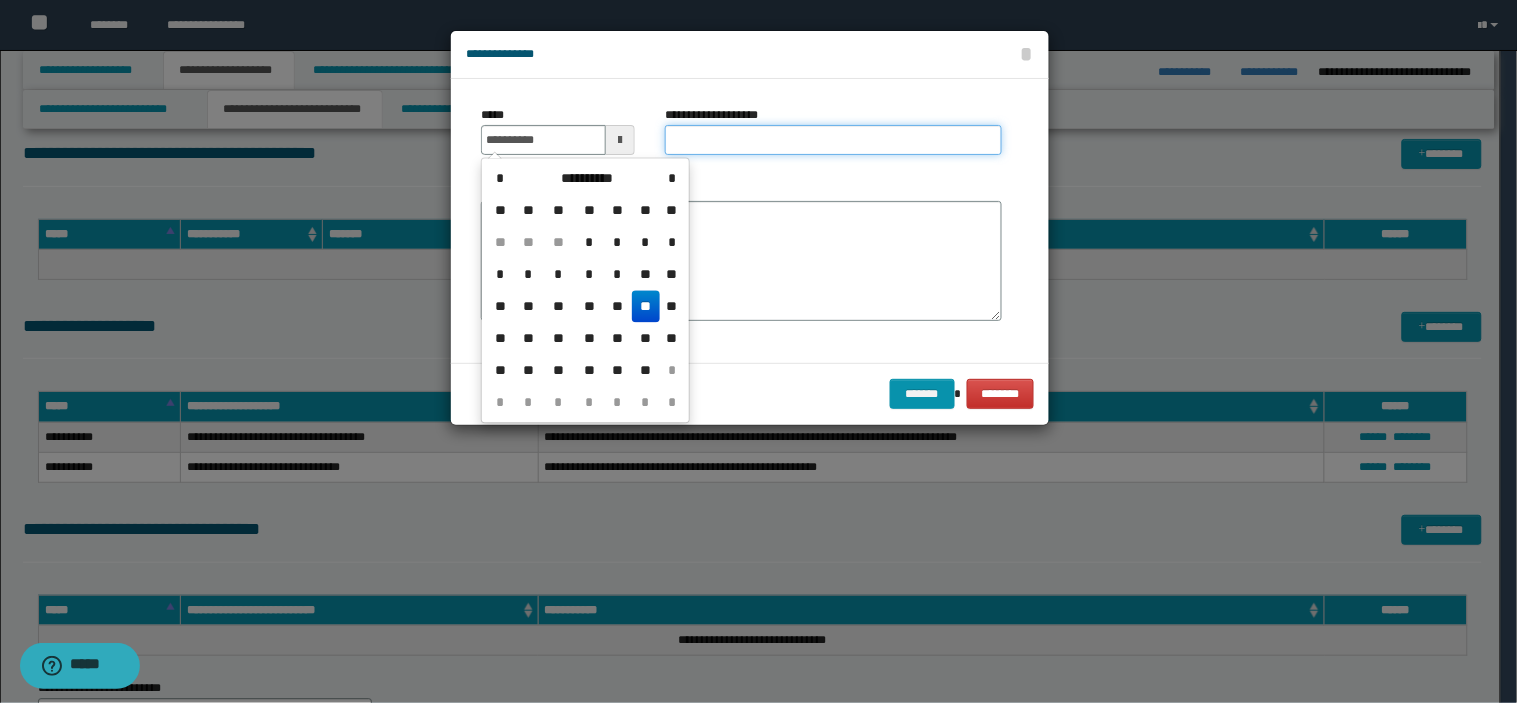 type on "**********" 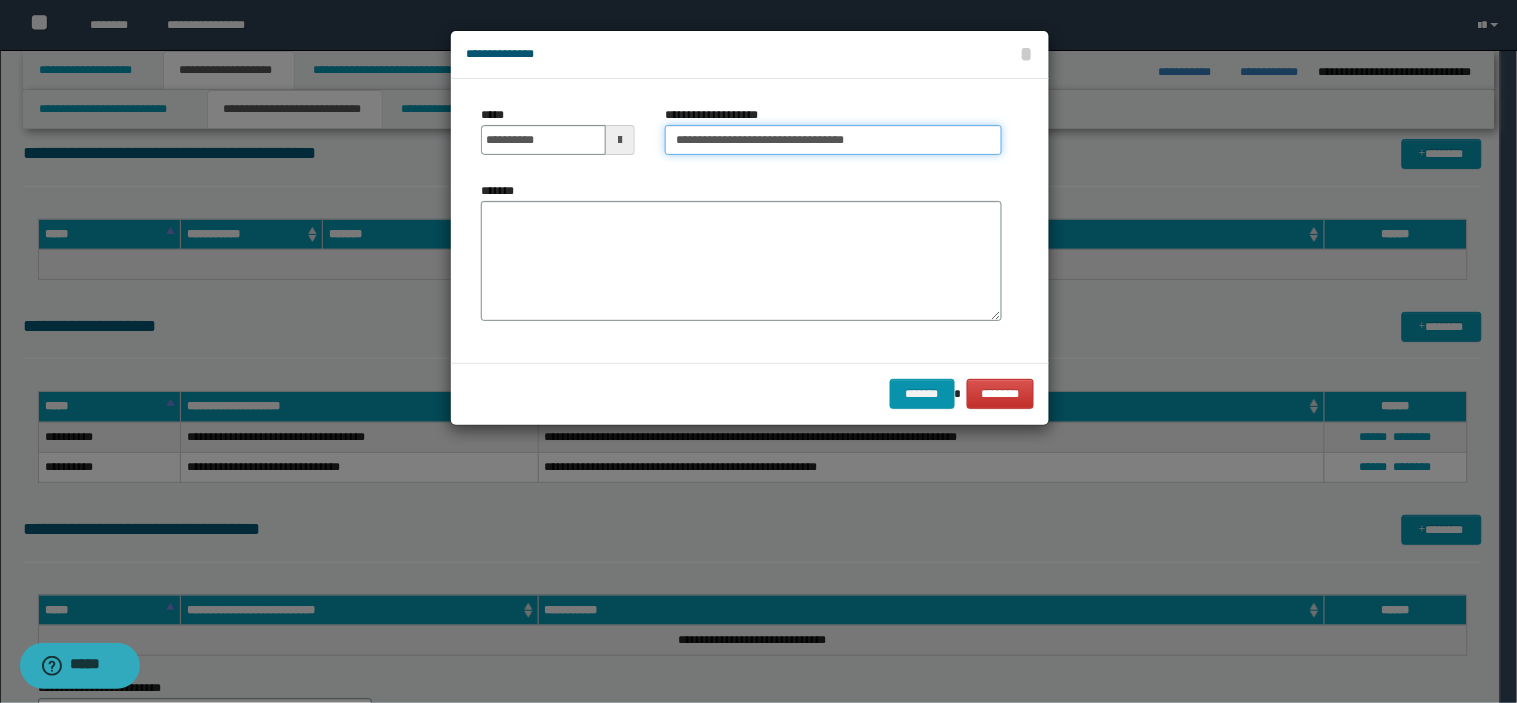 type on "**********" 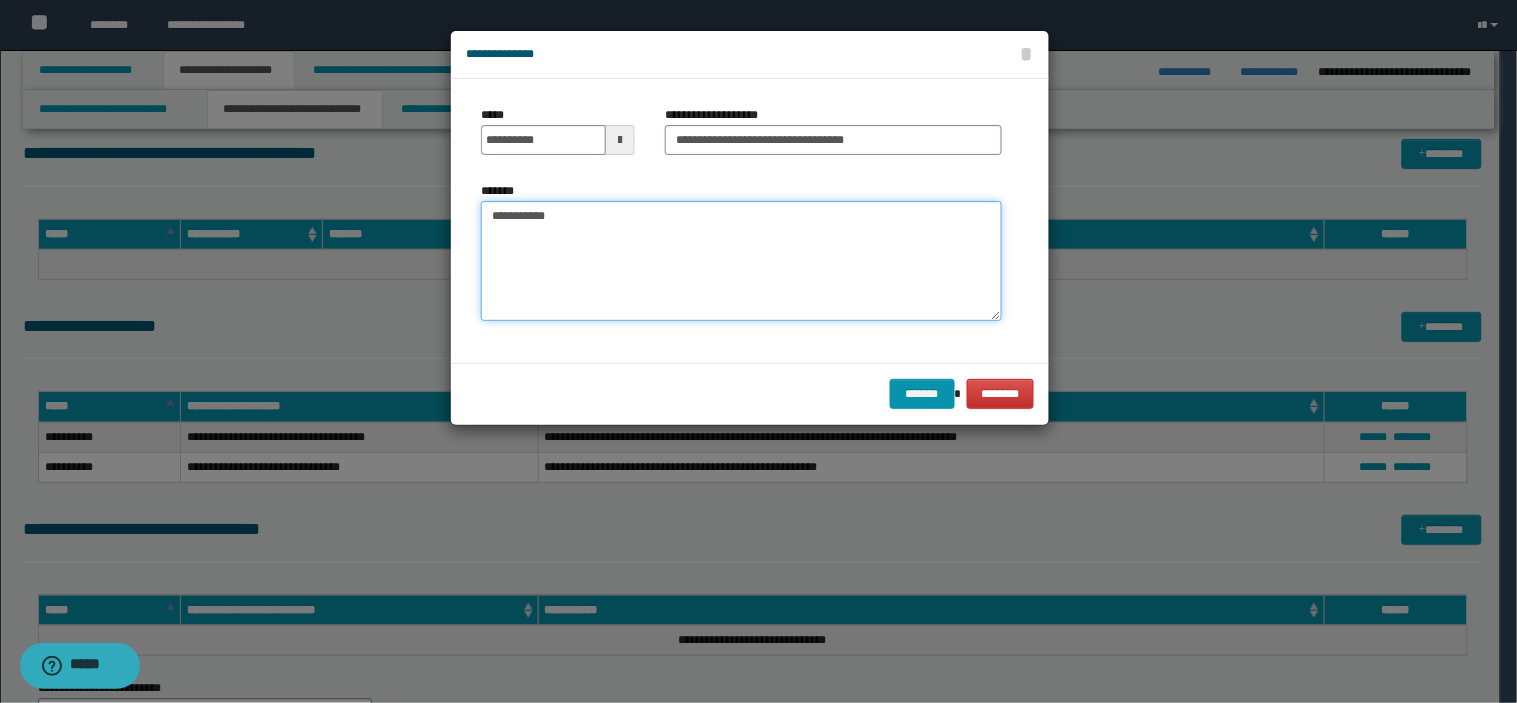 paste on "**********" 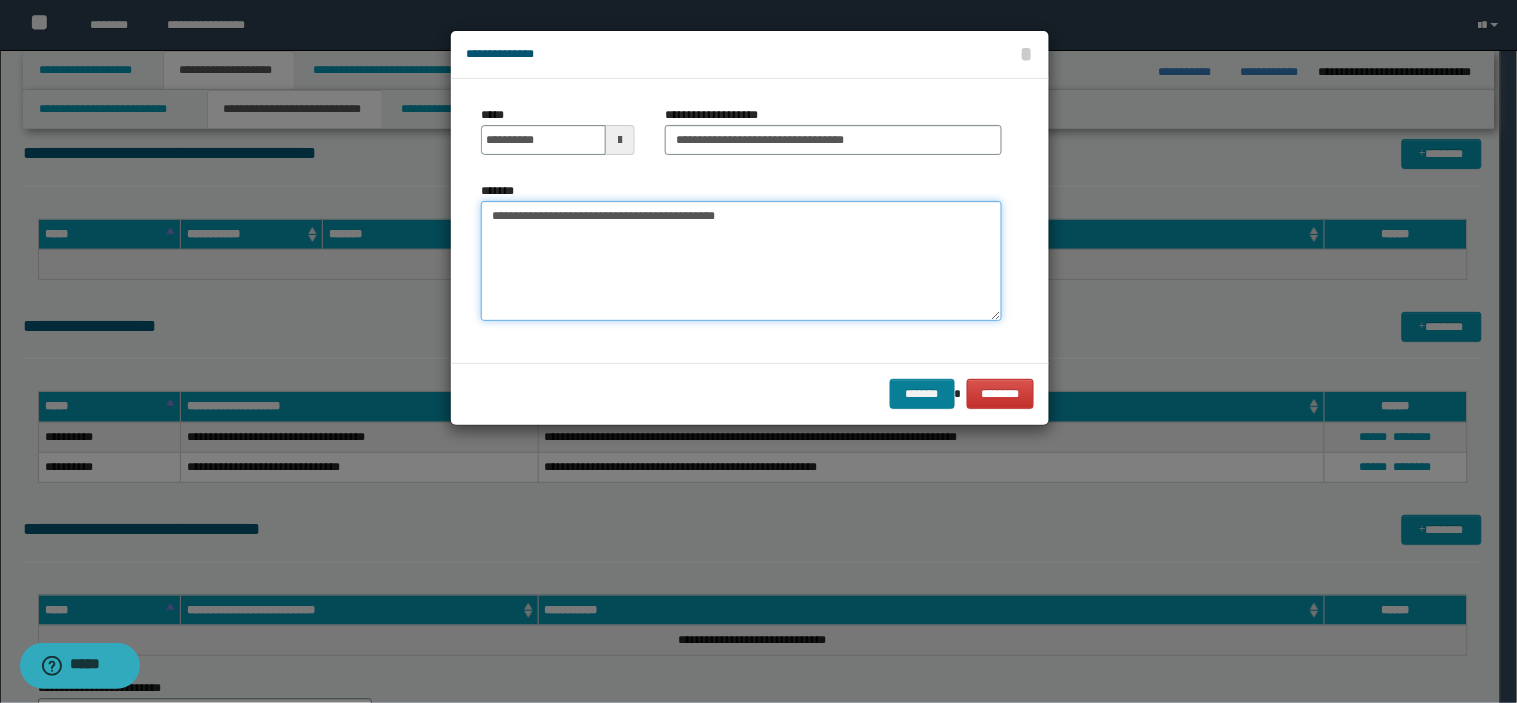 type on "**********" 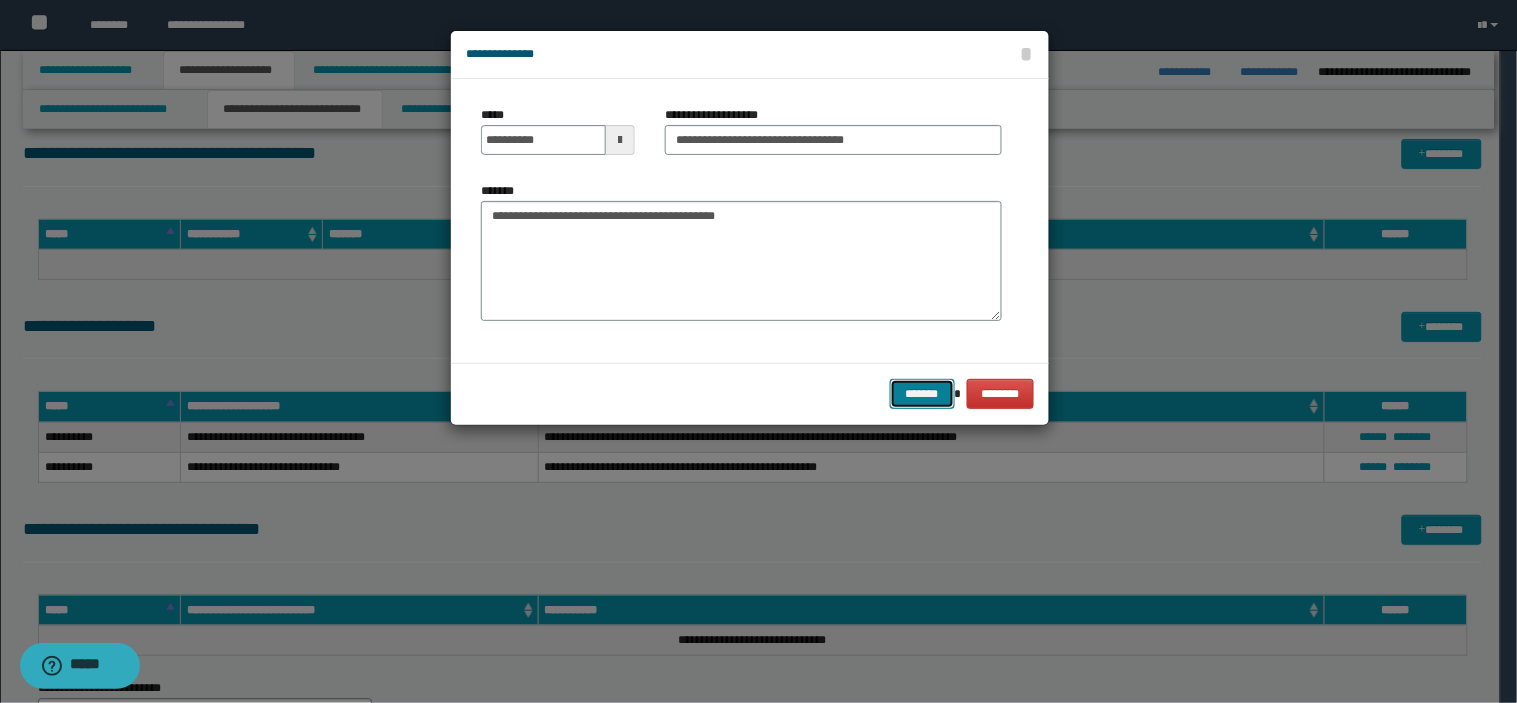 click on "*******" at bounding box center (922, 394) 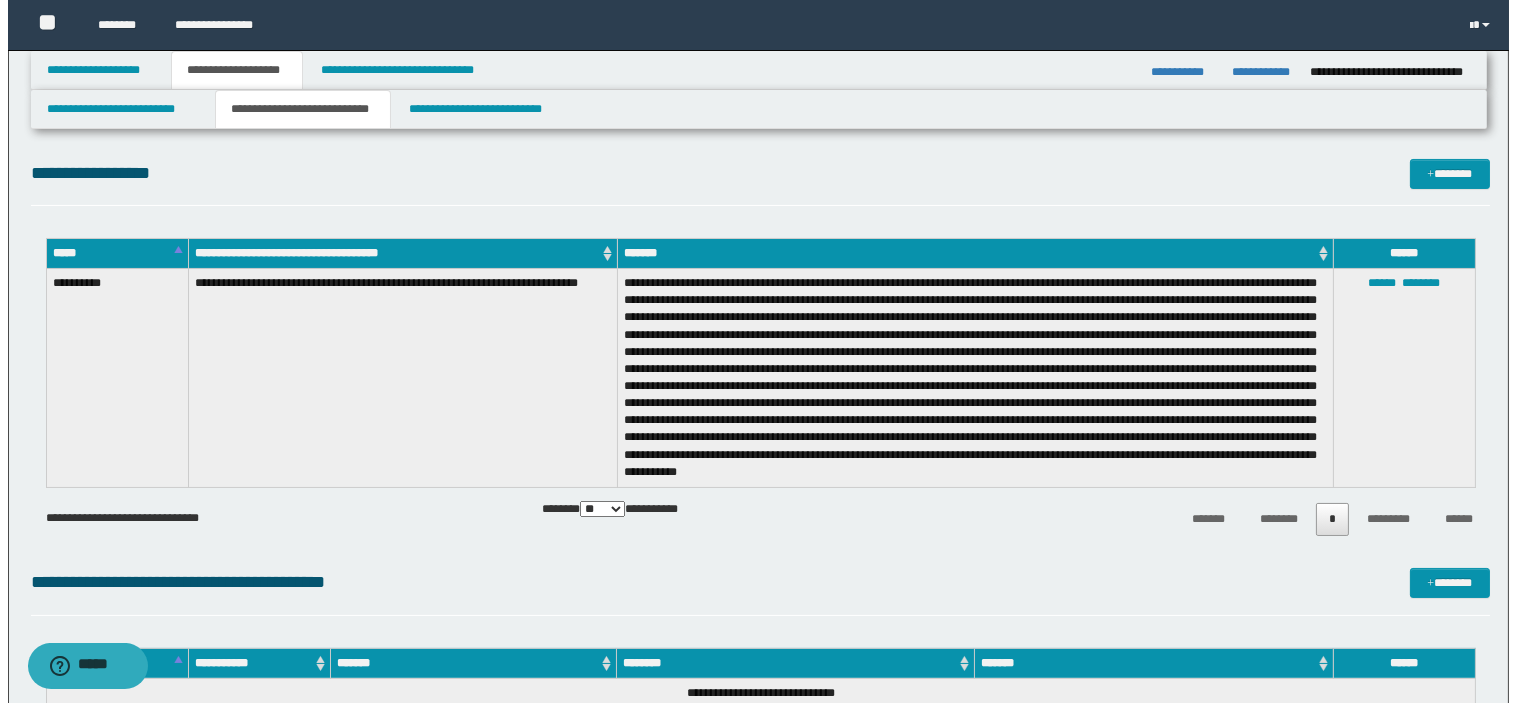 scroll, scrollTop: 485, scrollLeft: 0, axis: vertical 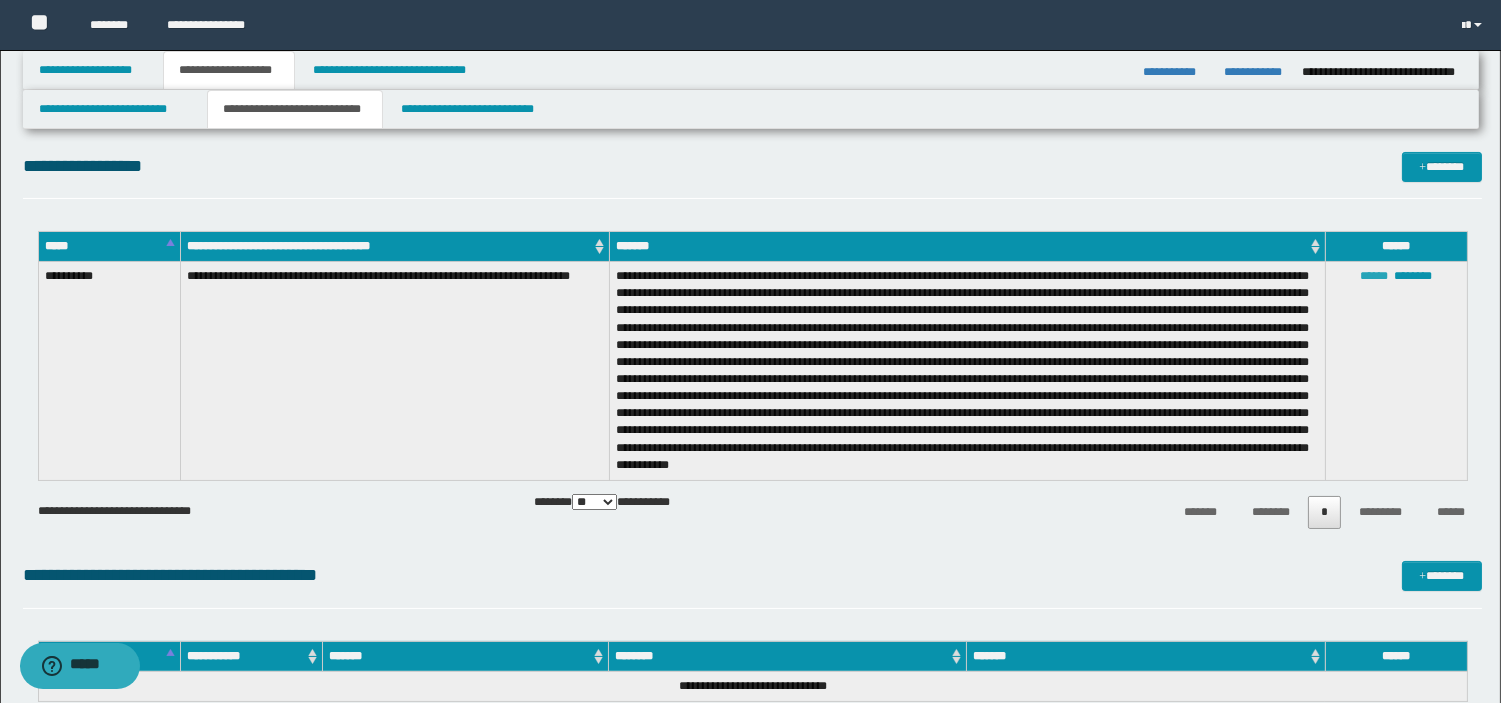 click on "******" at bounding box center [1374, 276] 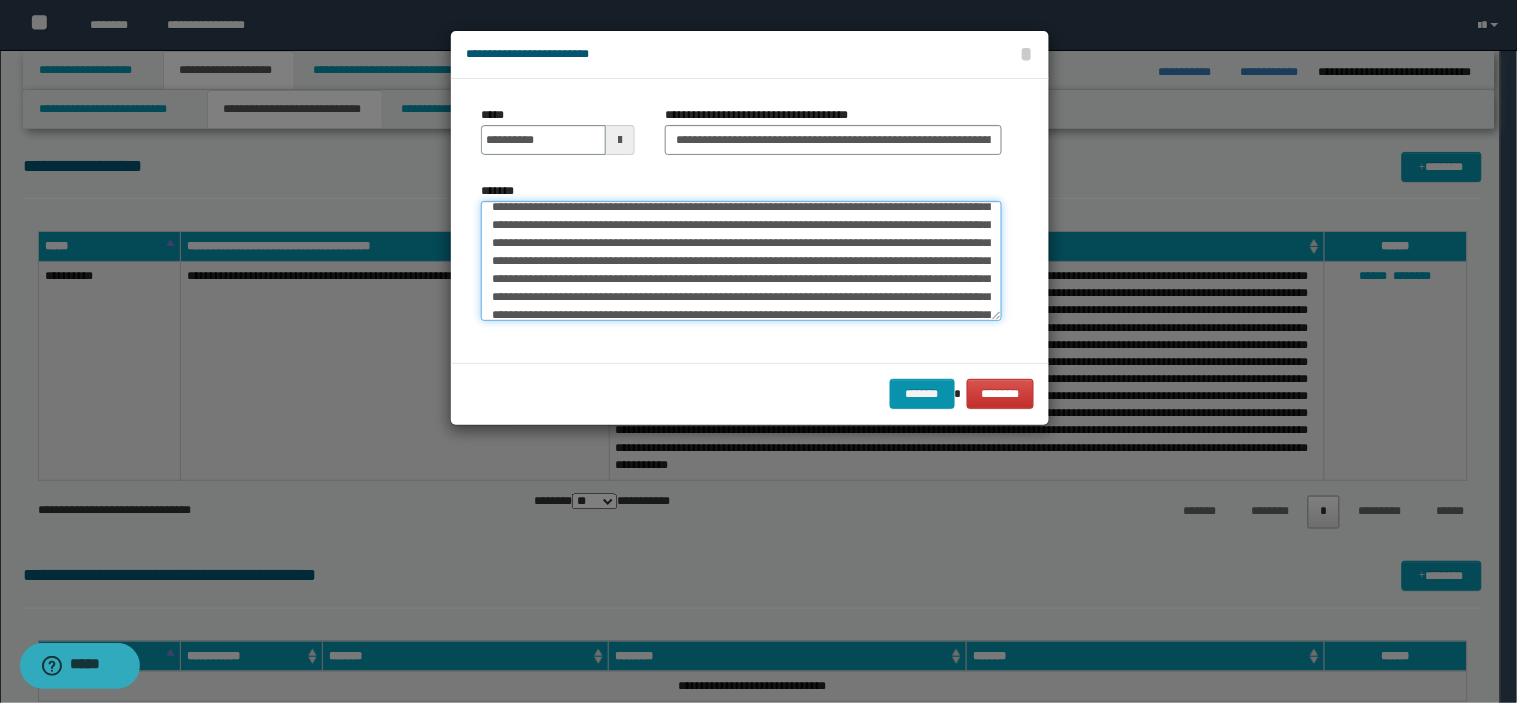 scroll, scrollTop: 215, scrollLeft: 0, axis: vertical 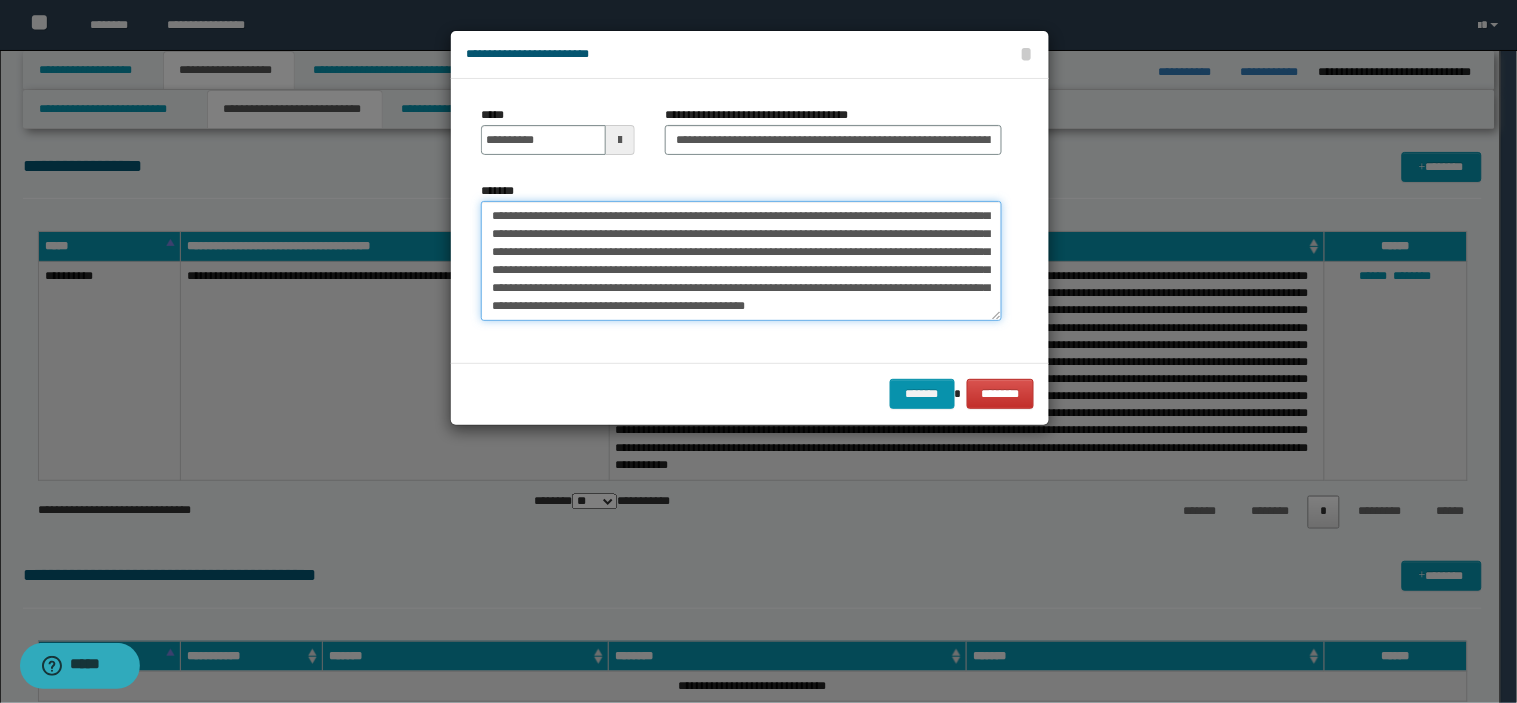 click on "*******" at bounding box center (741, 261) 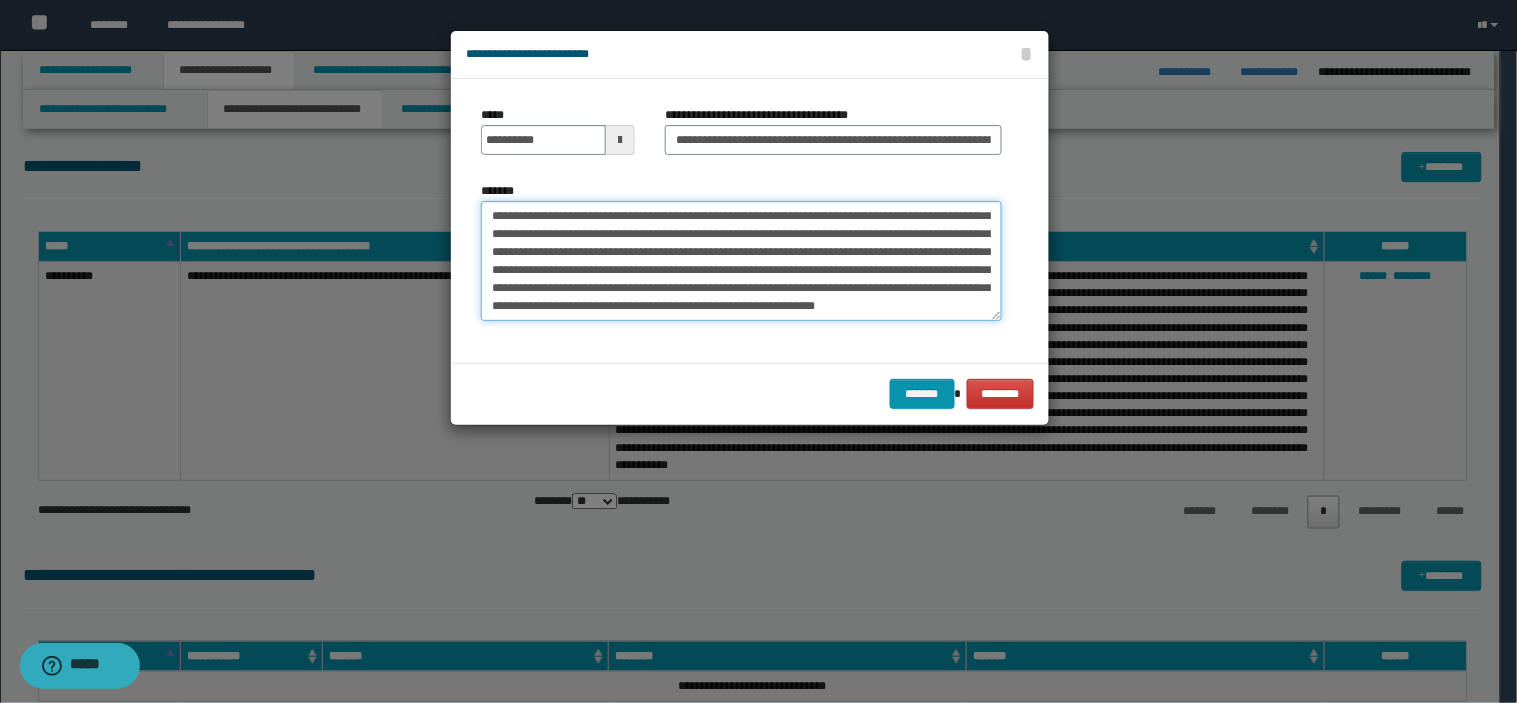 paste on "**********" 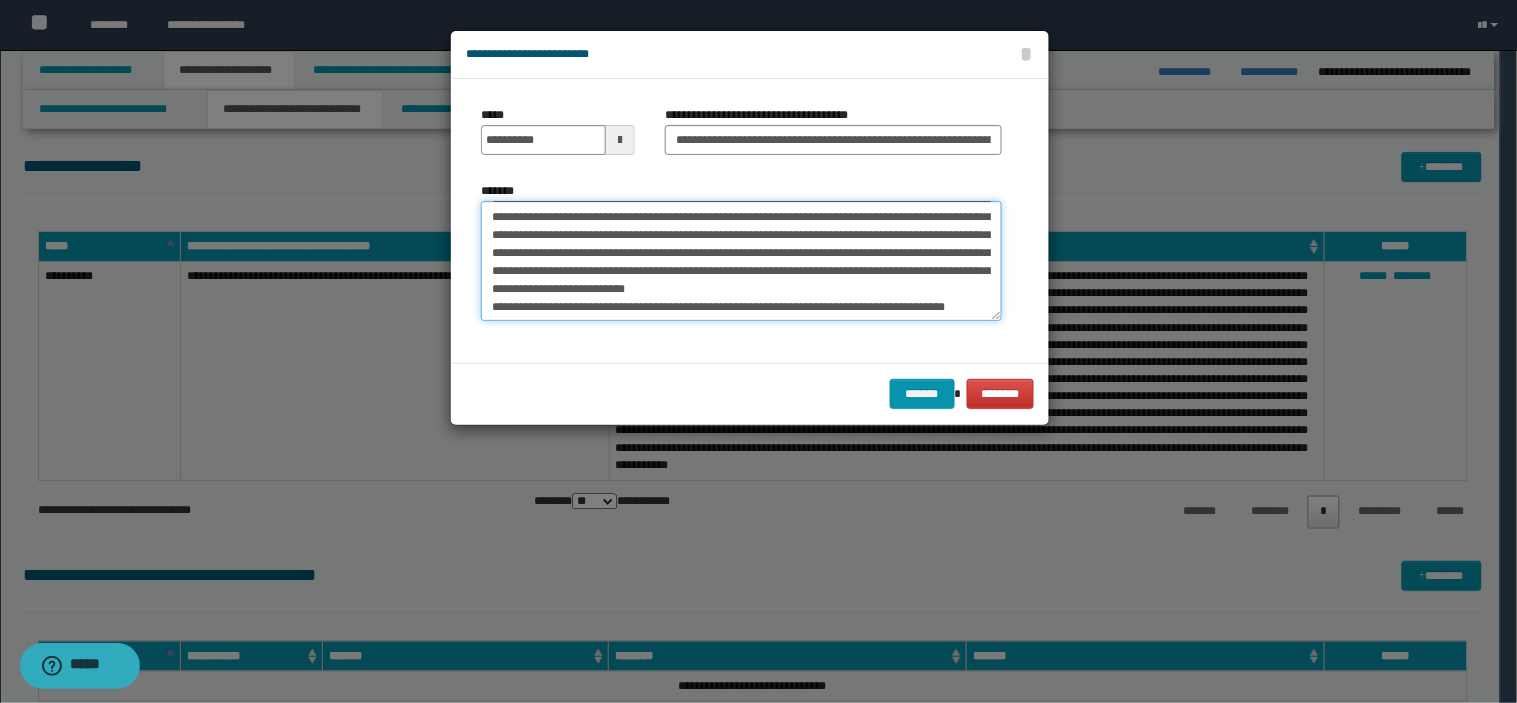 scroll, scrollTop: 354, scrollLeft: 0, axis: vertical 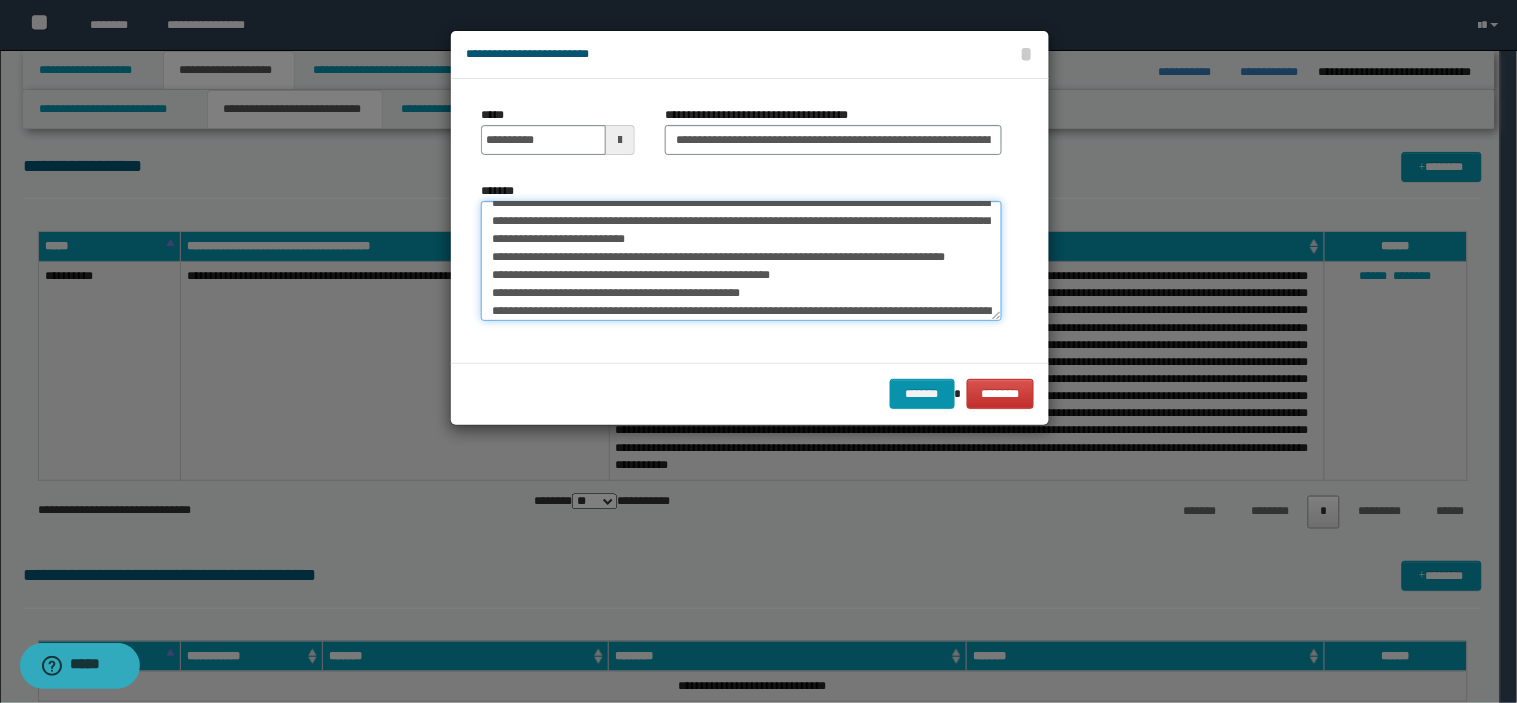 click on "*******" at bounding box center [741, 261] 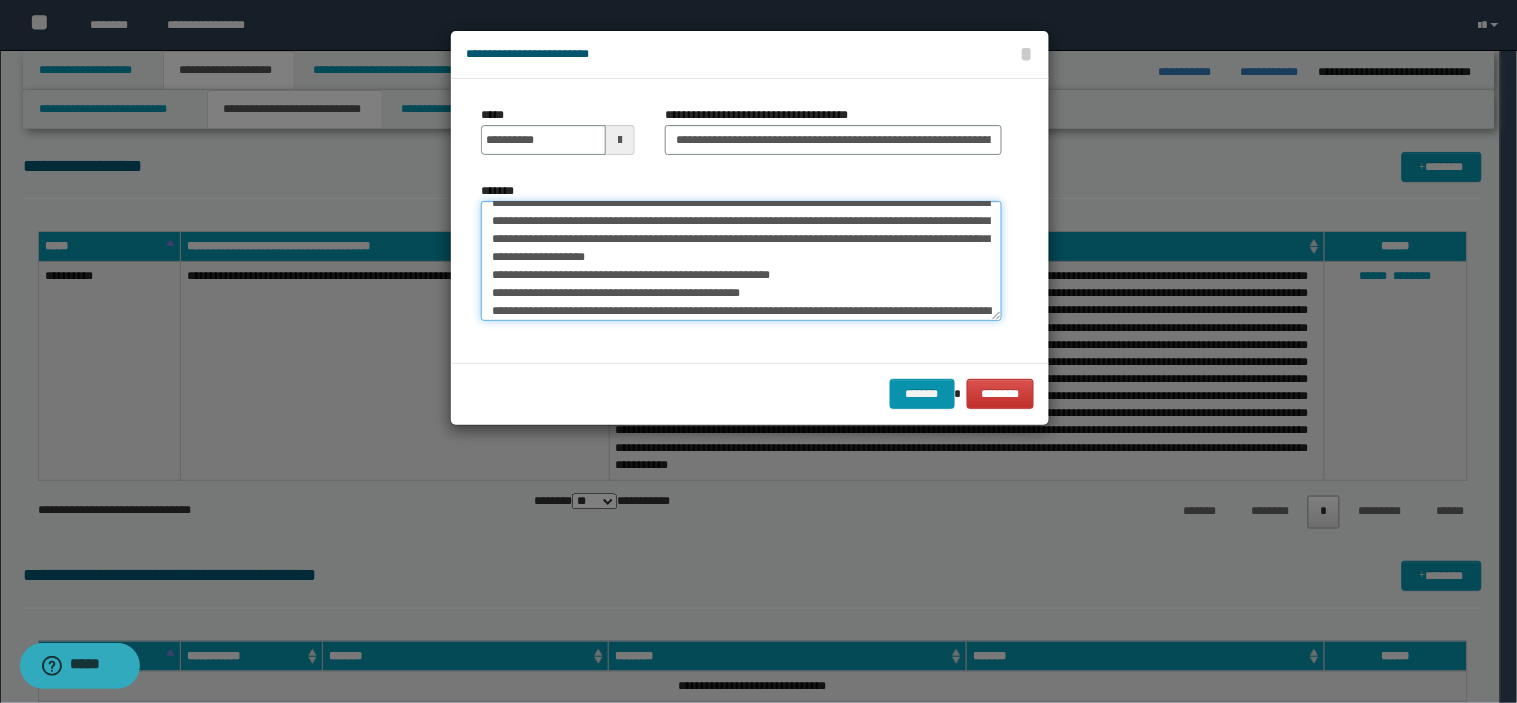 scroll, scrollTop: 247, scrollLeft: 0, axis: vertical 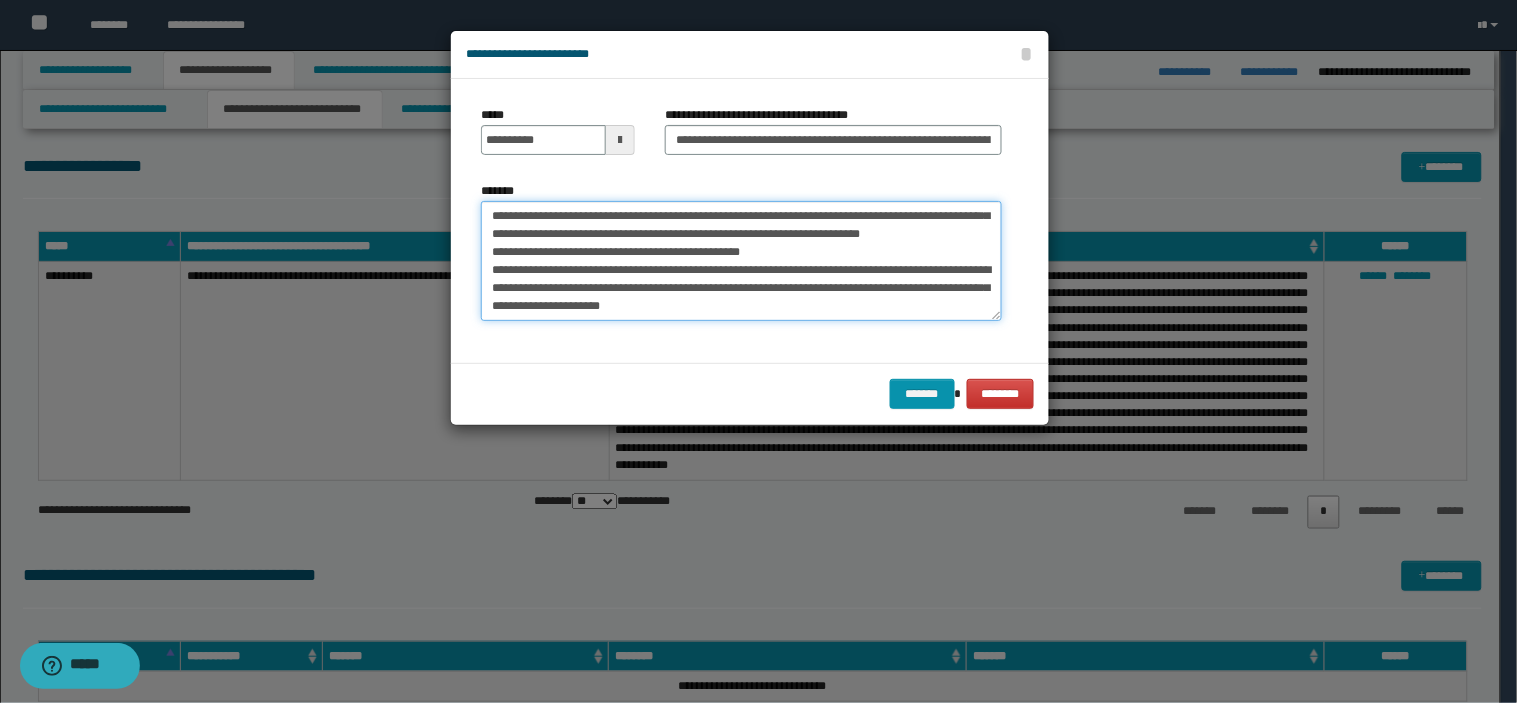 click on "*******" at bounding box center [741, 261] 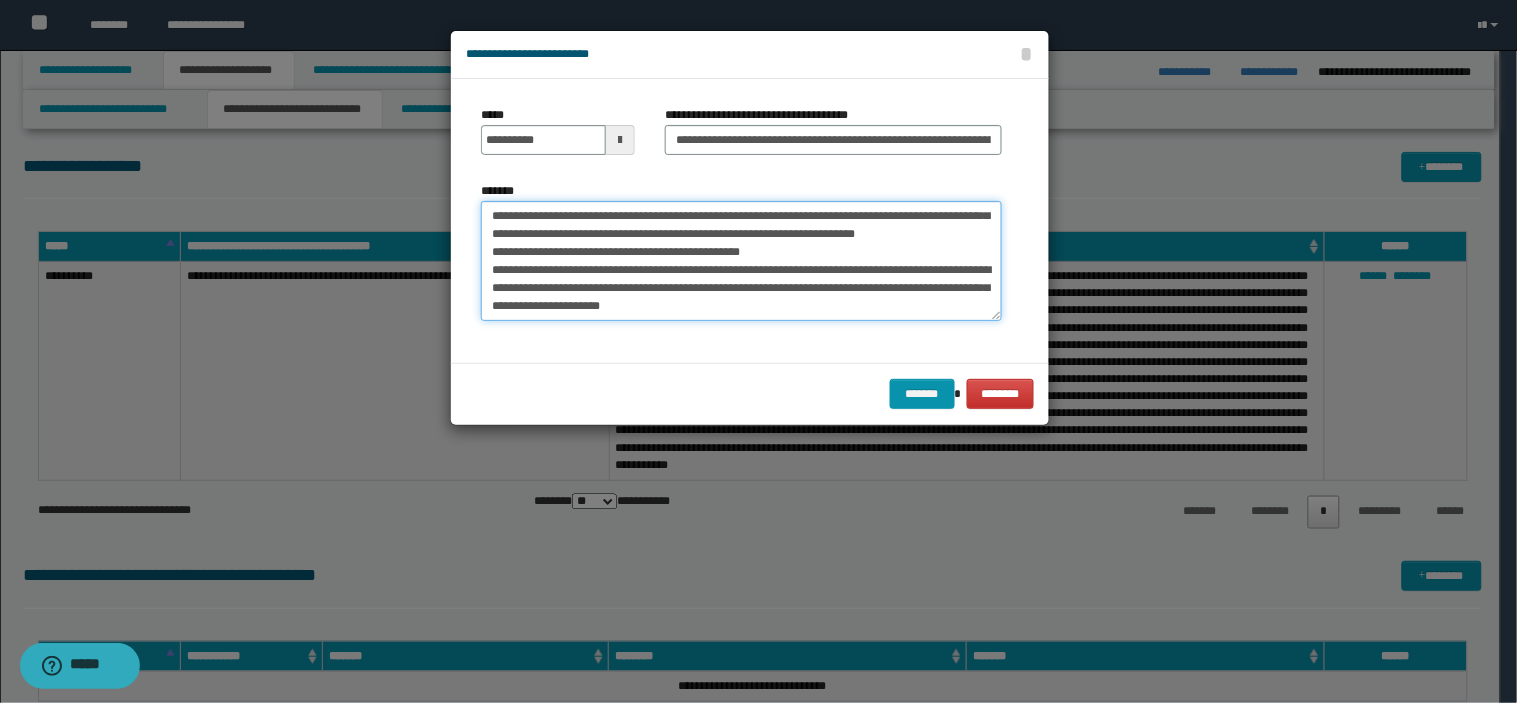 click on "*******" at bounding box center [741, 261] 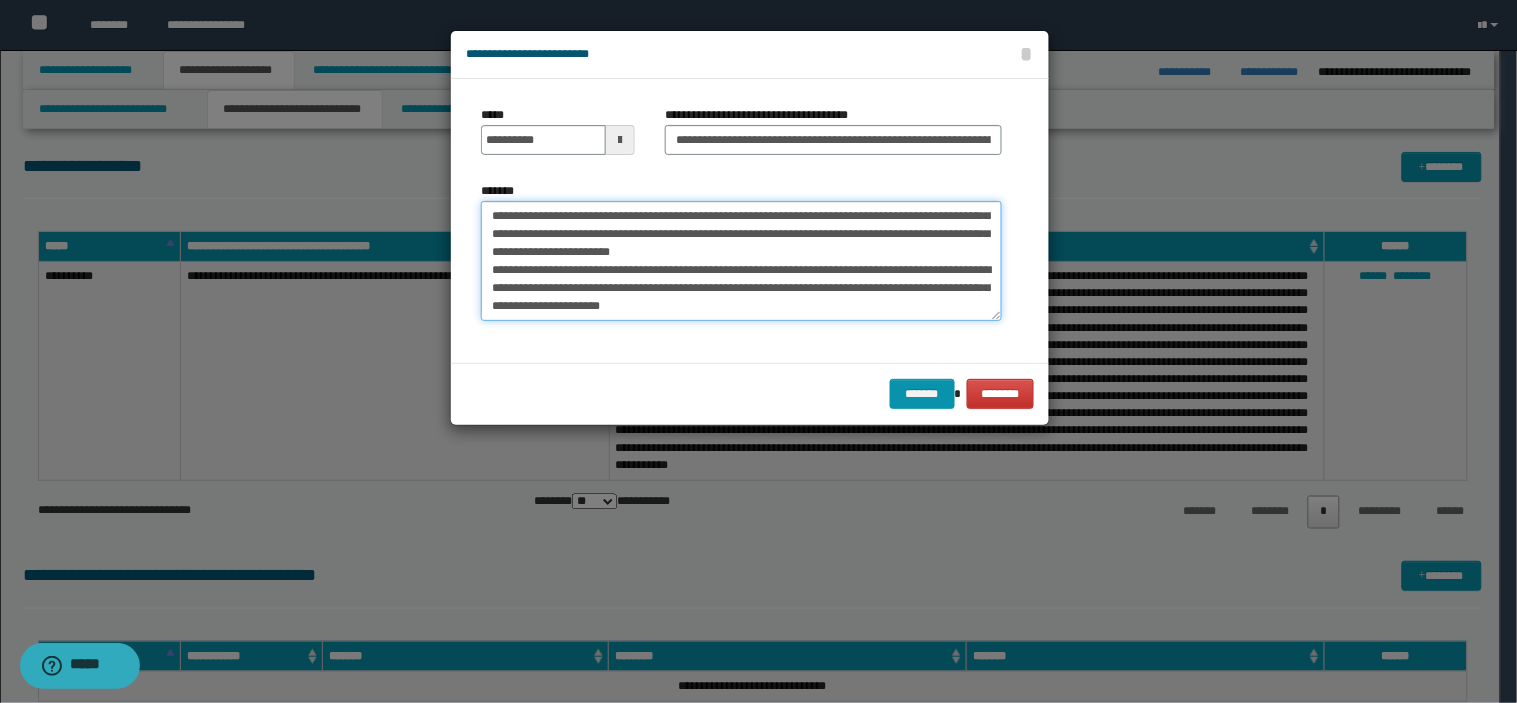 scroll, scrollTop: 272, scrollLeft: 0, axis: vertical 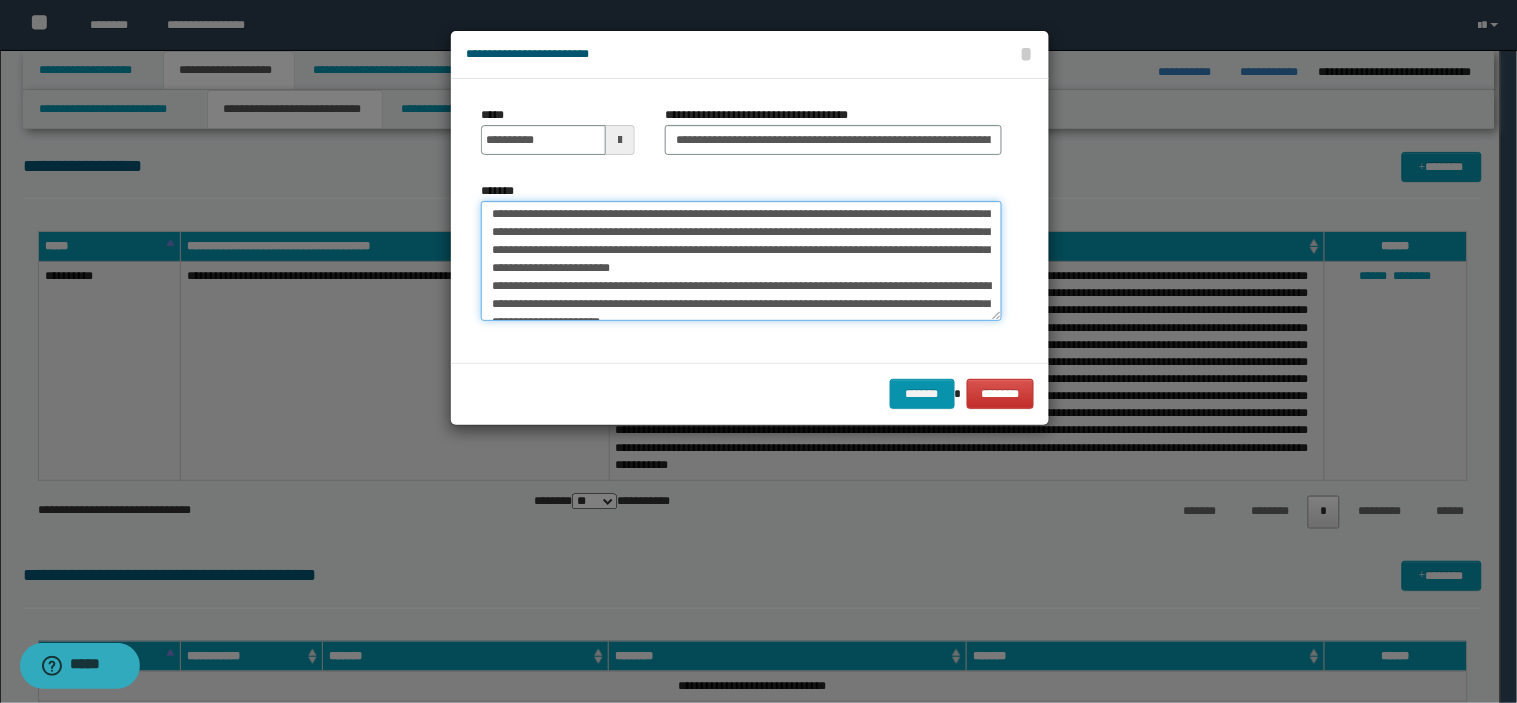 click on "*******" at bounding box center (741, 261) 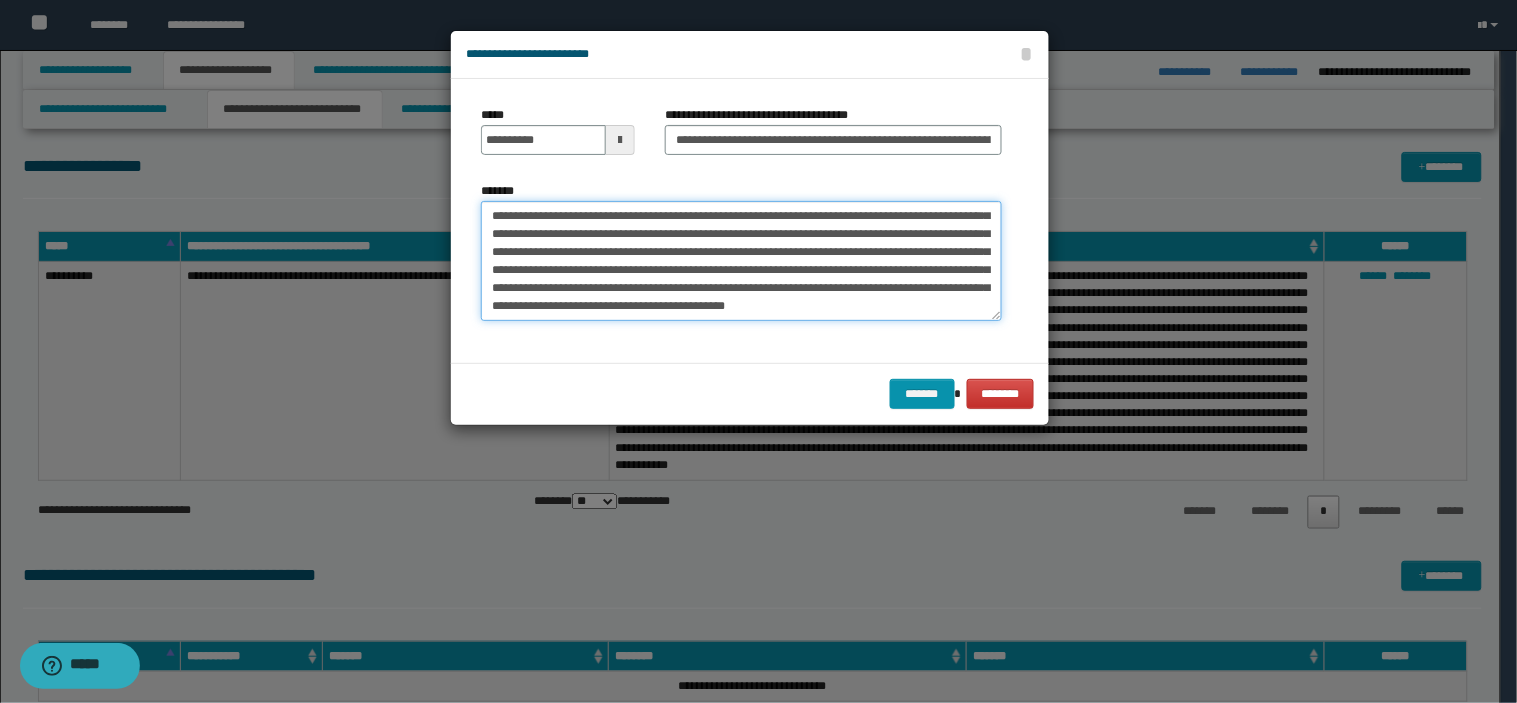 scroll, scrollTop: 264, scrollLeft: 0, axis: vertical 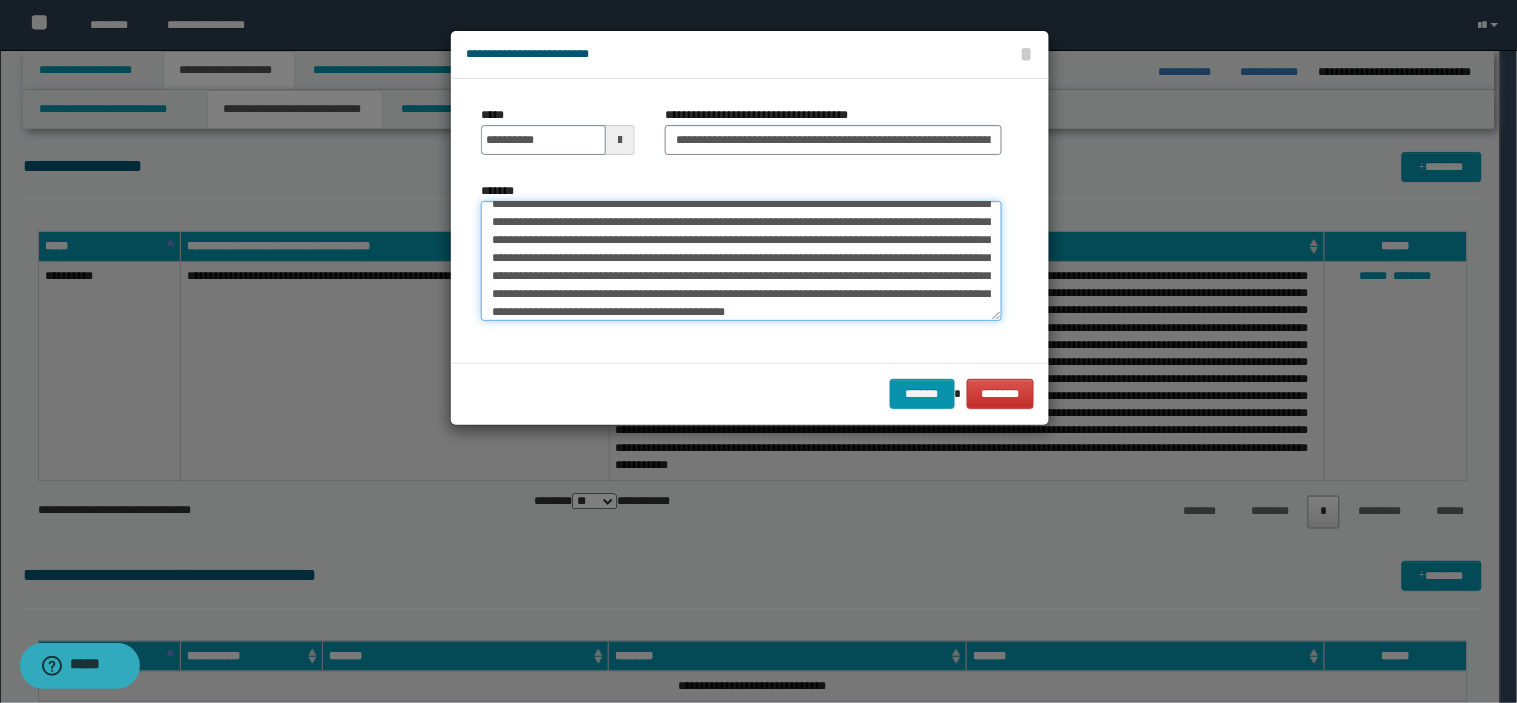 click on "*******" at bounding box center (741, 261) 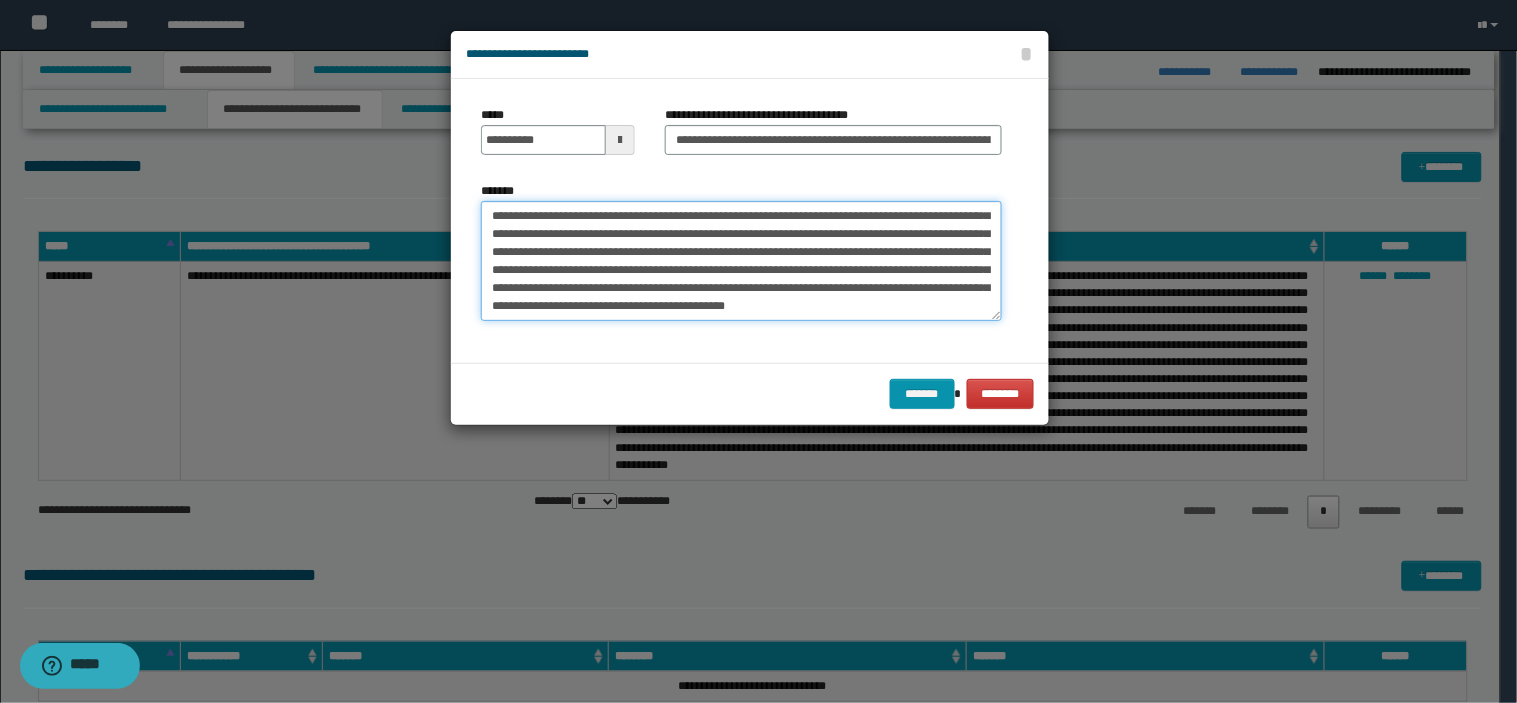 scroll, scrollTop: 308, scrollLeft: 0, axis: vertical 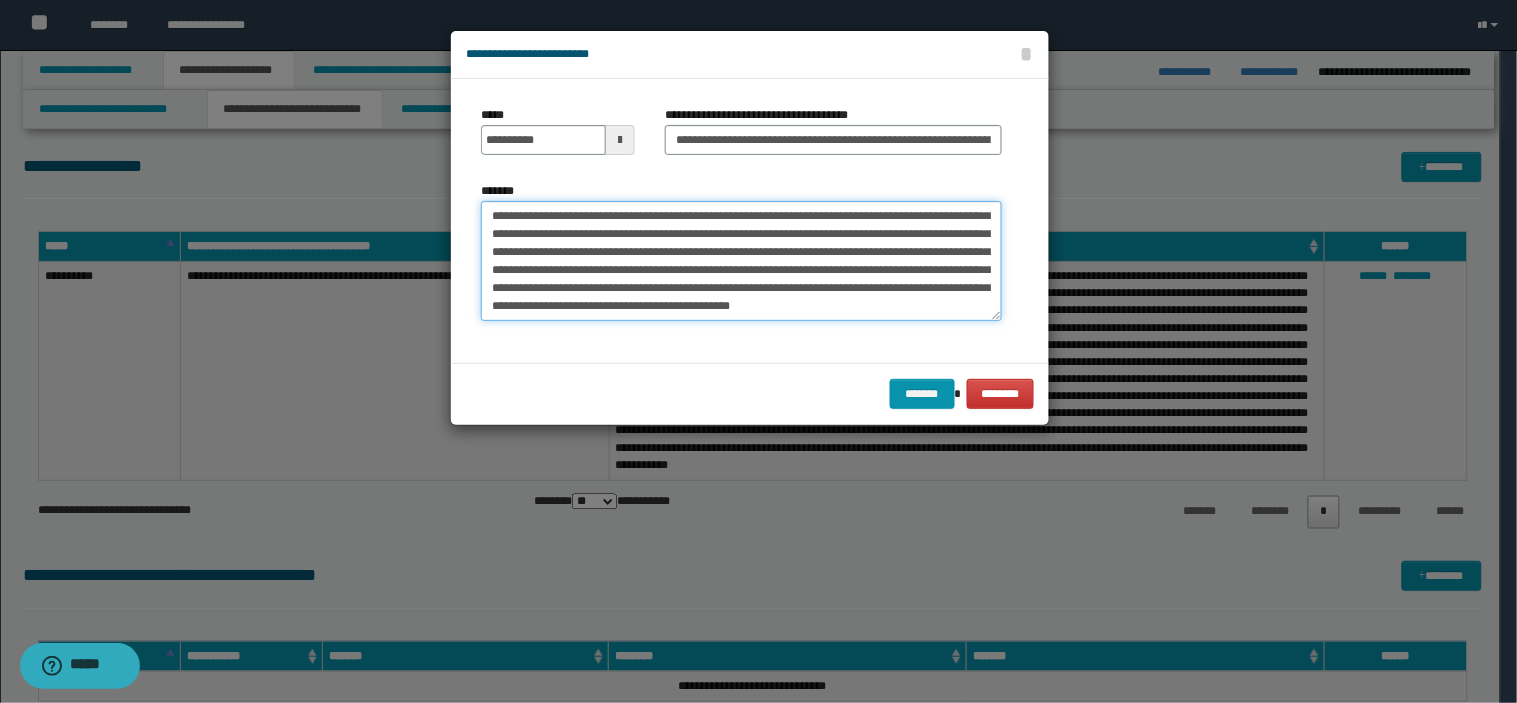 drag, startPoint x: 863, startPoint y: 312, endPoint x: 845, endPoint y: 298, distance: 22.803509 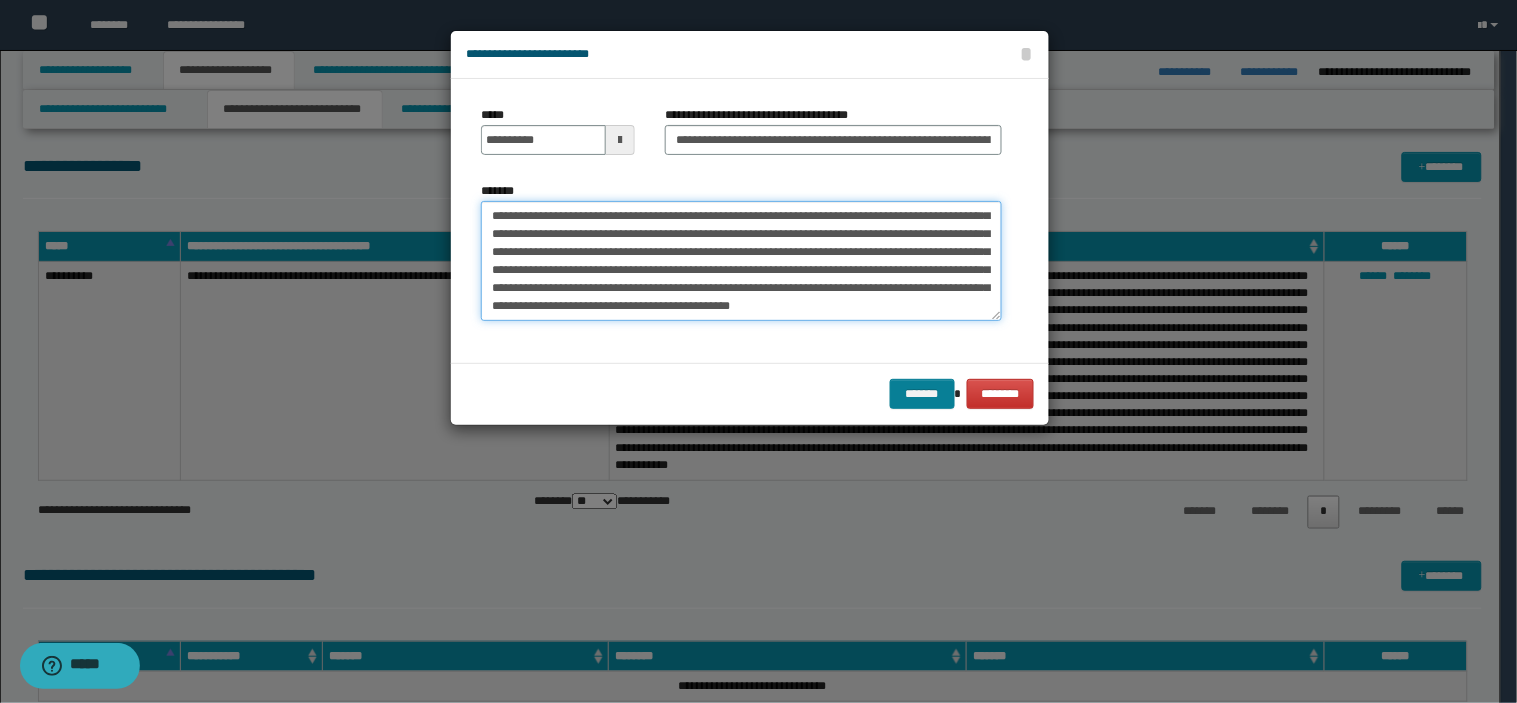 type on "**********" 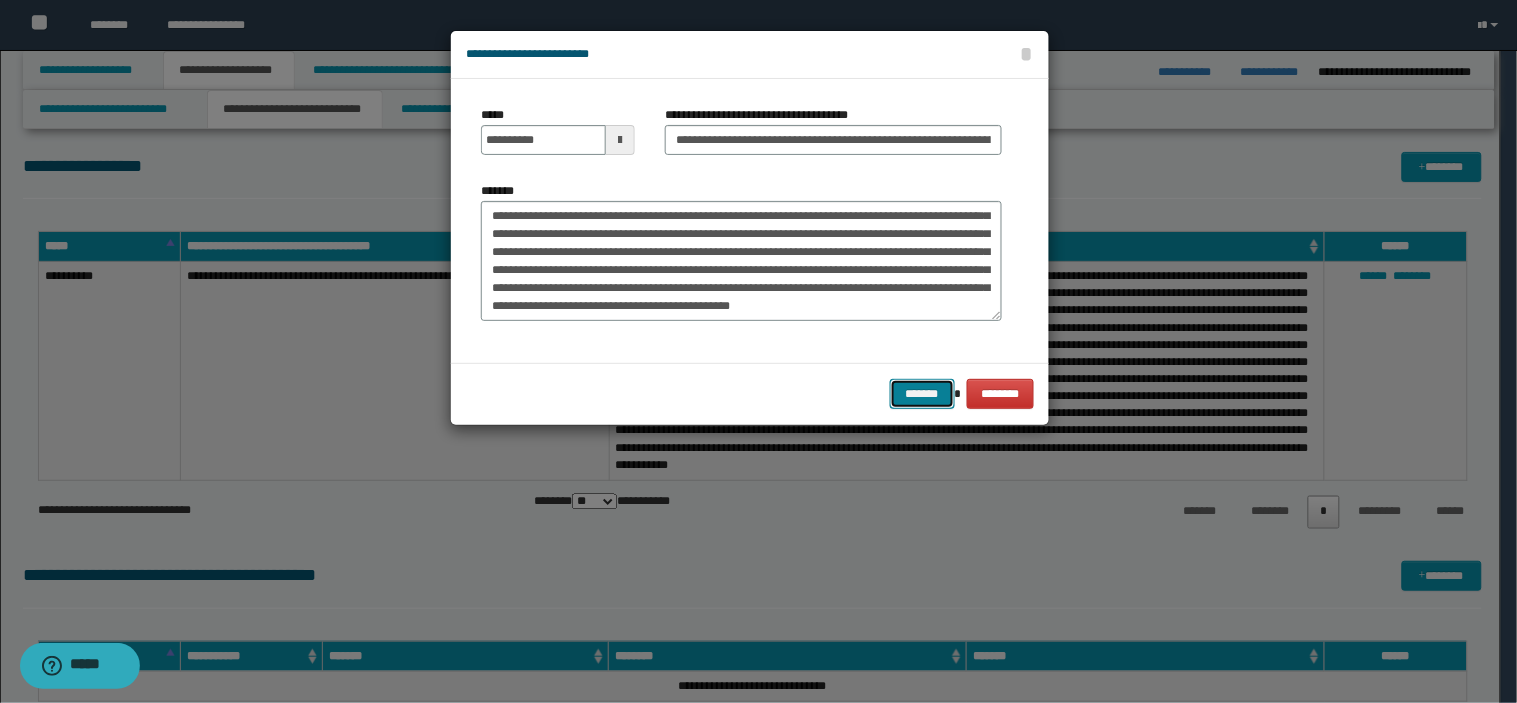 click on "*******" at bounding box center [922, 394] 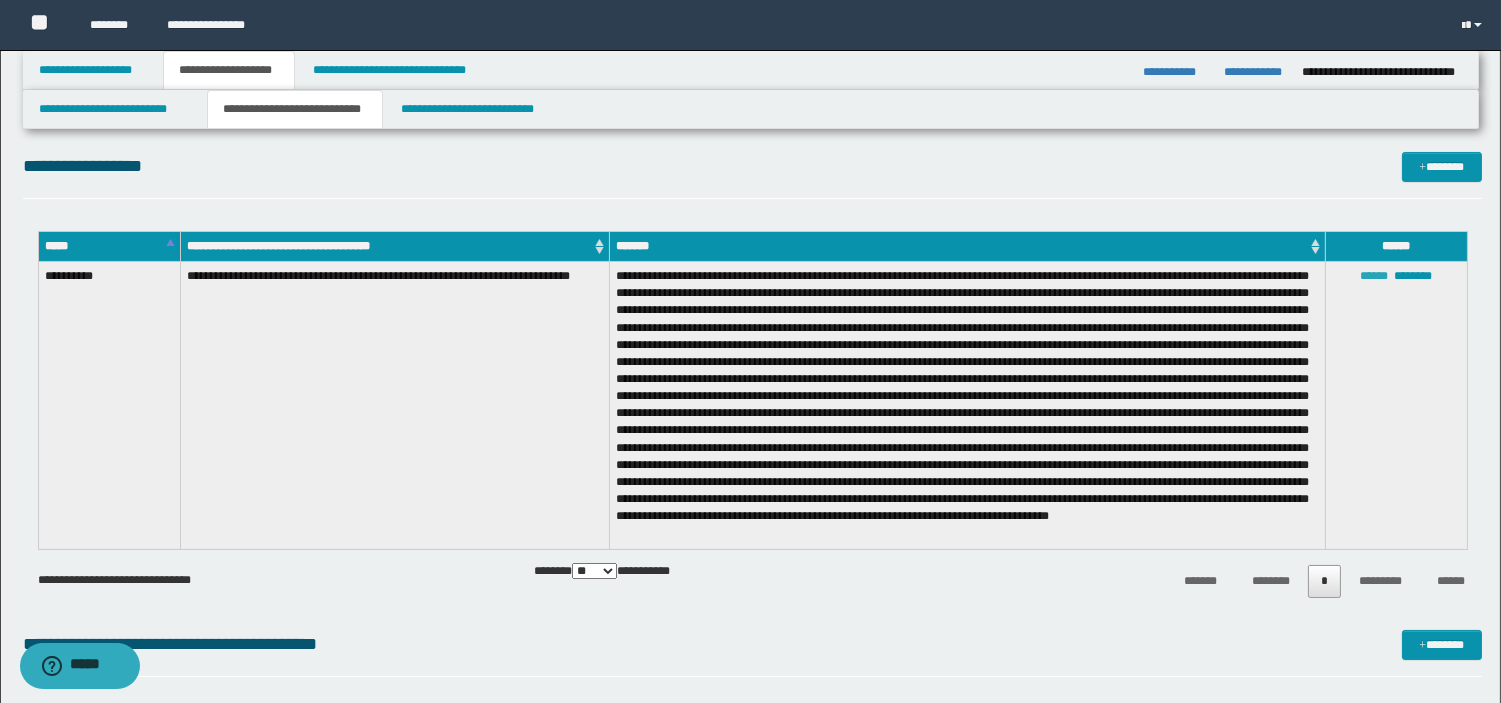 click on "******" at bounding box center [1374, 276] 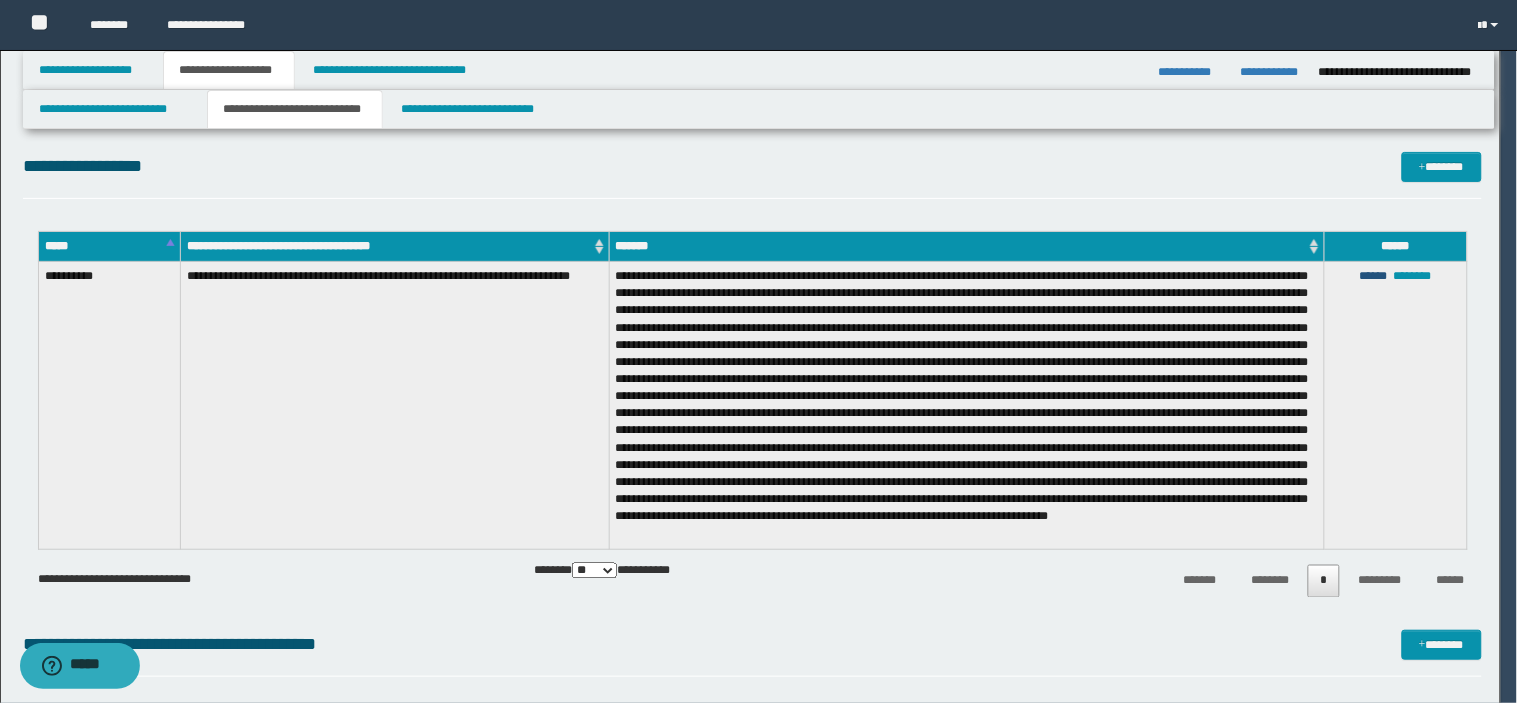 scroll, scrollTop: 305, scrollLeft: 0, axis: vertical 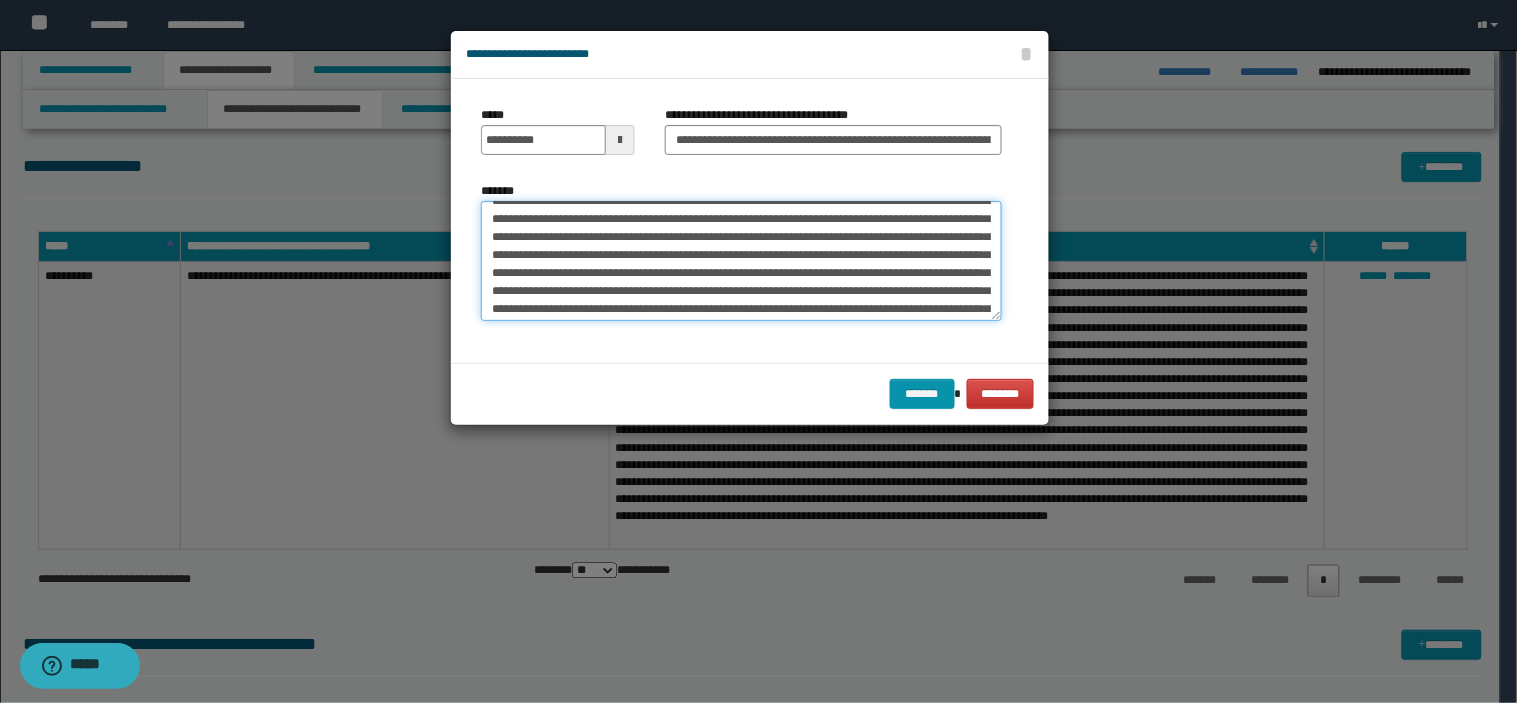 click on "*******" at bounding box center [741, 261] 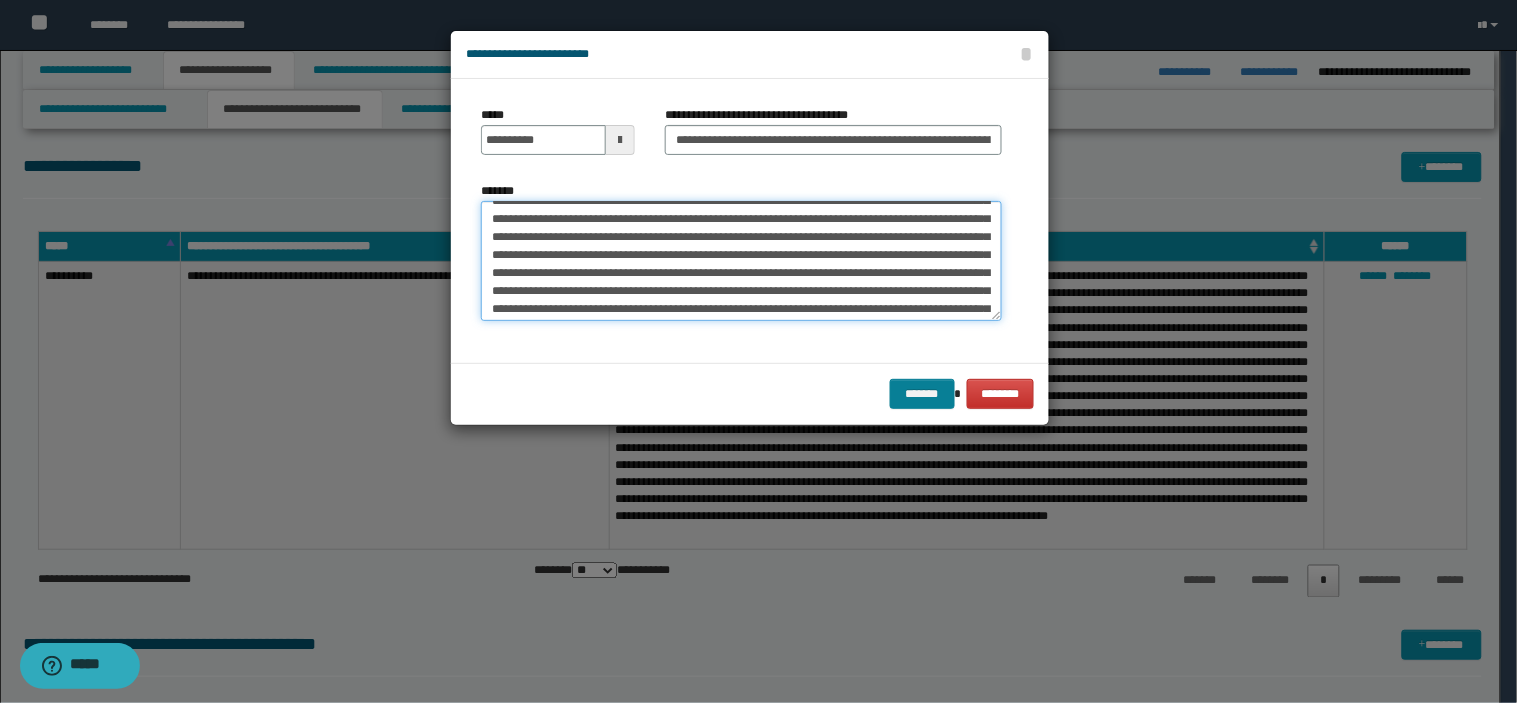 type on "**********" 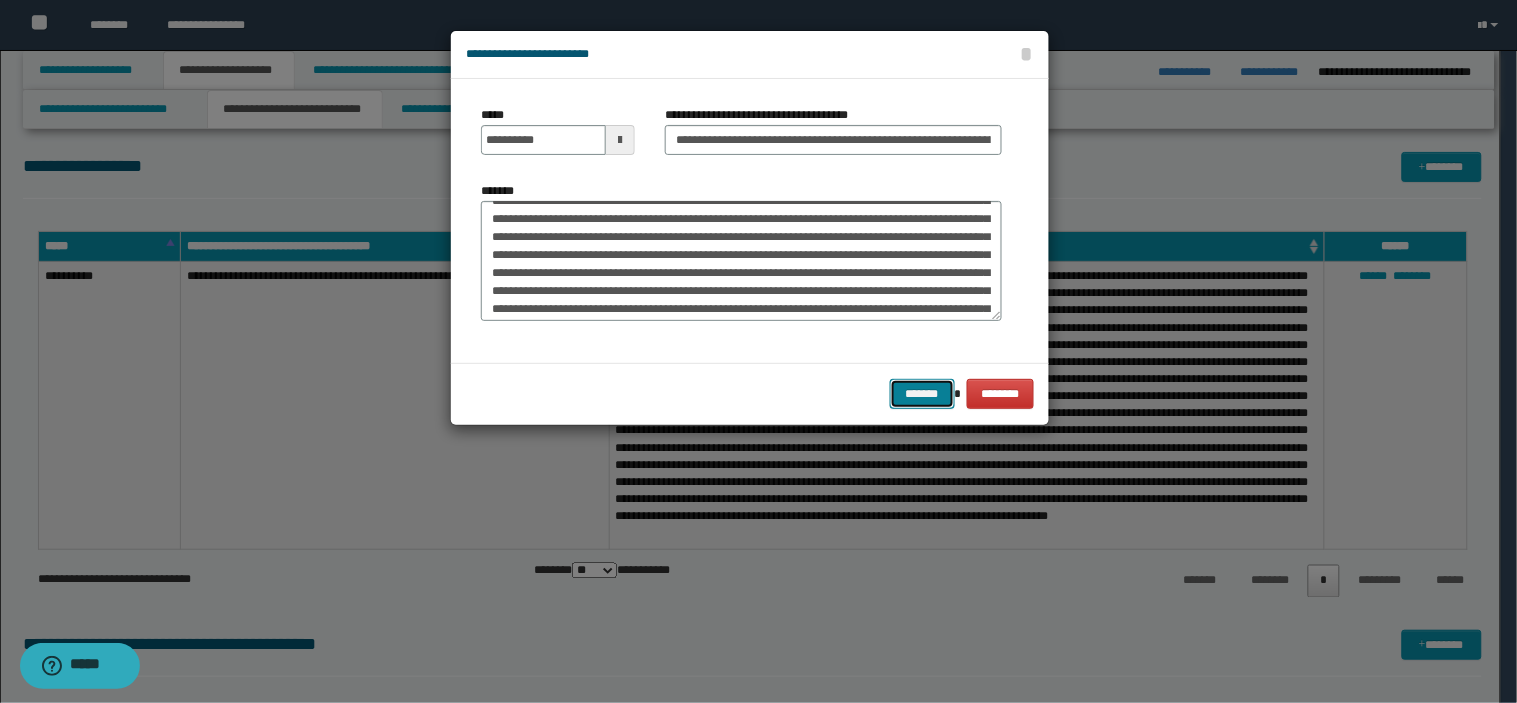 click on "*******" at bounding box center (922, 394) 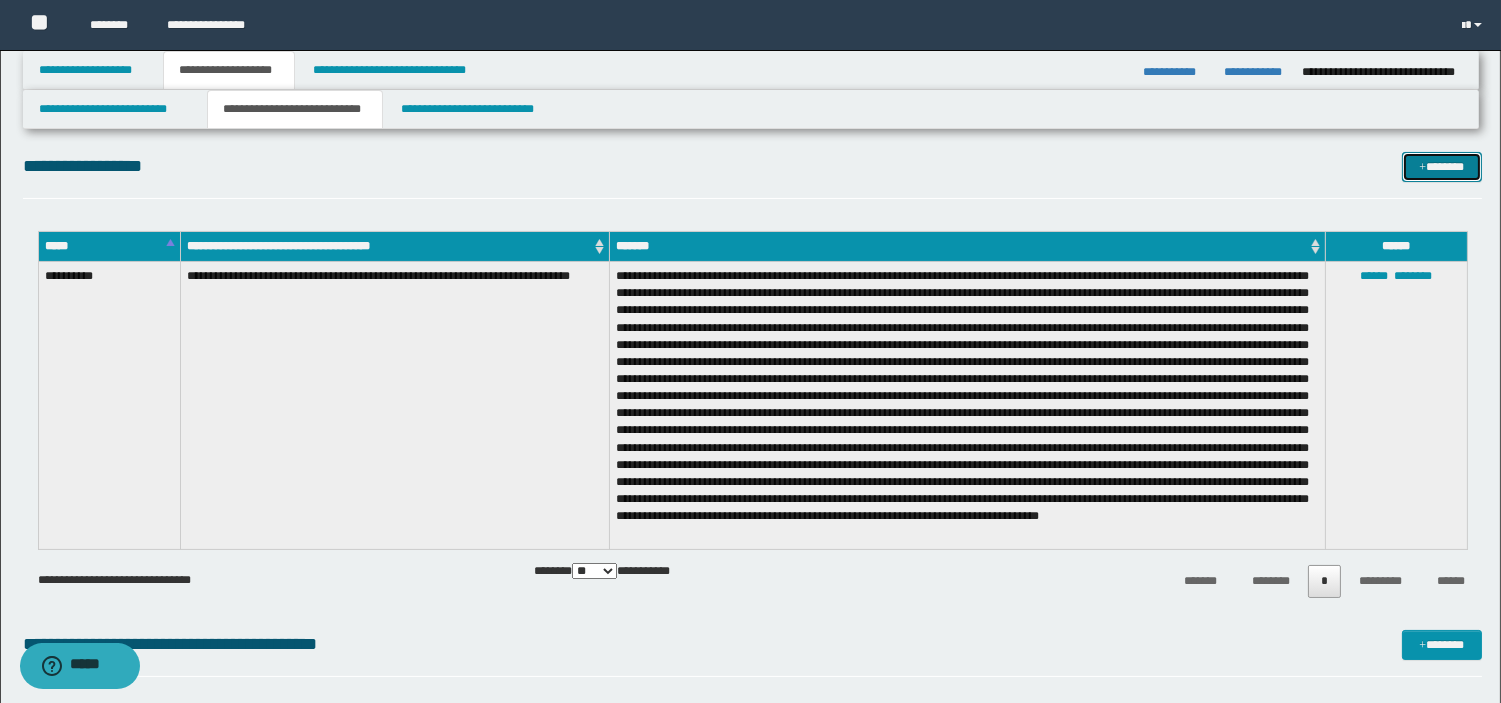 click on "*******" at bounding box center (1442, 167) 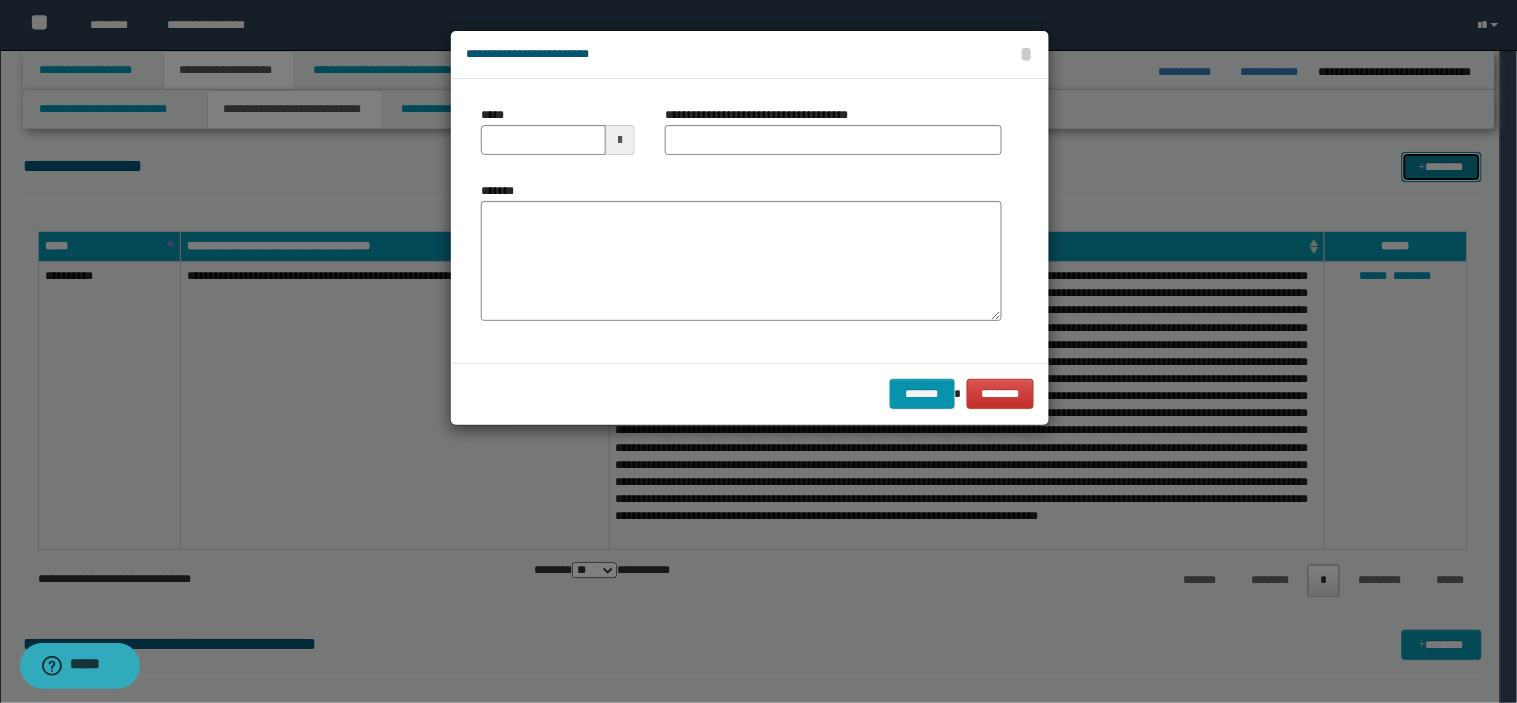 scroll, scrollTop: 0, scrollLeft: 0, axis: both 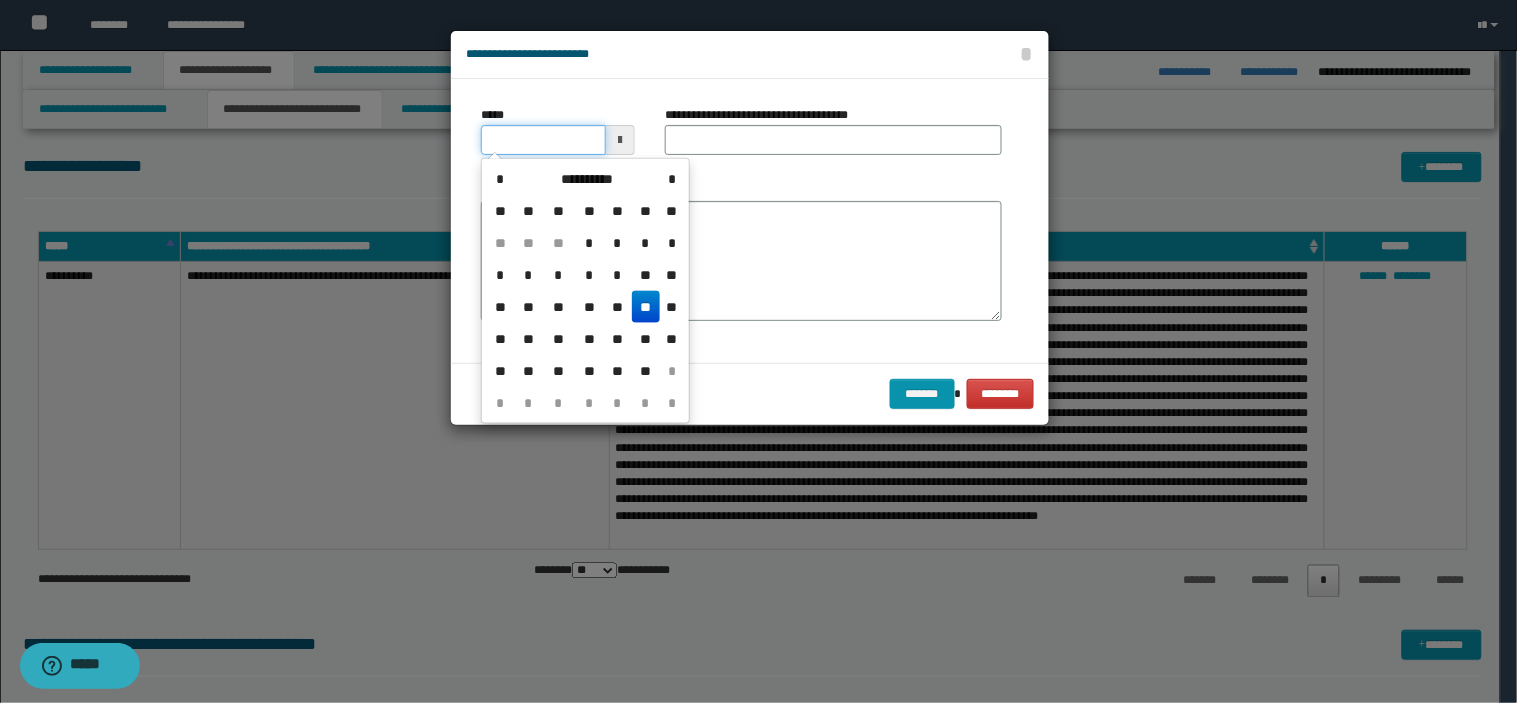 click on "*****" at bounding box center [543, 140] 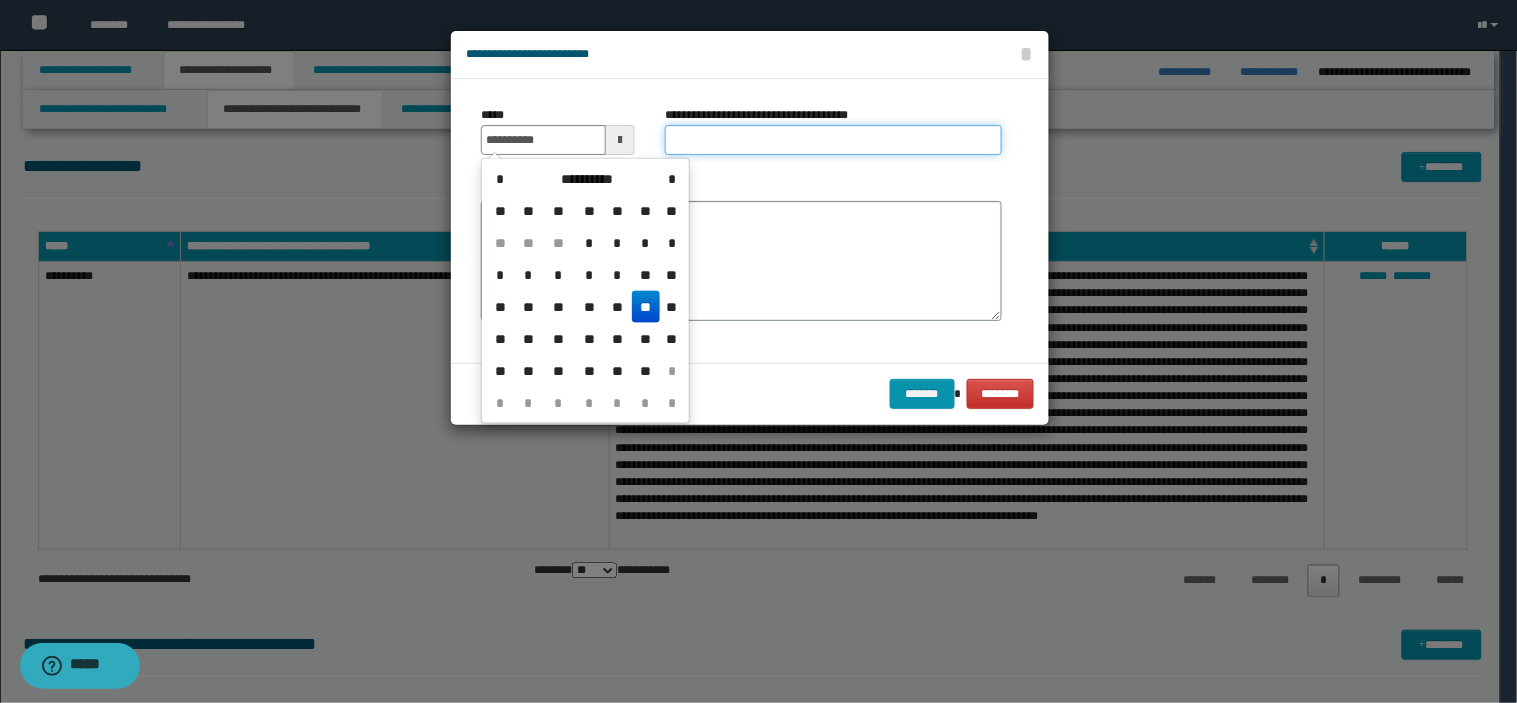 type on "**********" 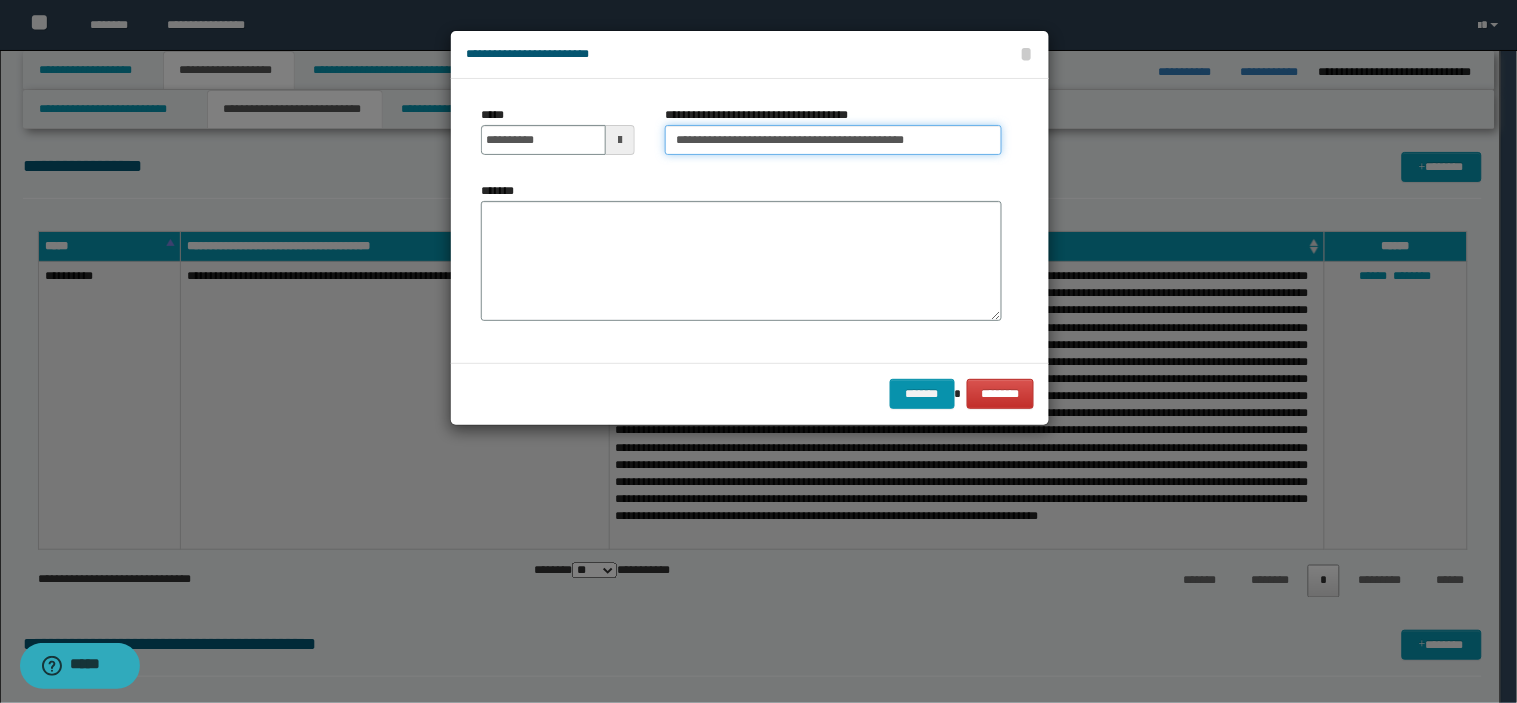 type on "**********" 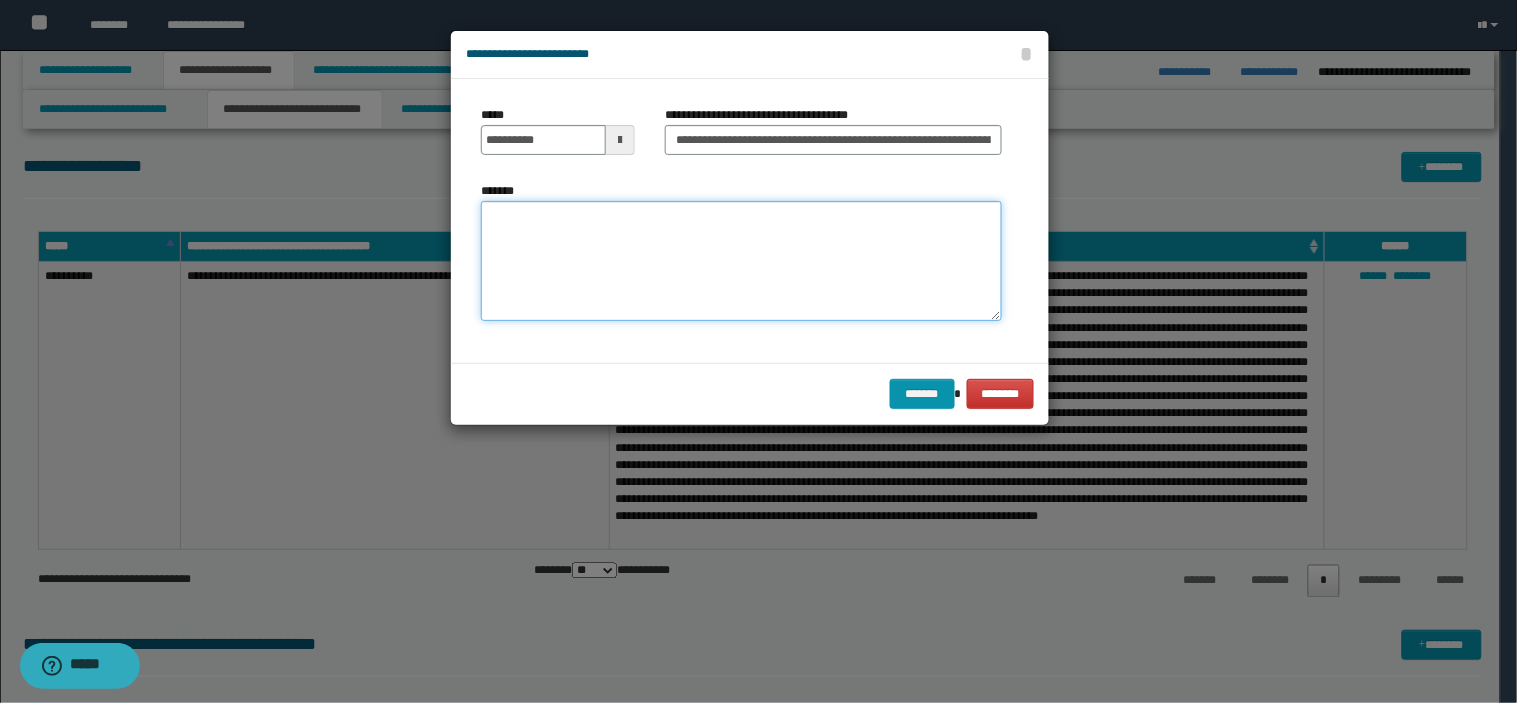 click on "*******" at bounding box center (741, 261) 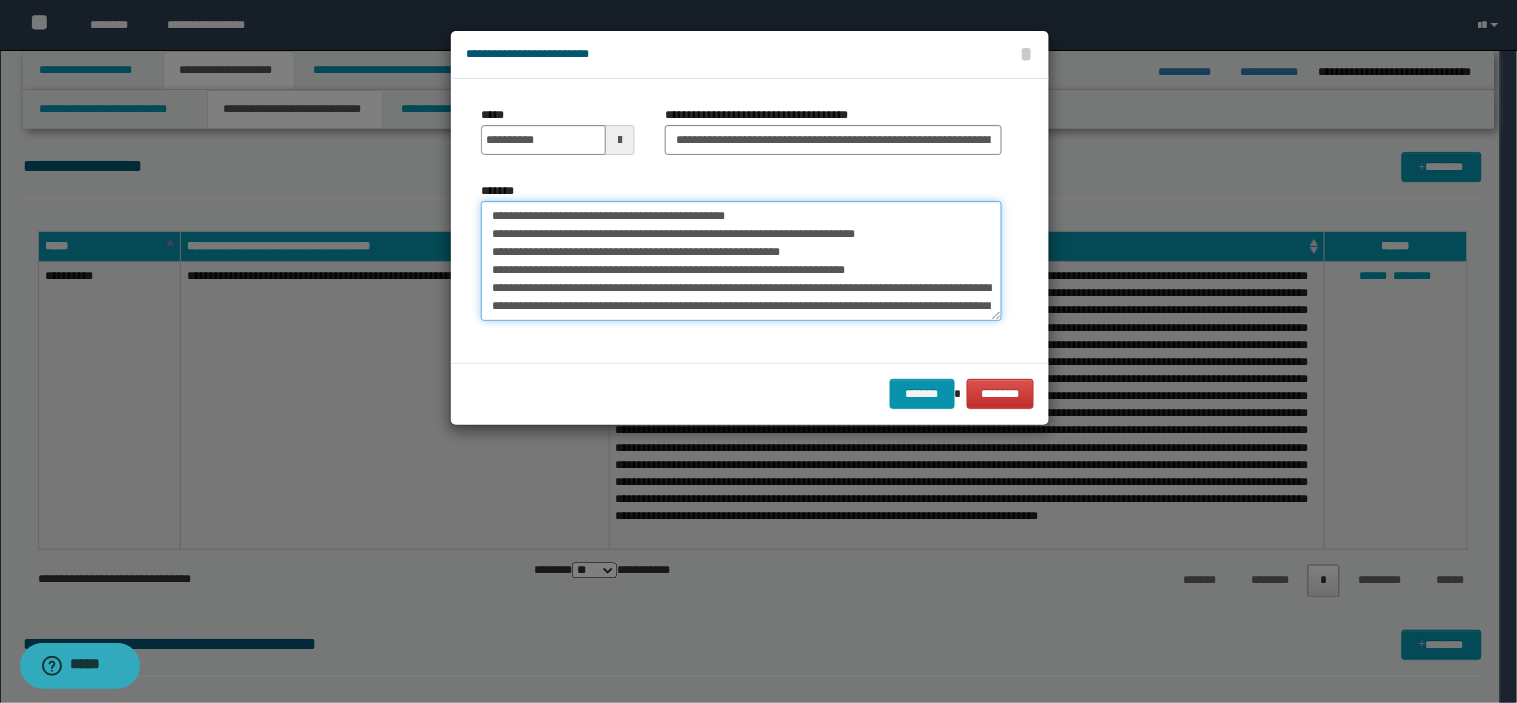 scroll, scrollTop: 47, scrollLeft: 0, axis: vertical 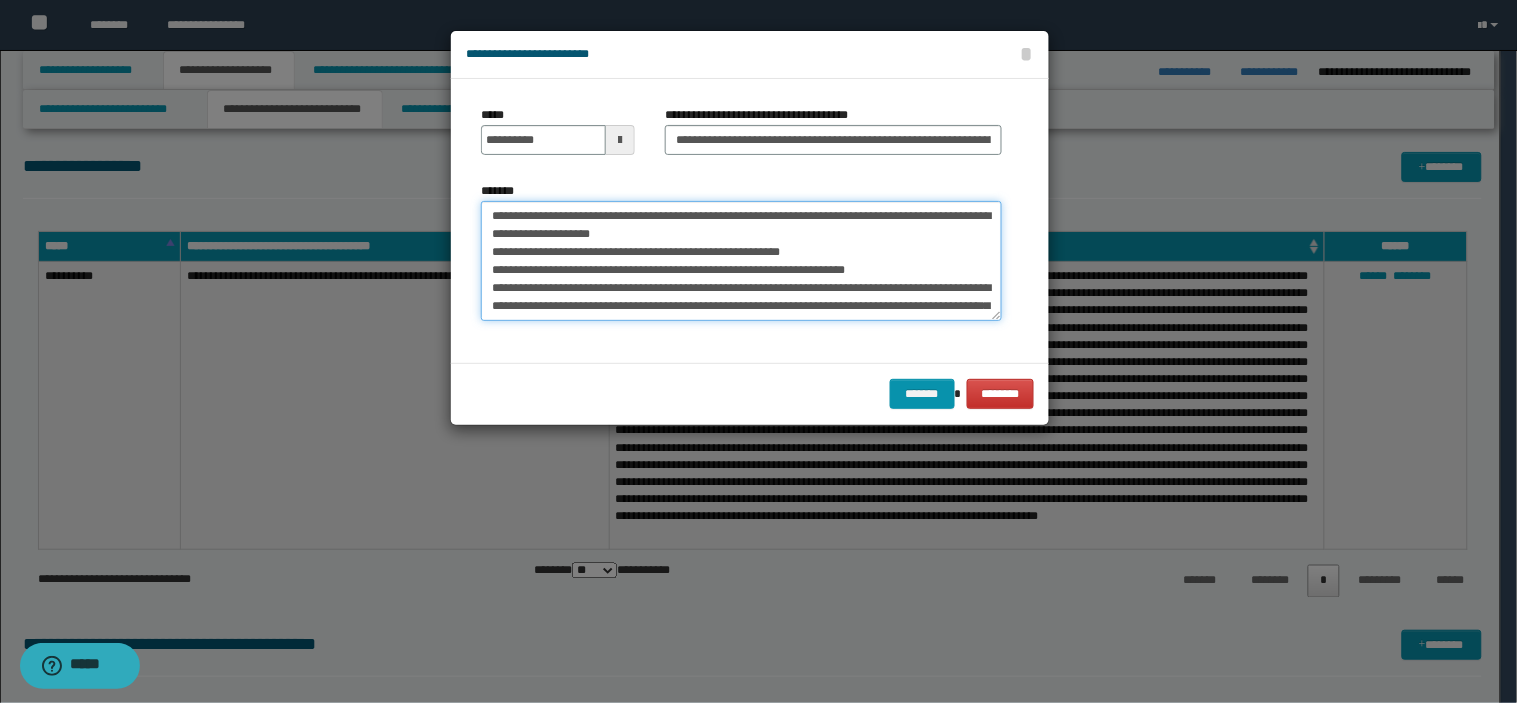 click on "**********" at bounding box center (741, 261) 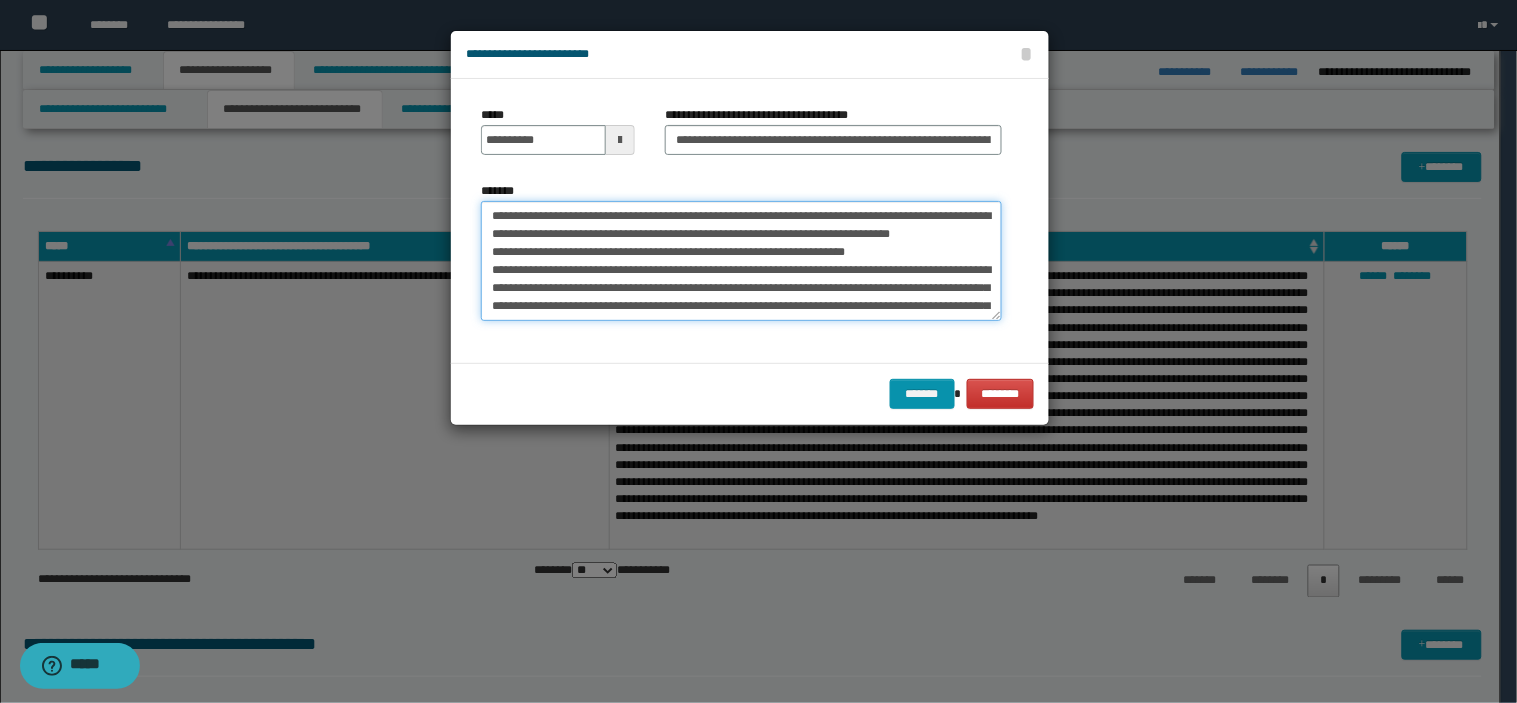 click on "**********" at bounding box center [741, 261] 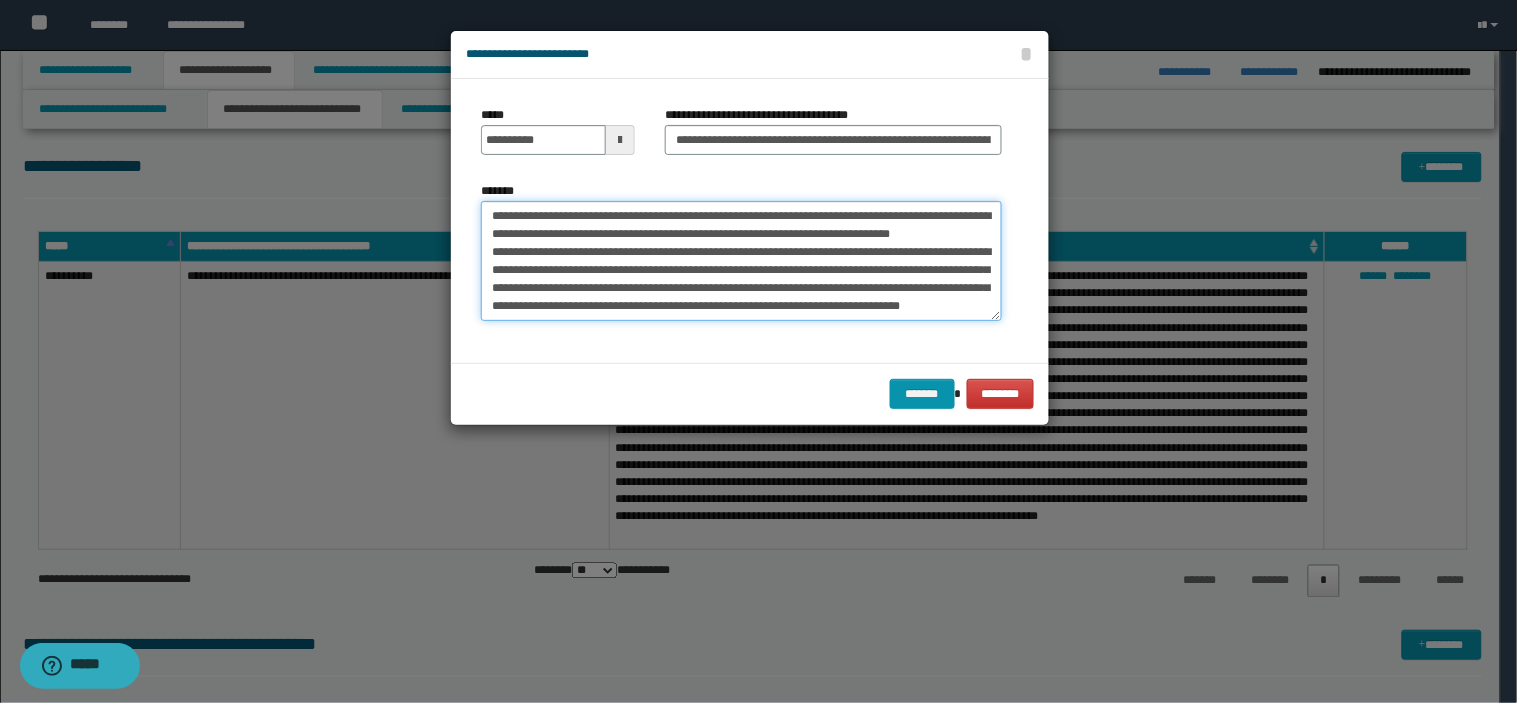scroll, scrollTop: 35, scrollLeft: 0, axis: vertical 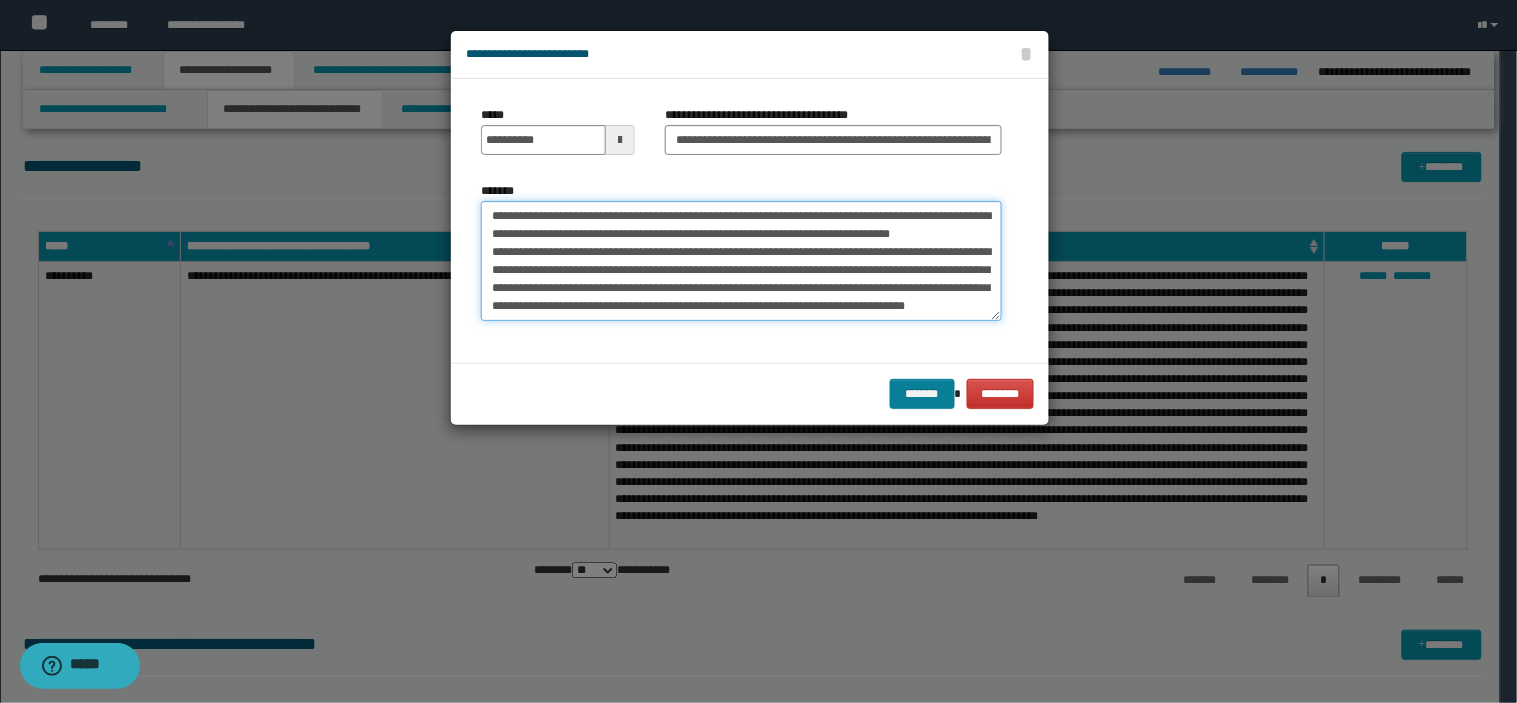 type on "**********" 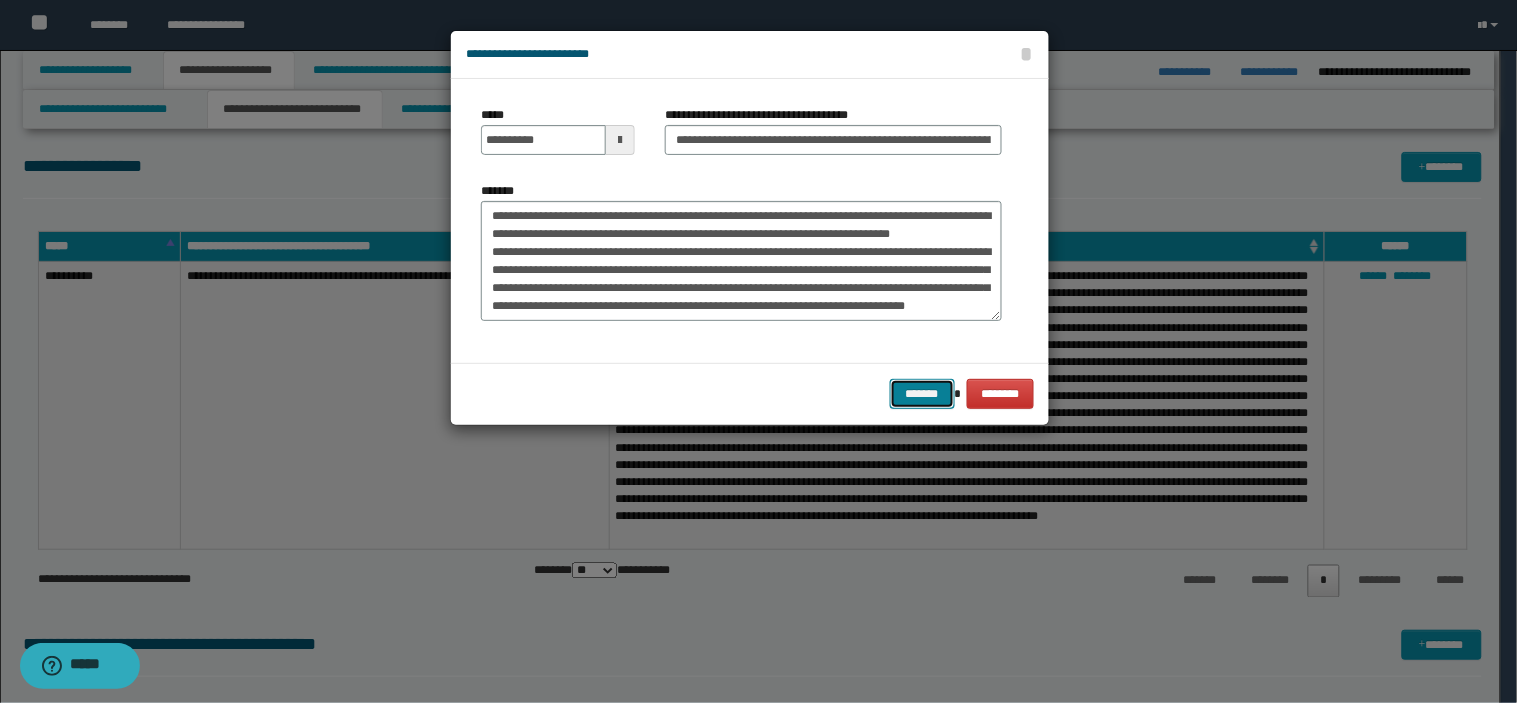 click on "*******" at bounding box center (922, 394) 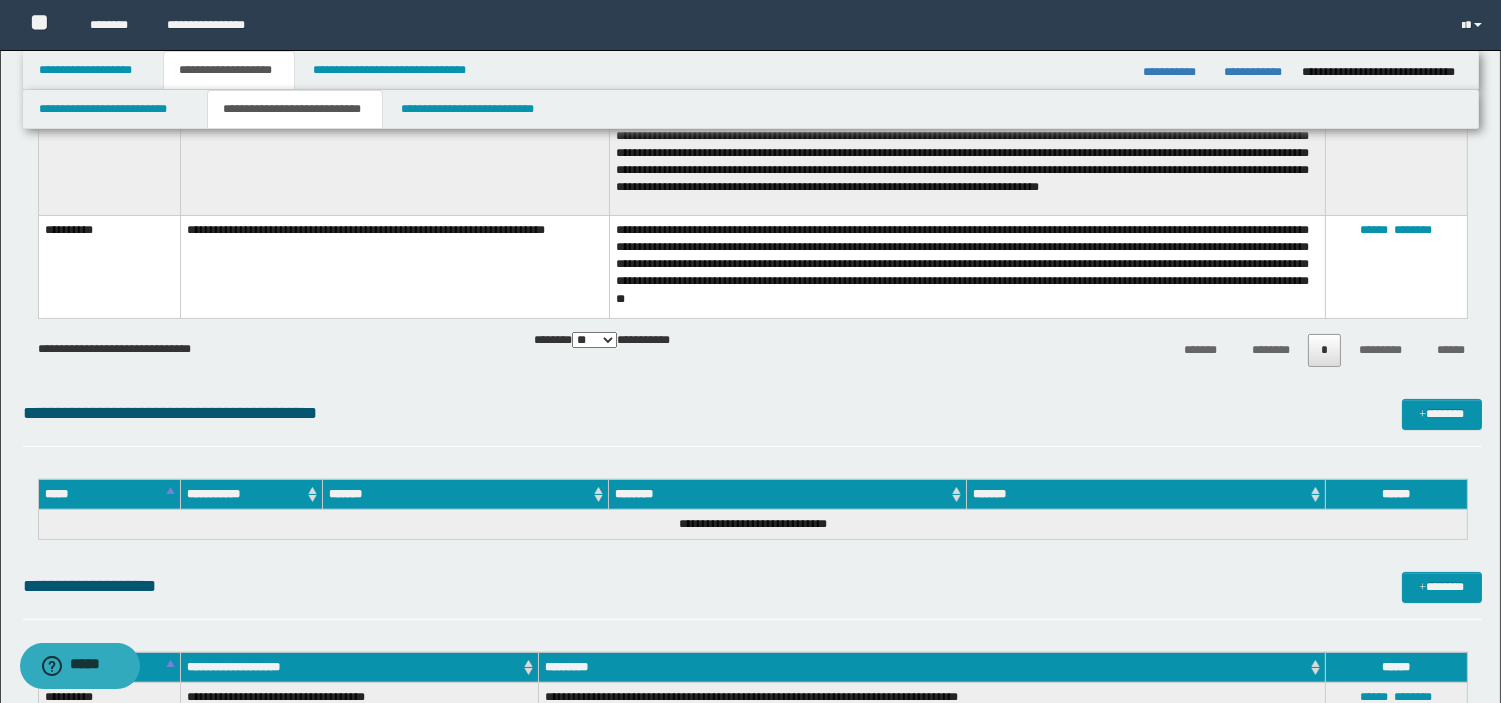 scroll, scrollTop: 957, scrollLeft: 0, axis: vertical 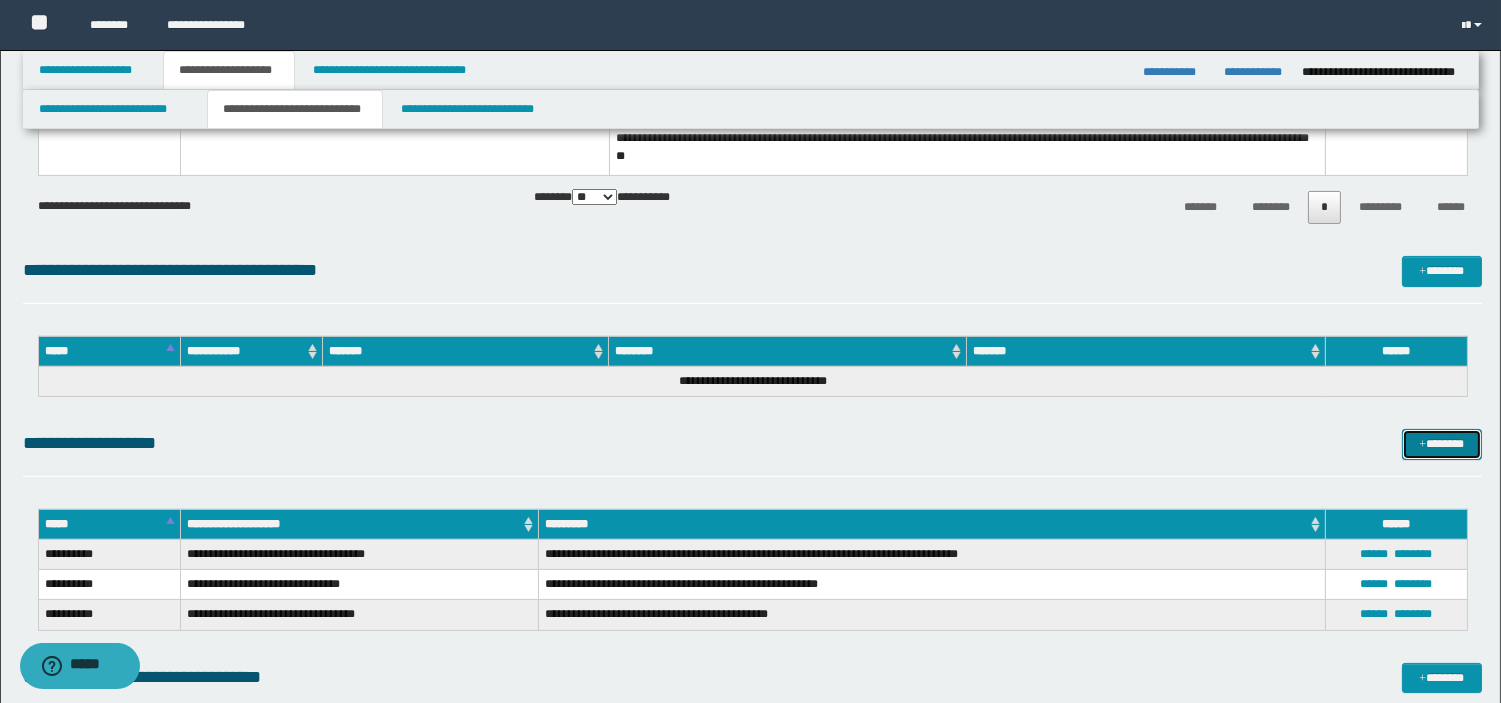 click on "*******" at bounding box center (1442, 444) 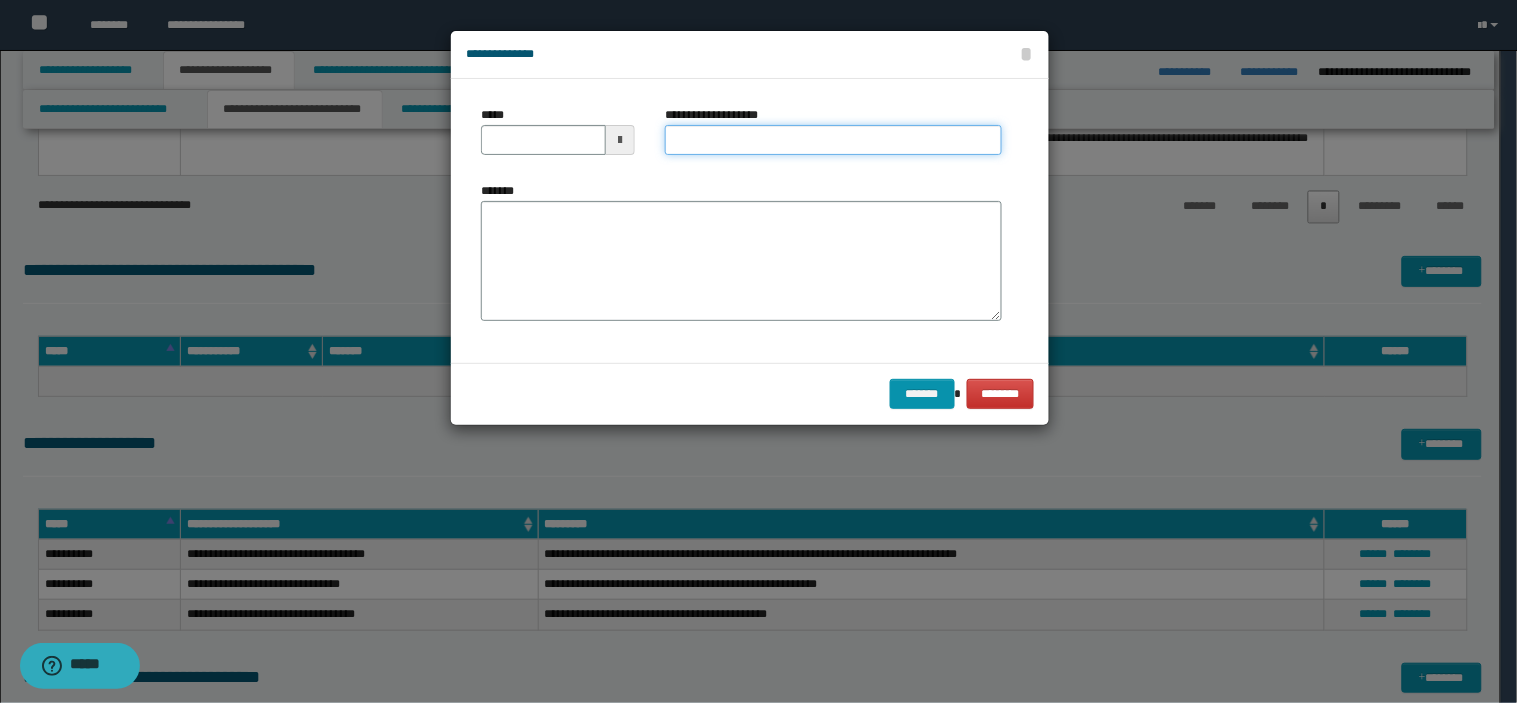 click on "**********" at bounding box center (833, 140) 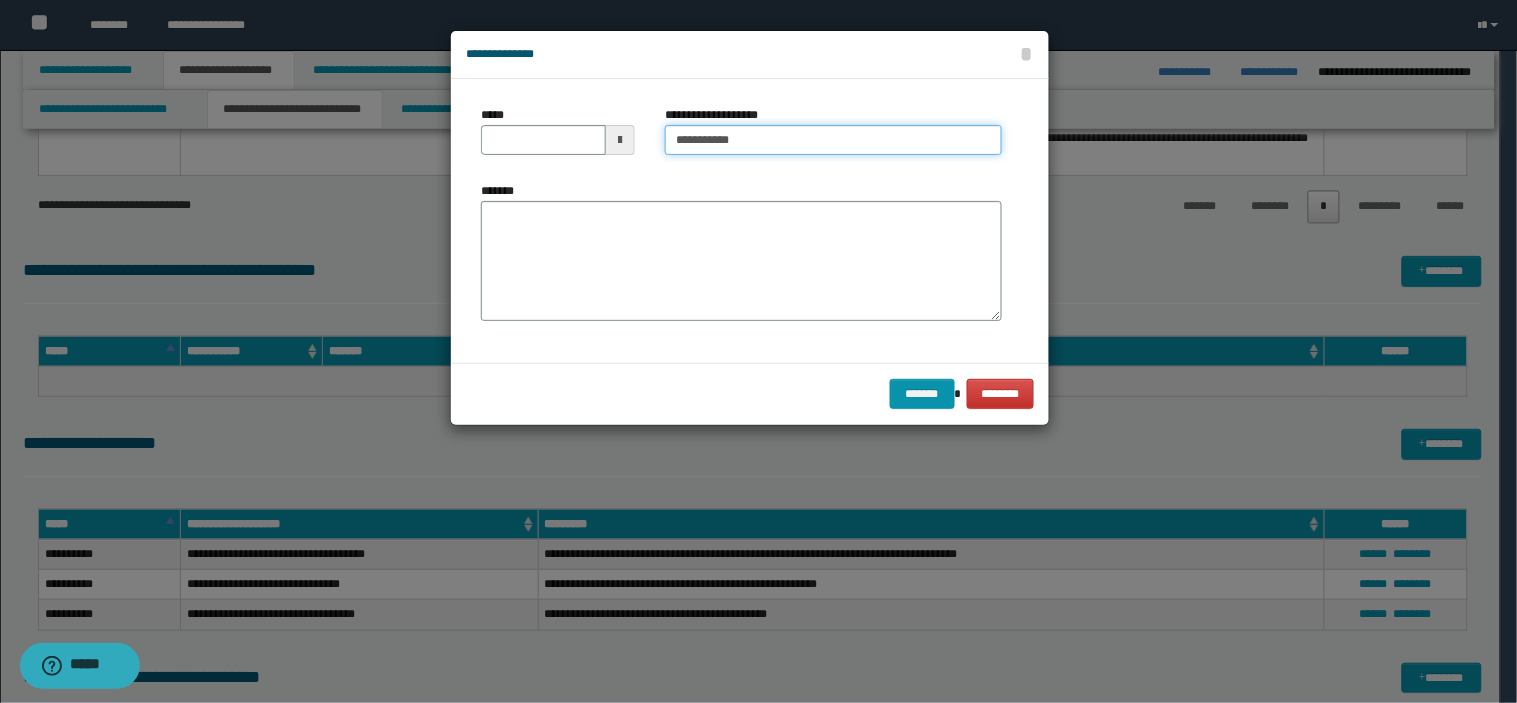 click on "**********" at bounding box center [833, 140] 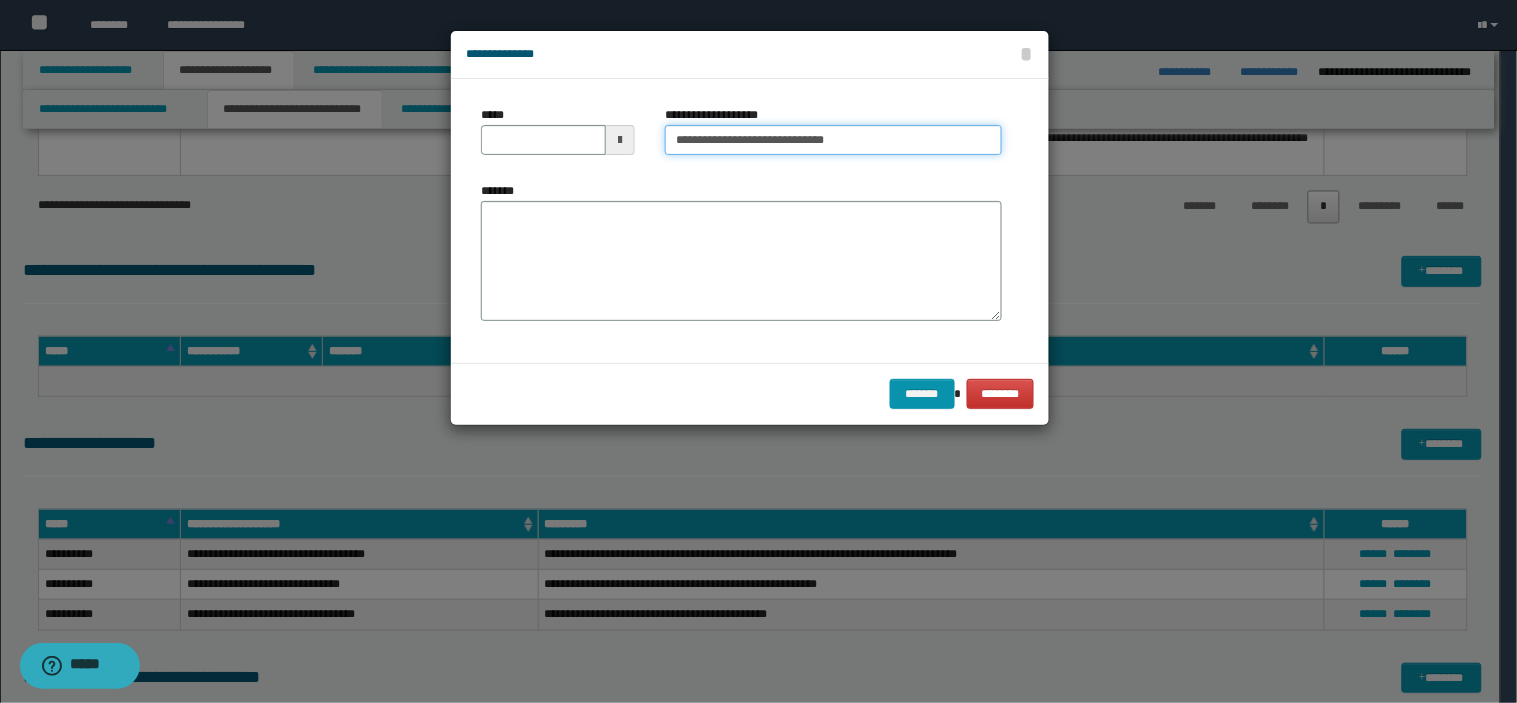 type on "**********" 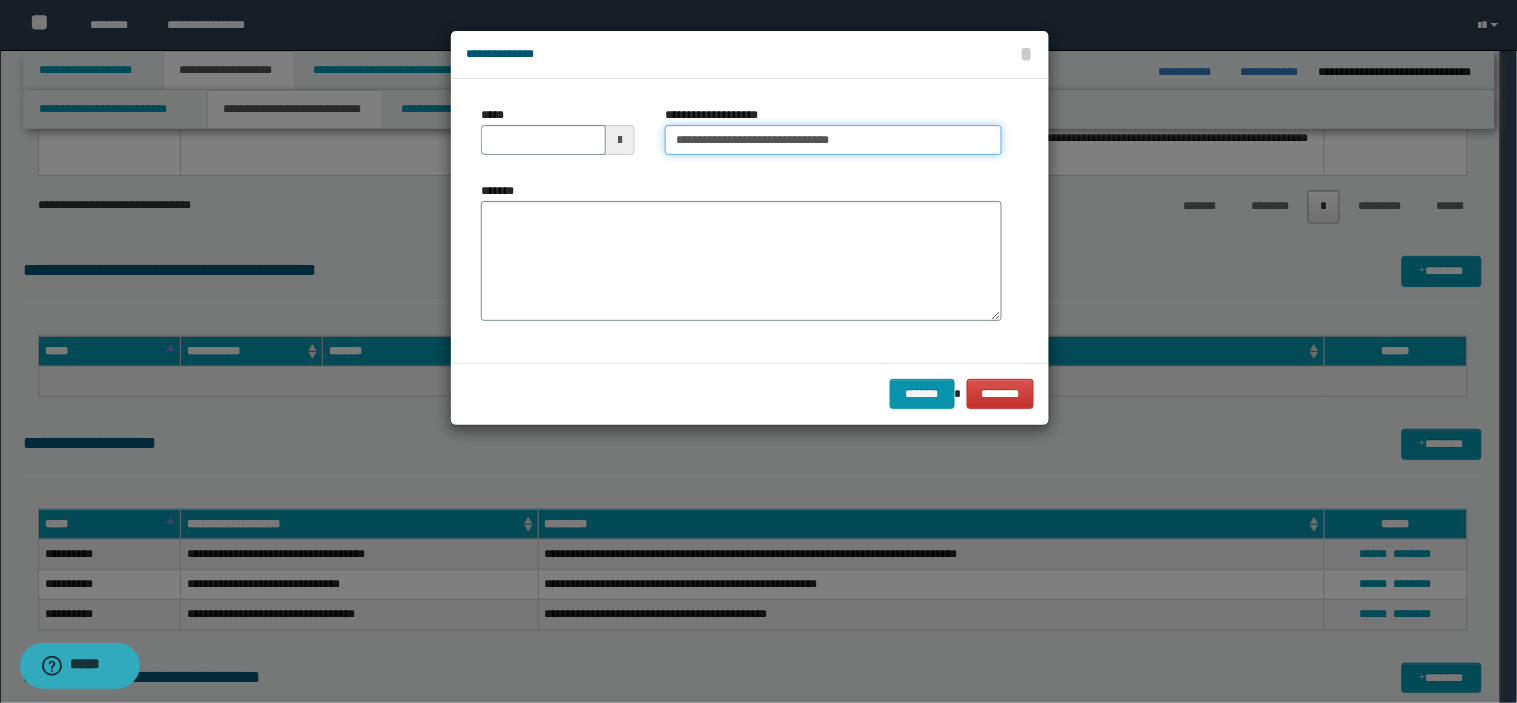 type 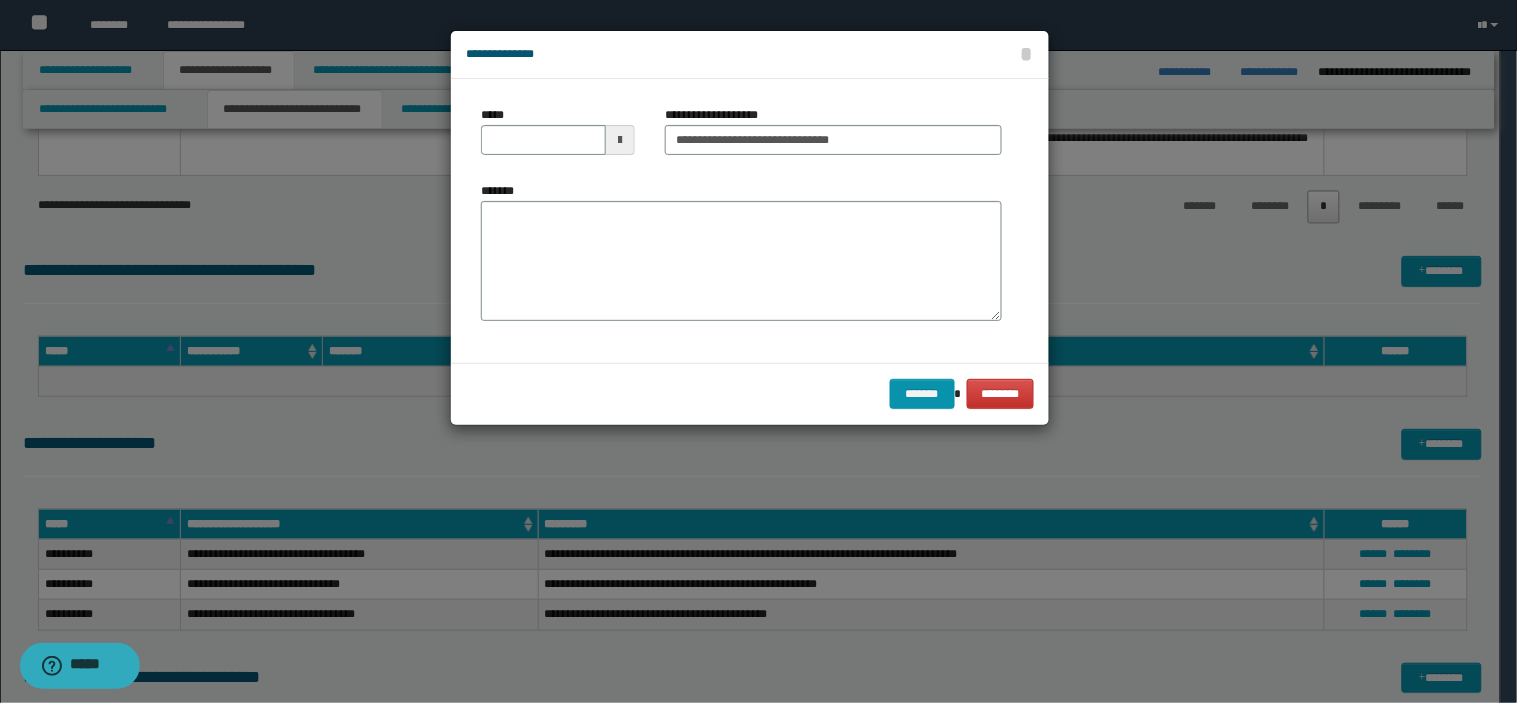 click on "*****" at bounding box center (543, 140) 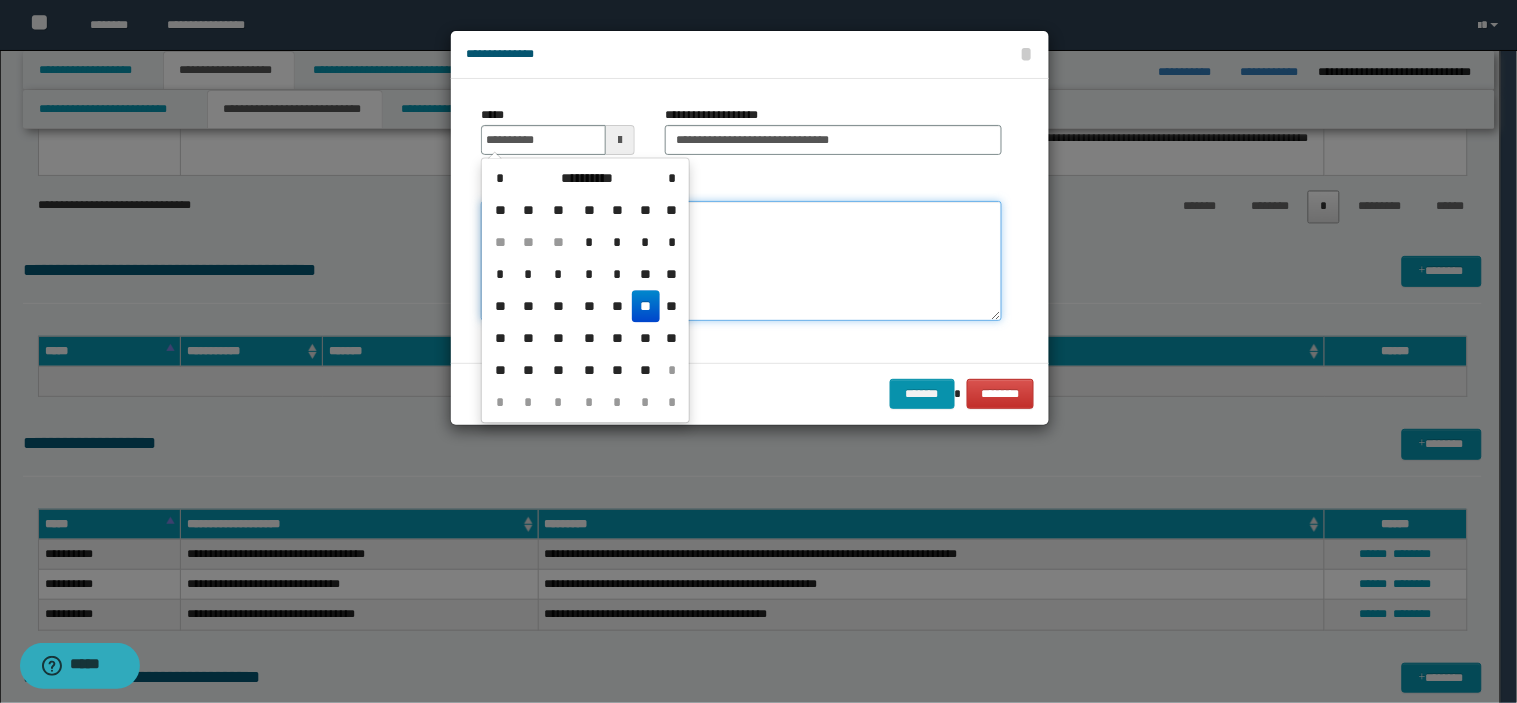 type on "**********" 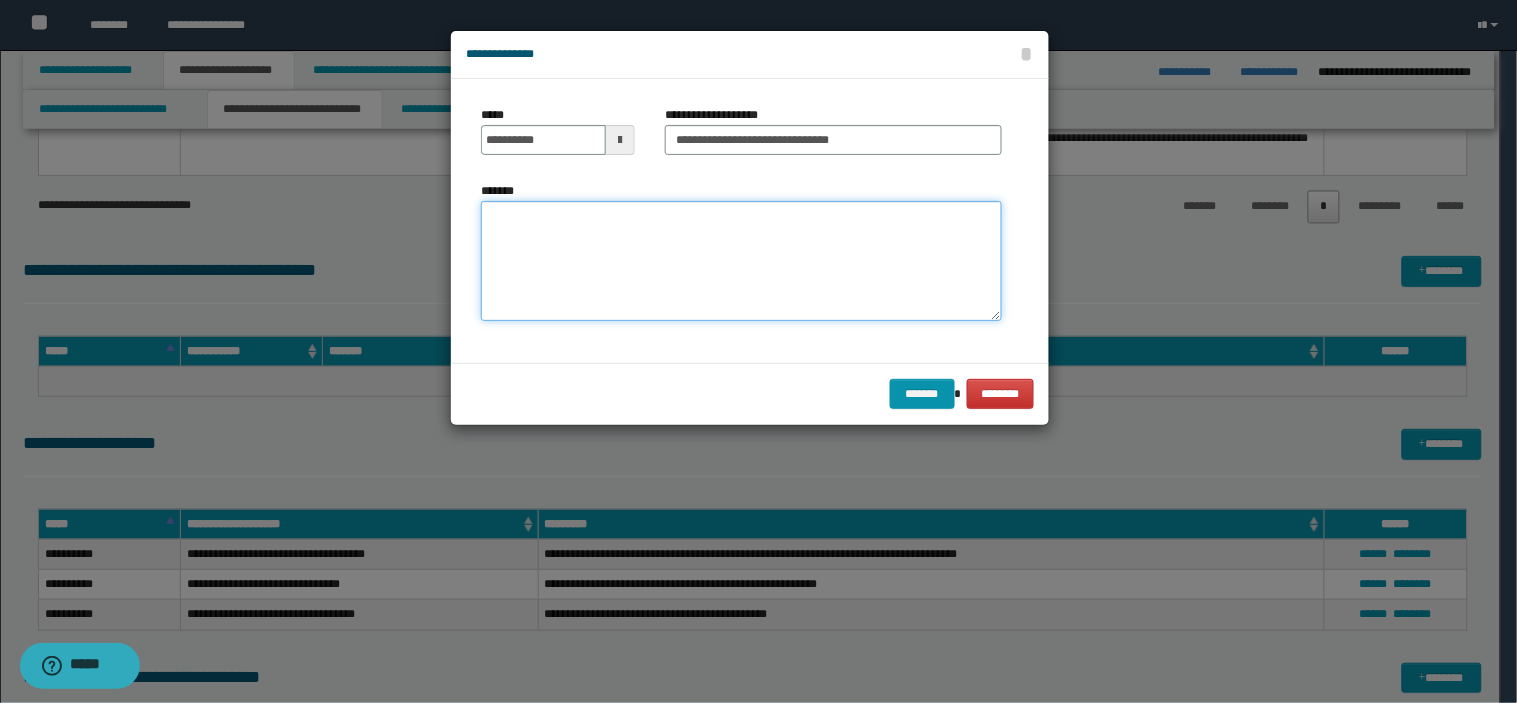 click on "*******" at bounding box center (741, 261) 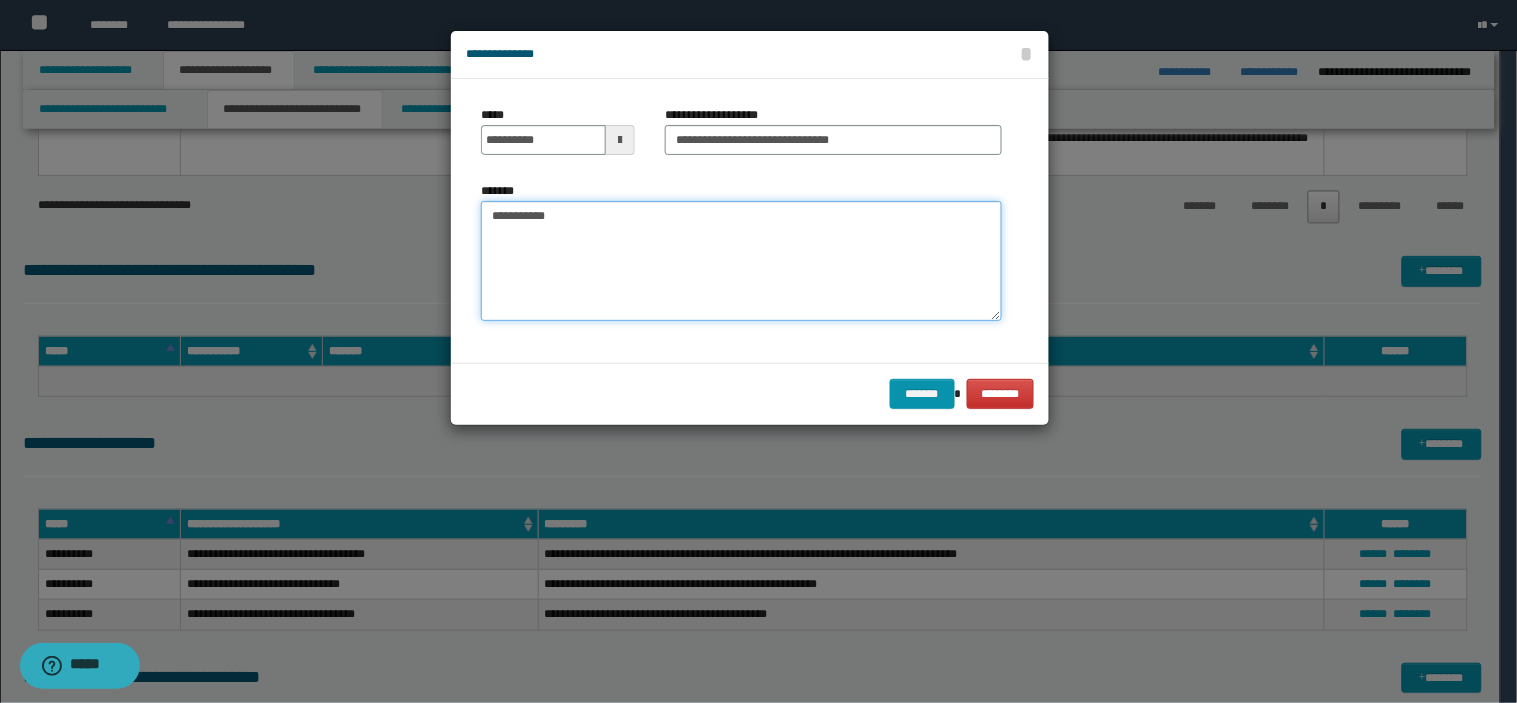 paste on "**********" 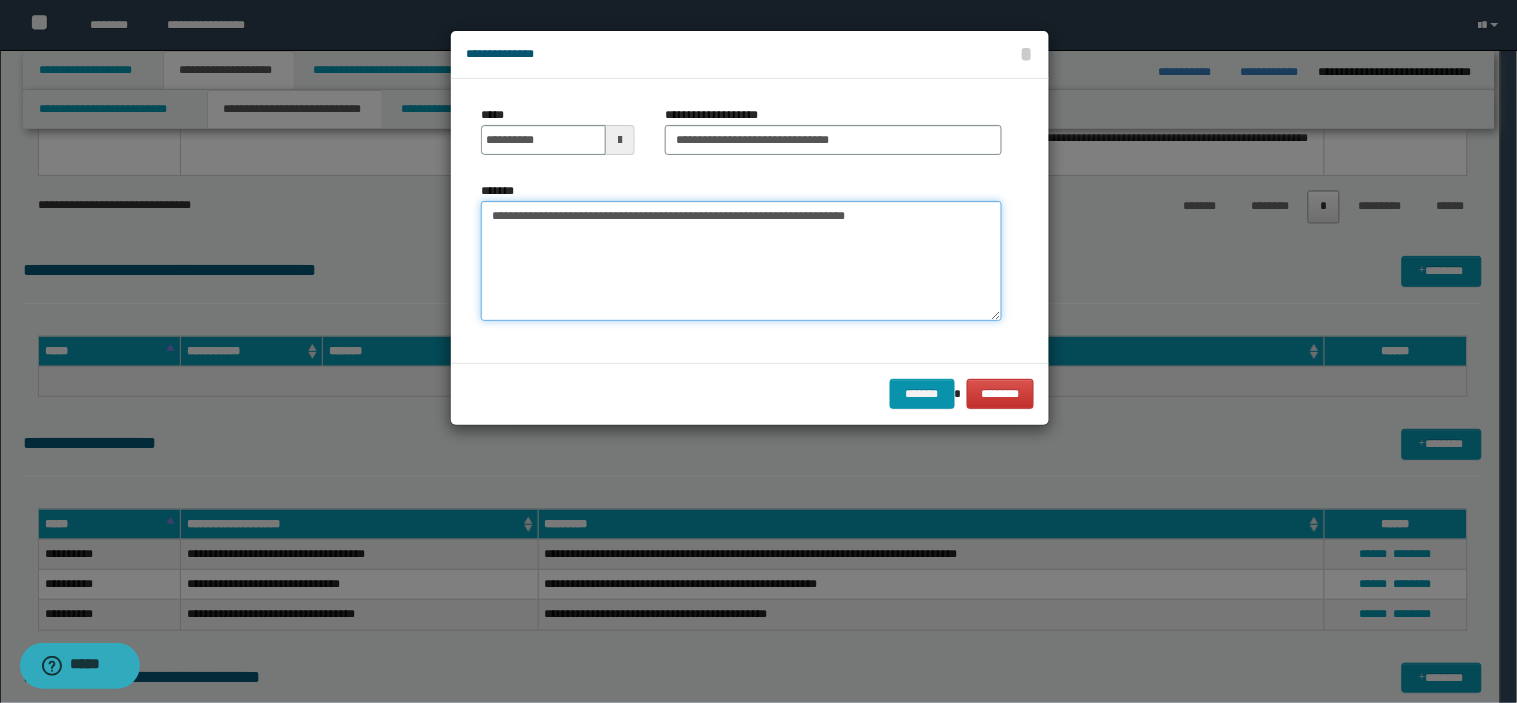 click on "**********" at bounding box center [741, 261] 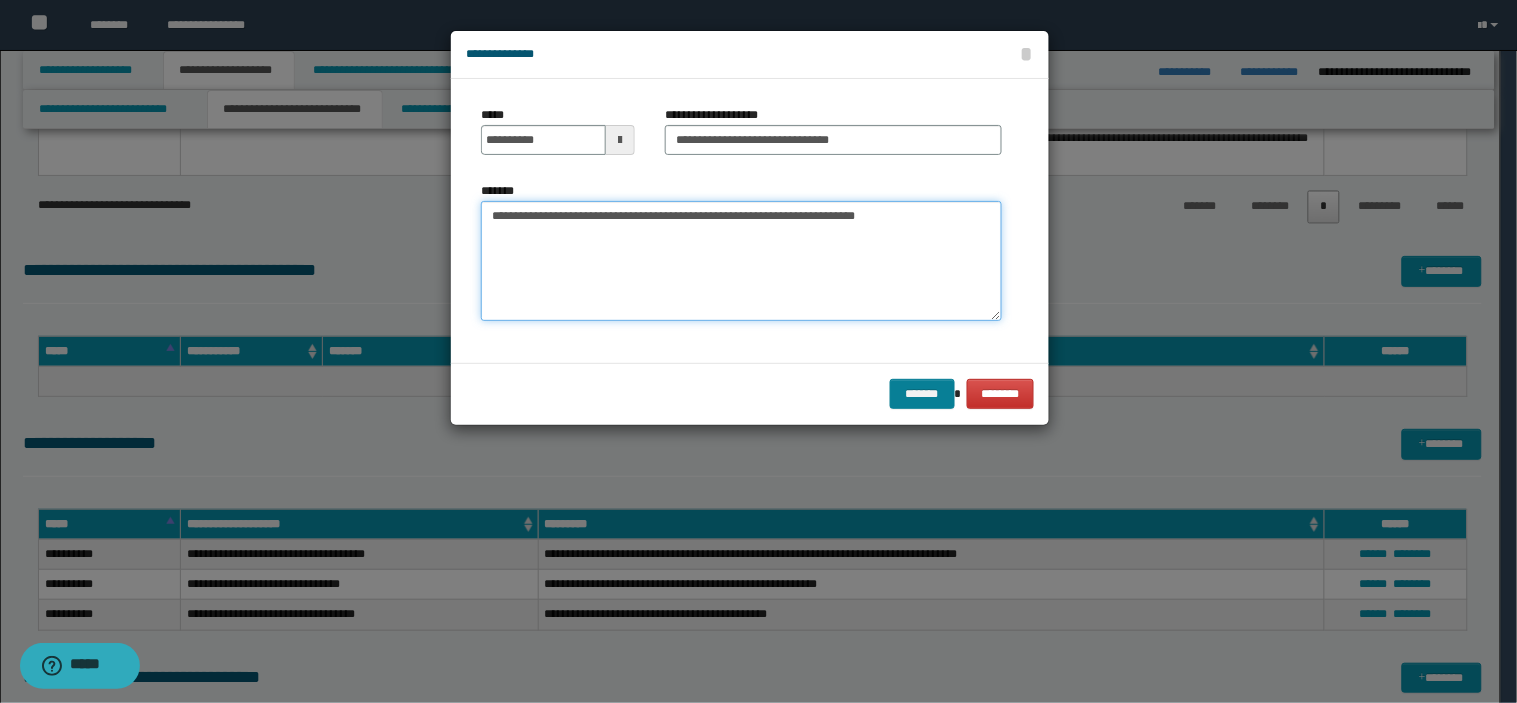 type on "**********" 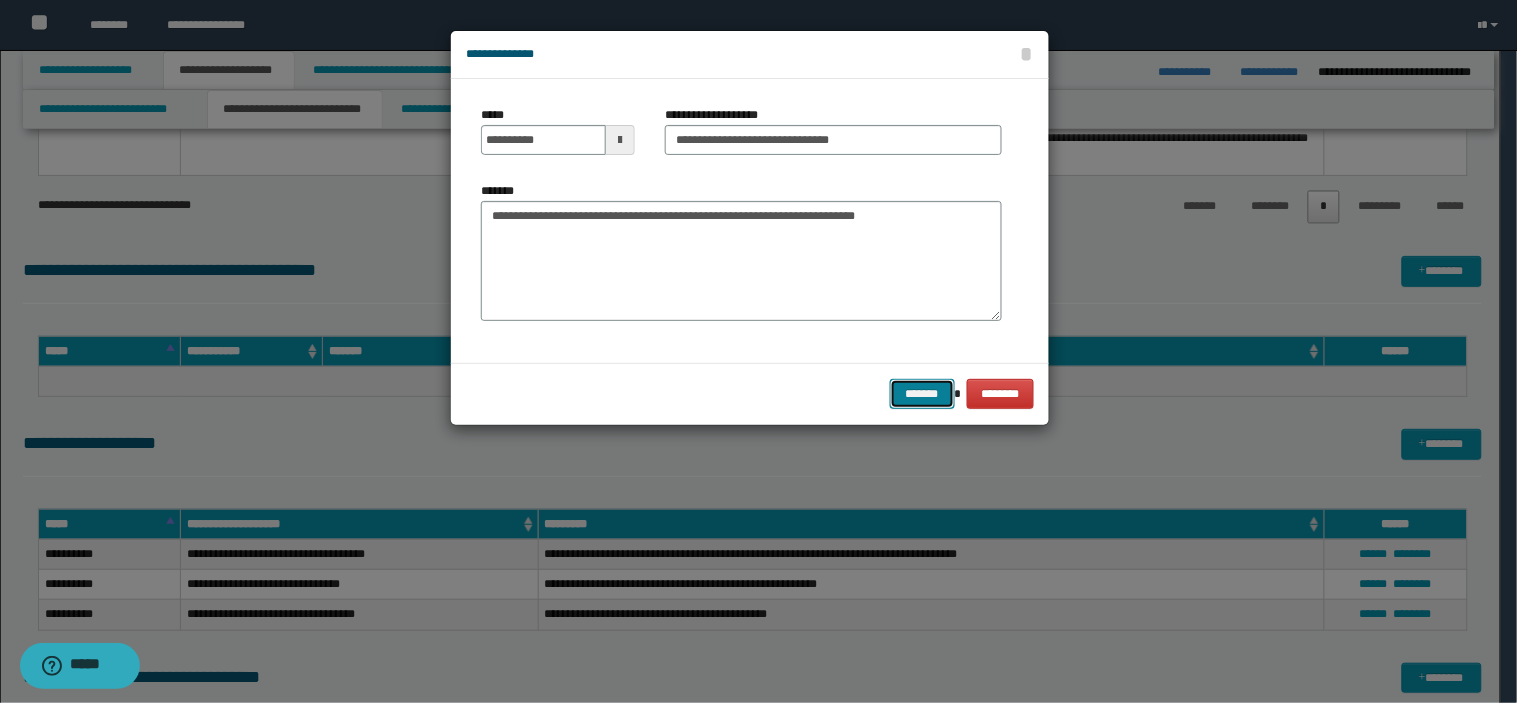 click on "*******" at bounding box center (922, 394) 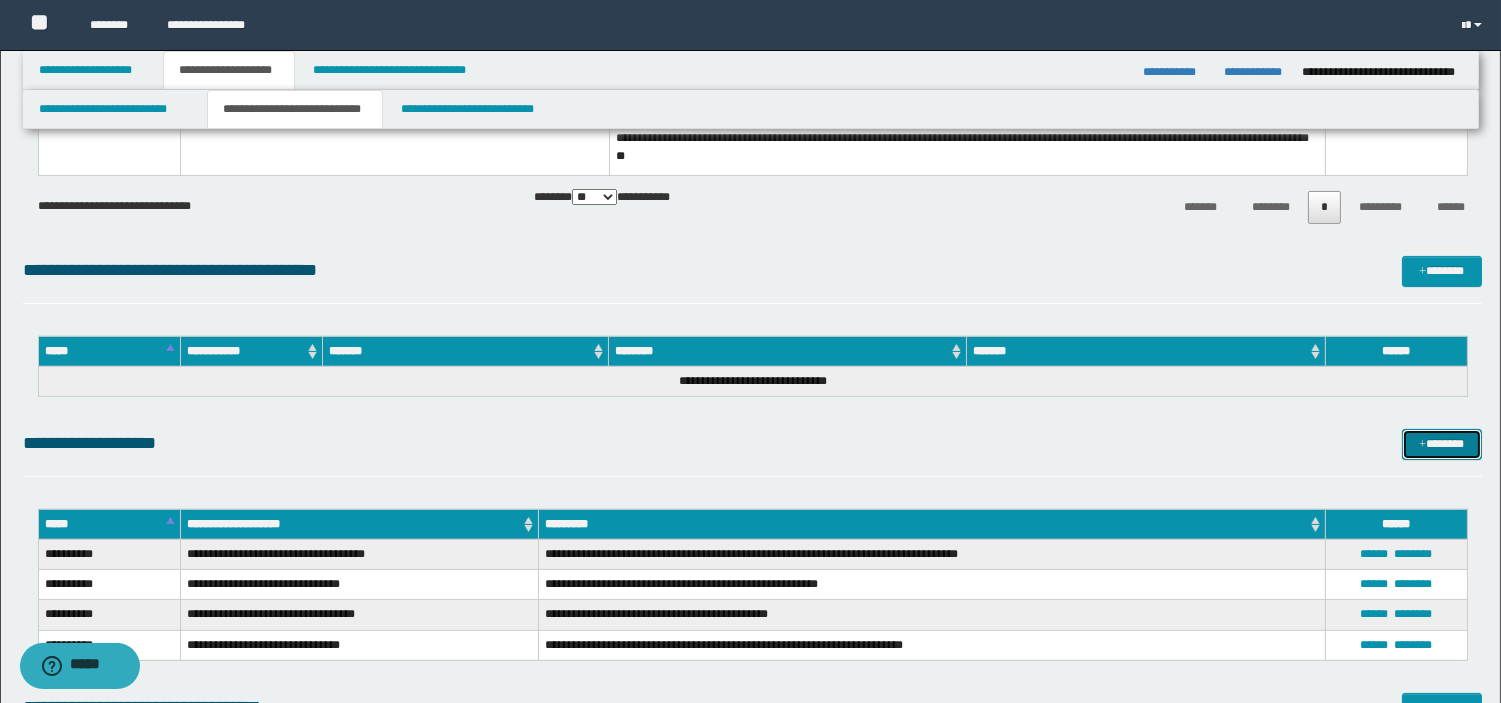 click on "*******" at bounding box center [1442, 444] 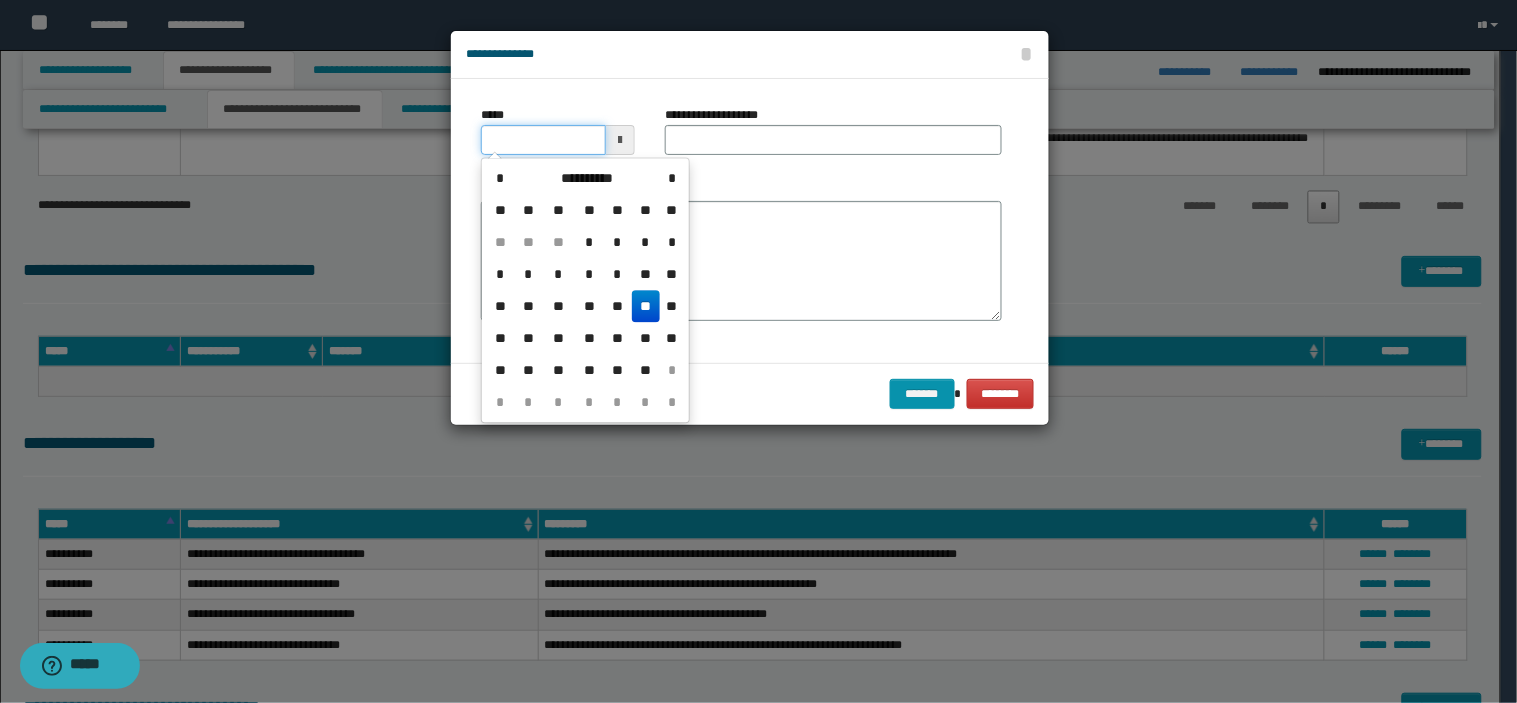 click on "*****" at bounding box center (543, 140) 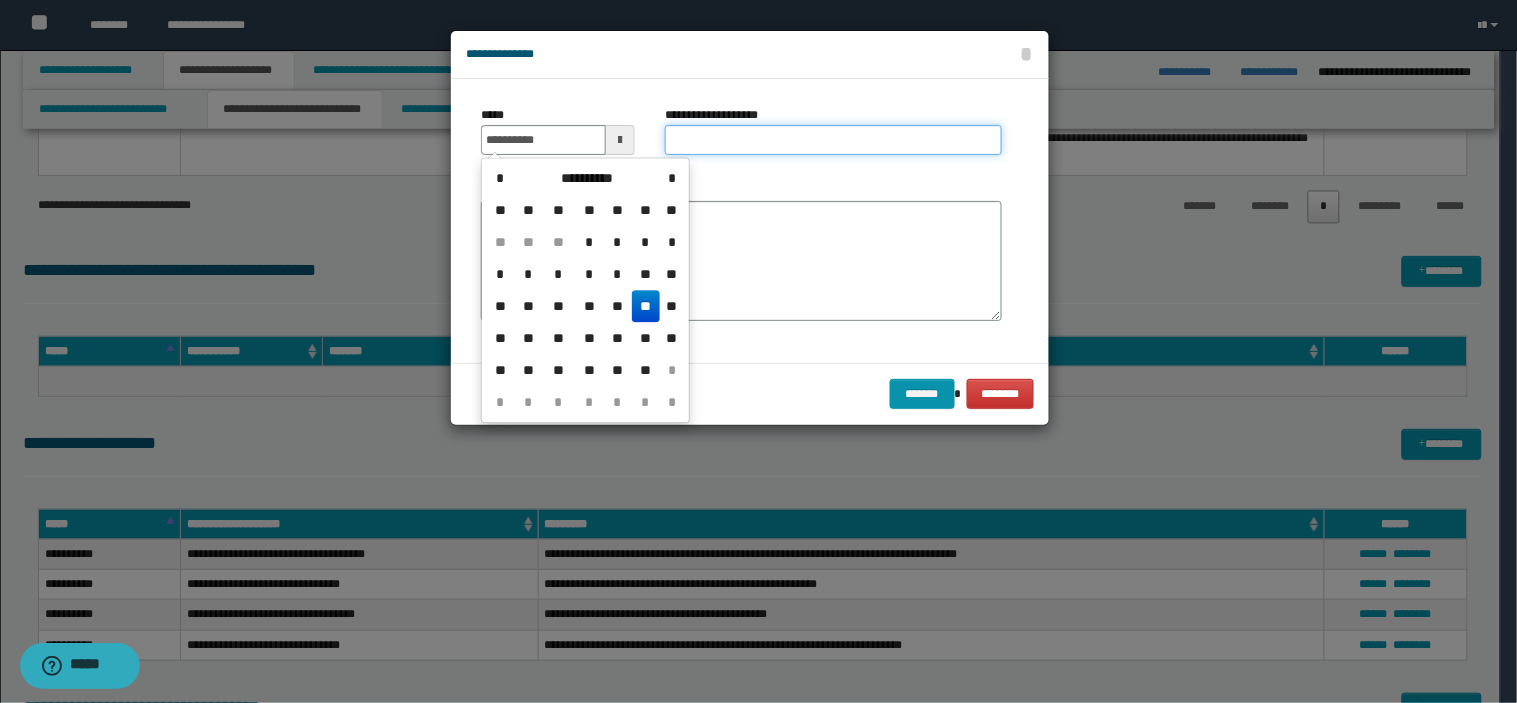 type on "**********" 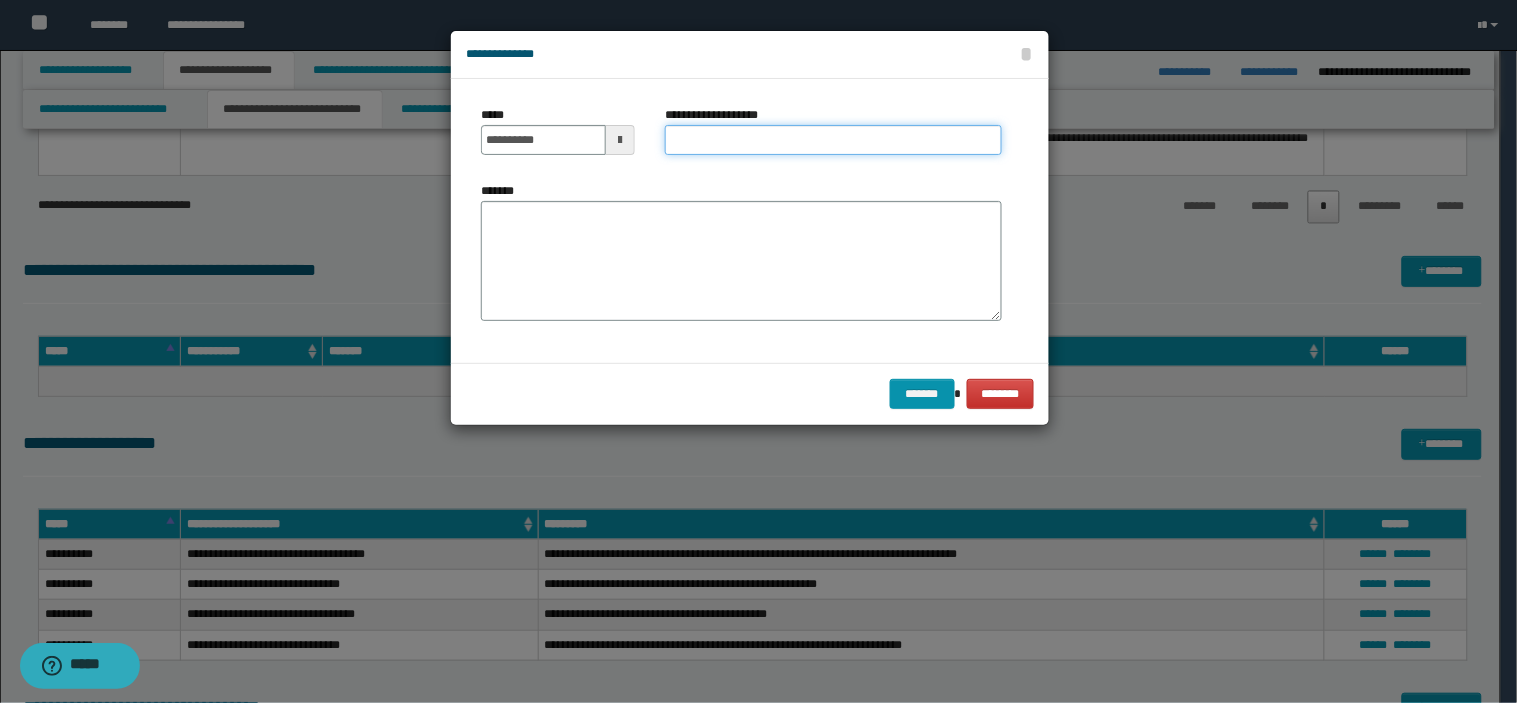 click on "**********" at bounding box center (833, 140) 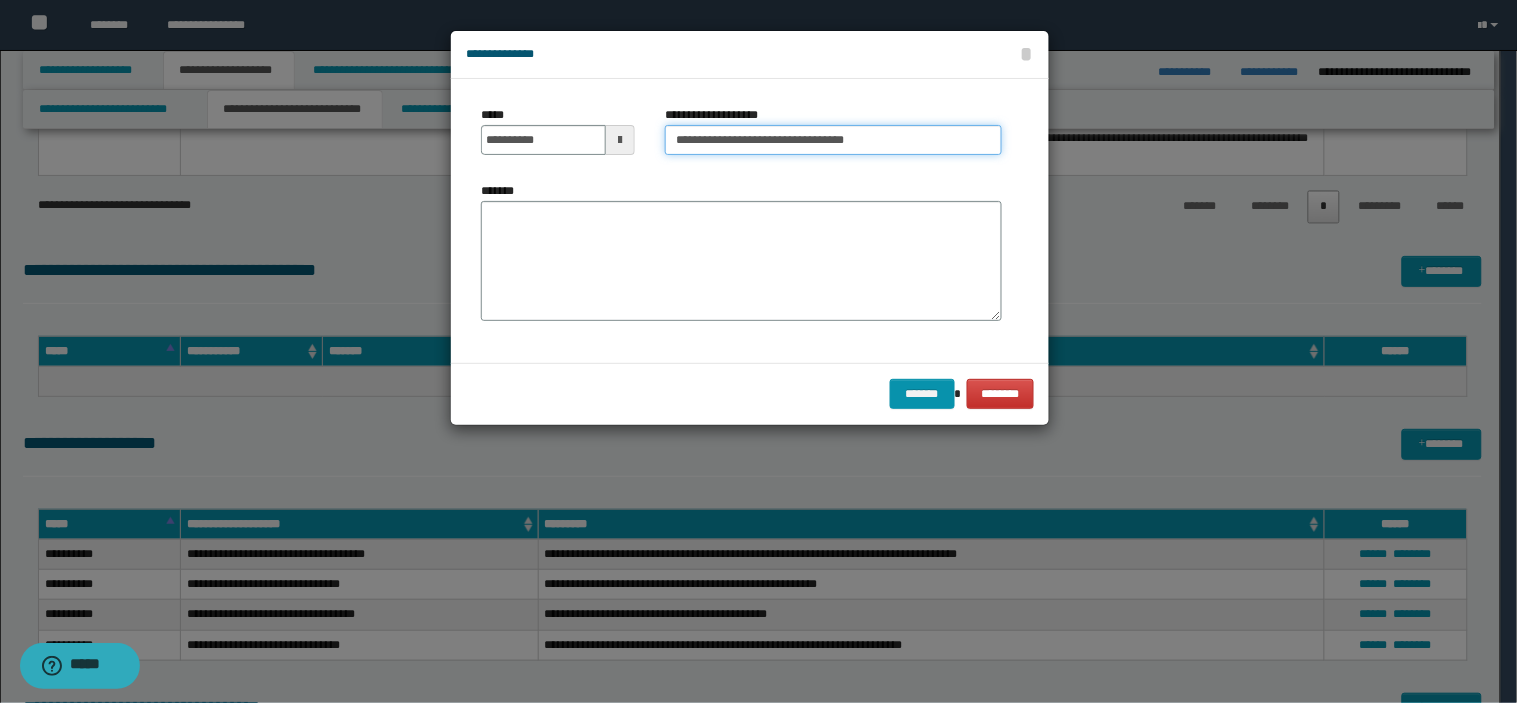 type on "**********" 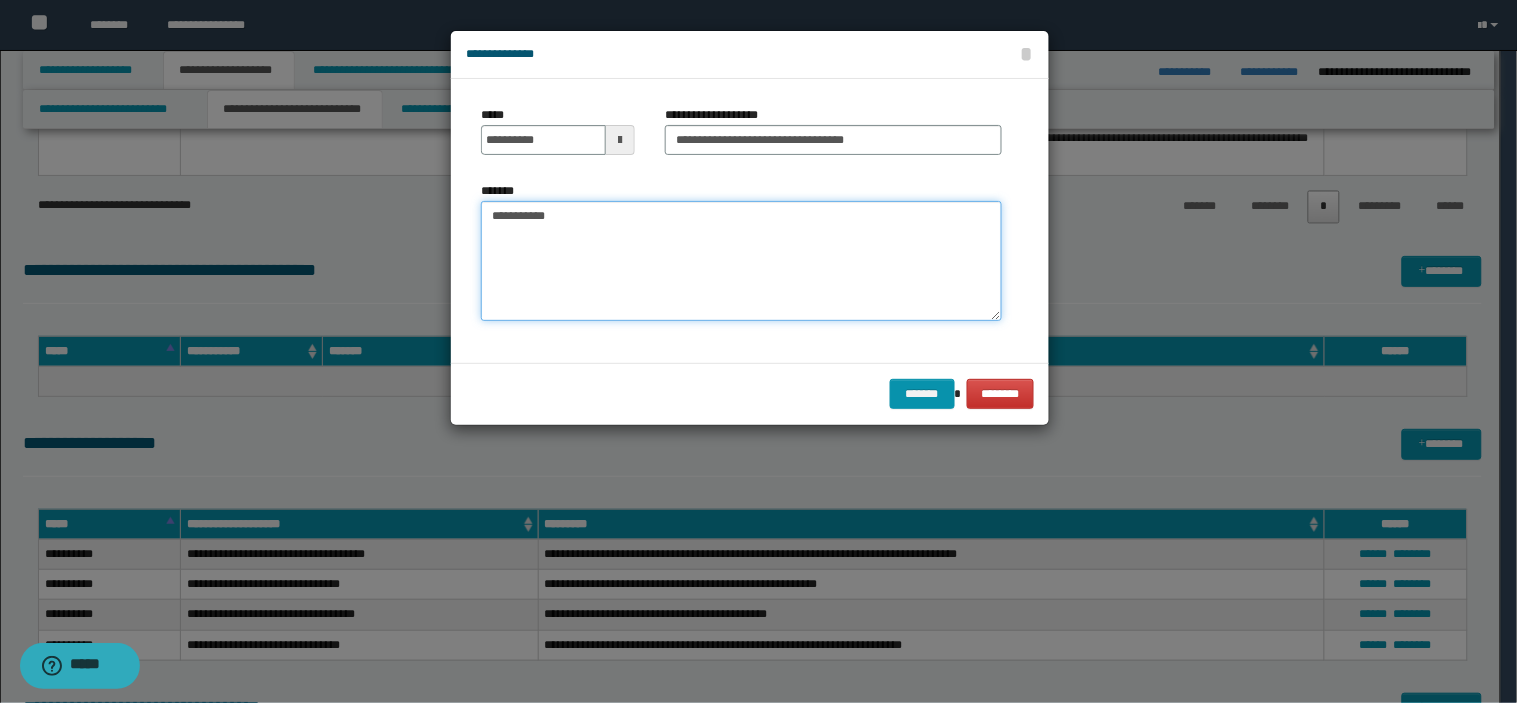 paste on "**********" 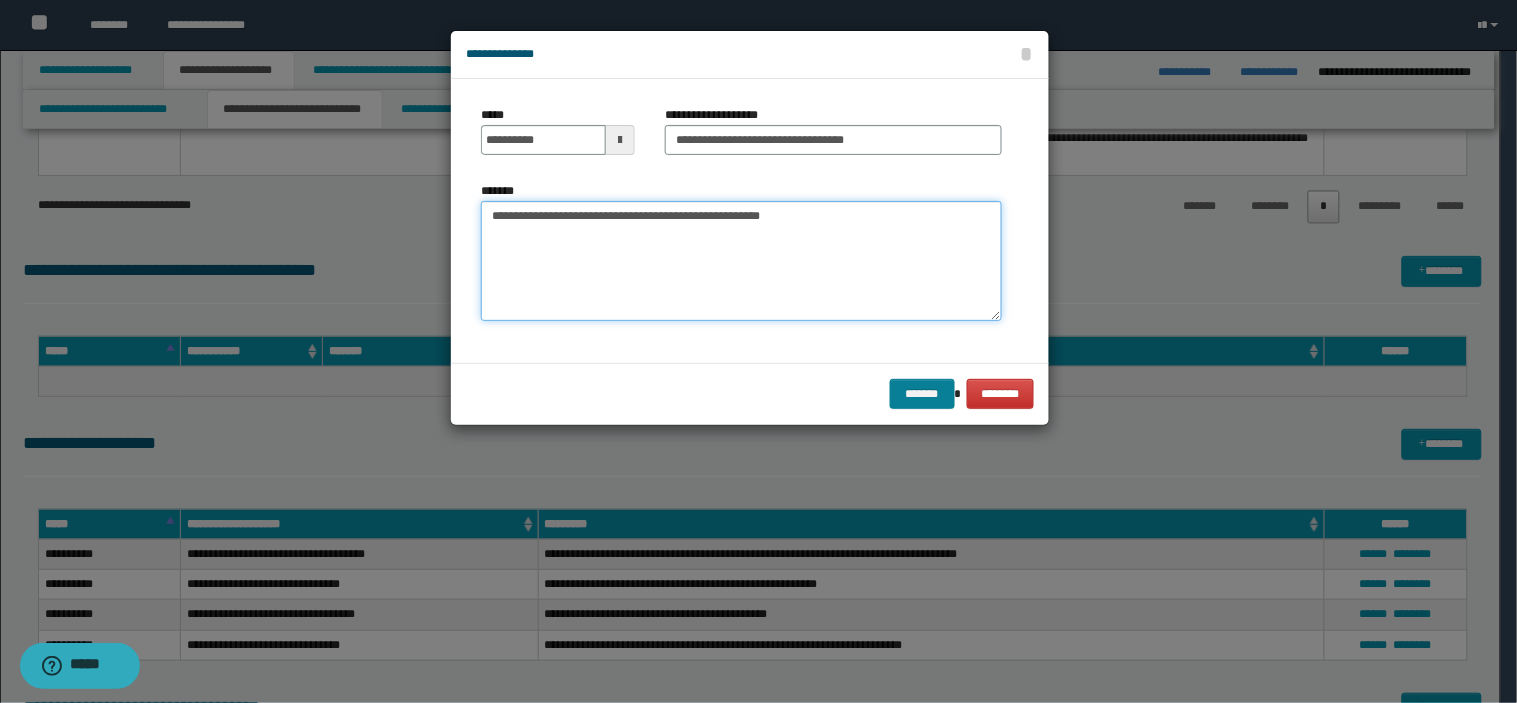 type on "**********" 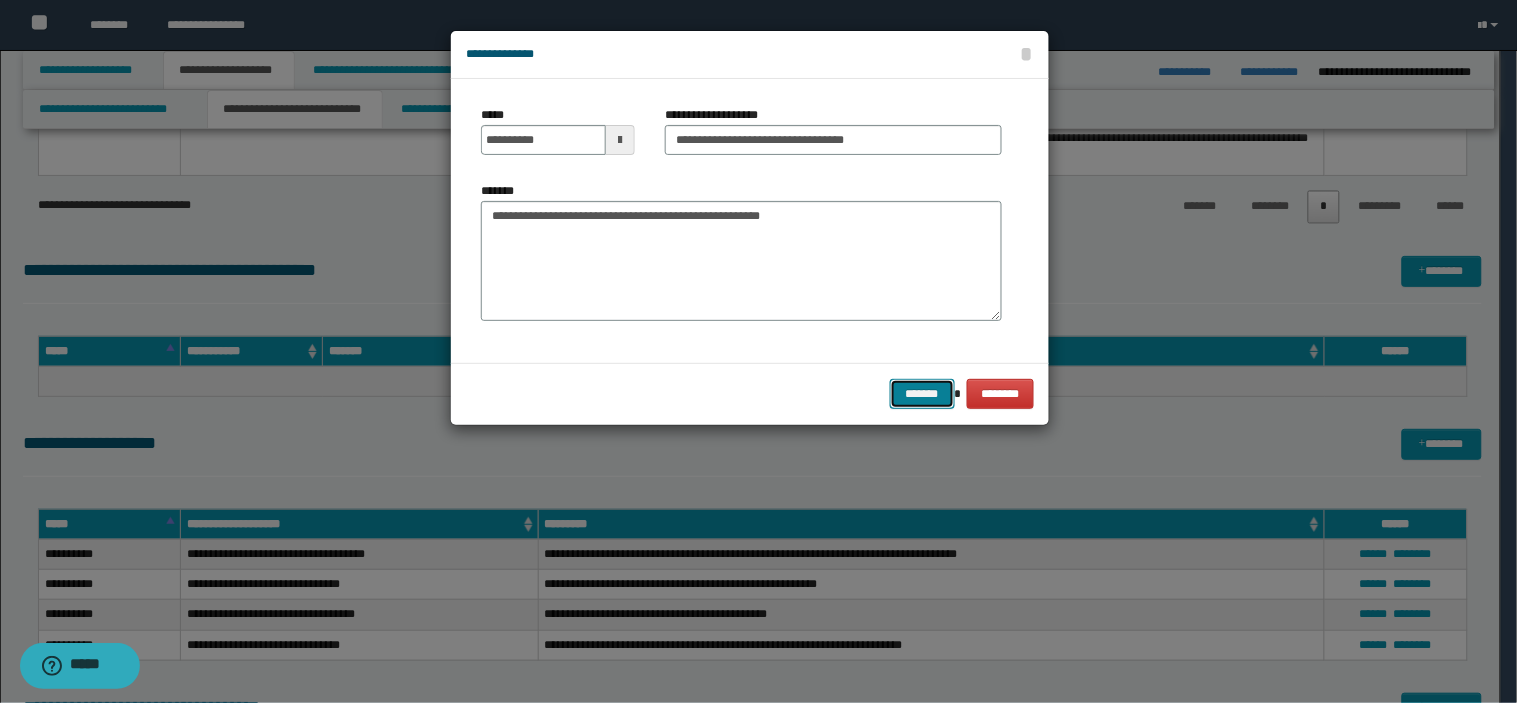 click on "*******" at bounding box center [922, 394] 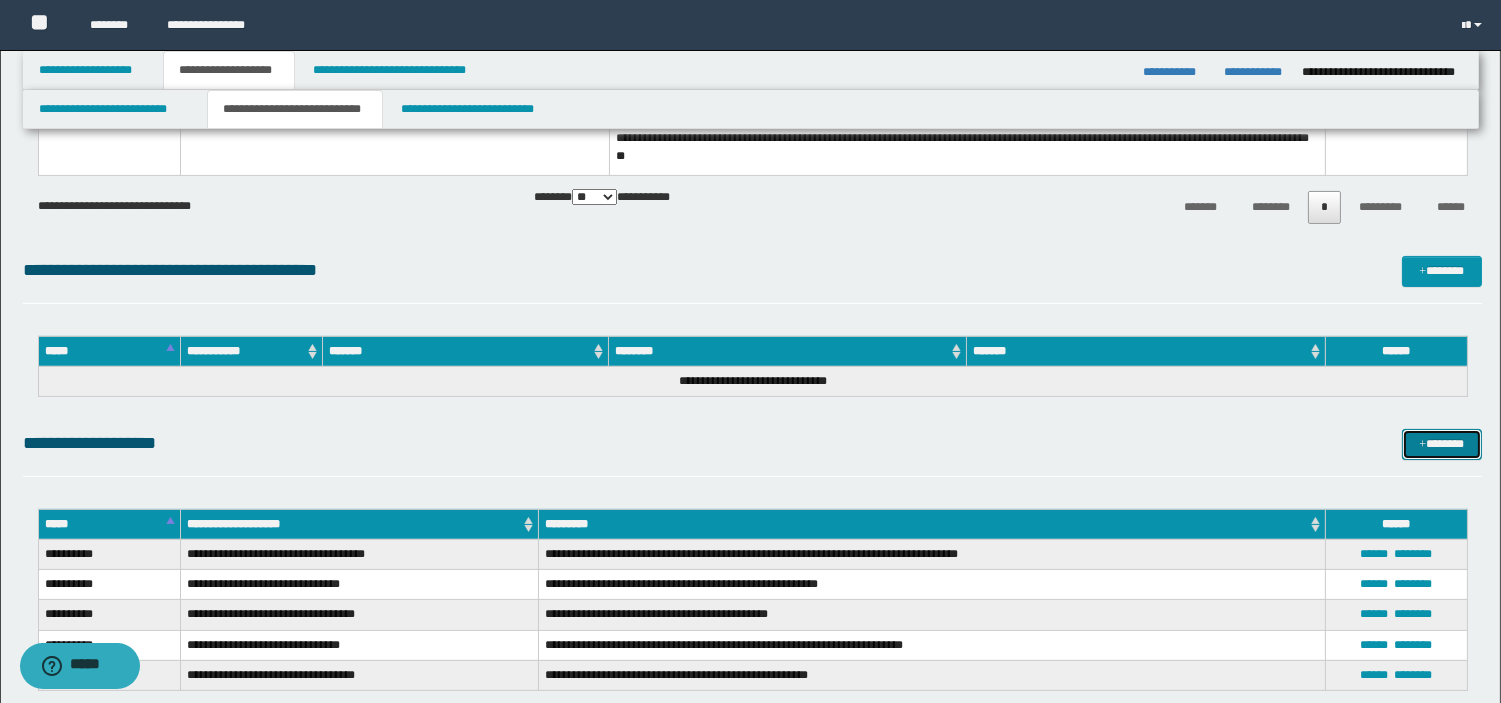 click at bounding box center [1422, 445] 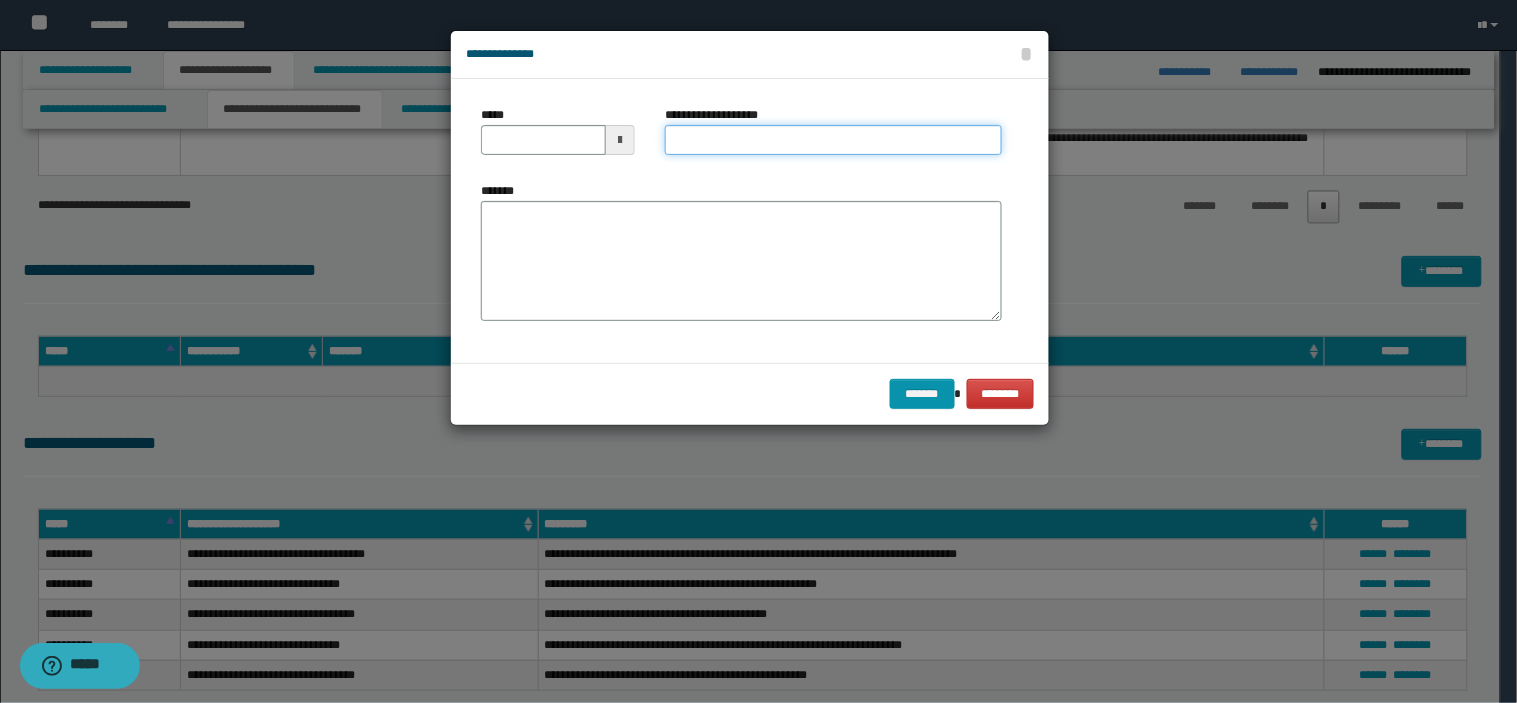 click on "**********" at bounding box center (833, 140) 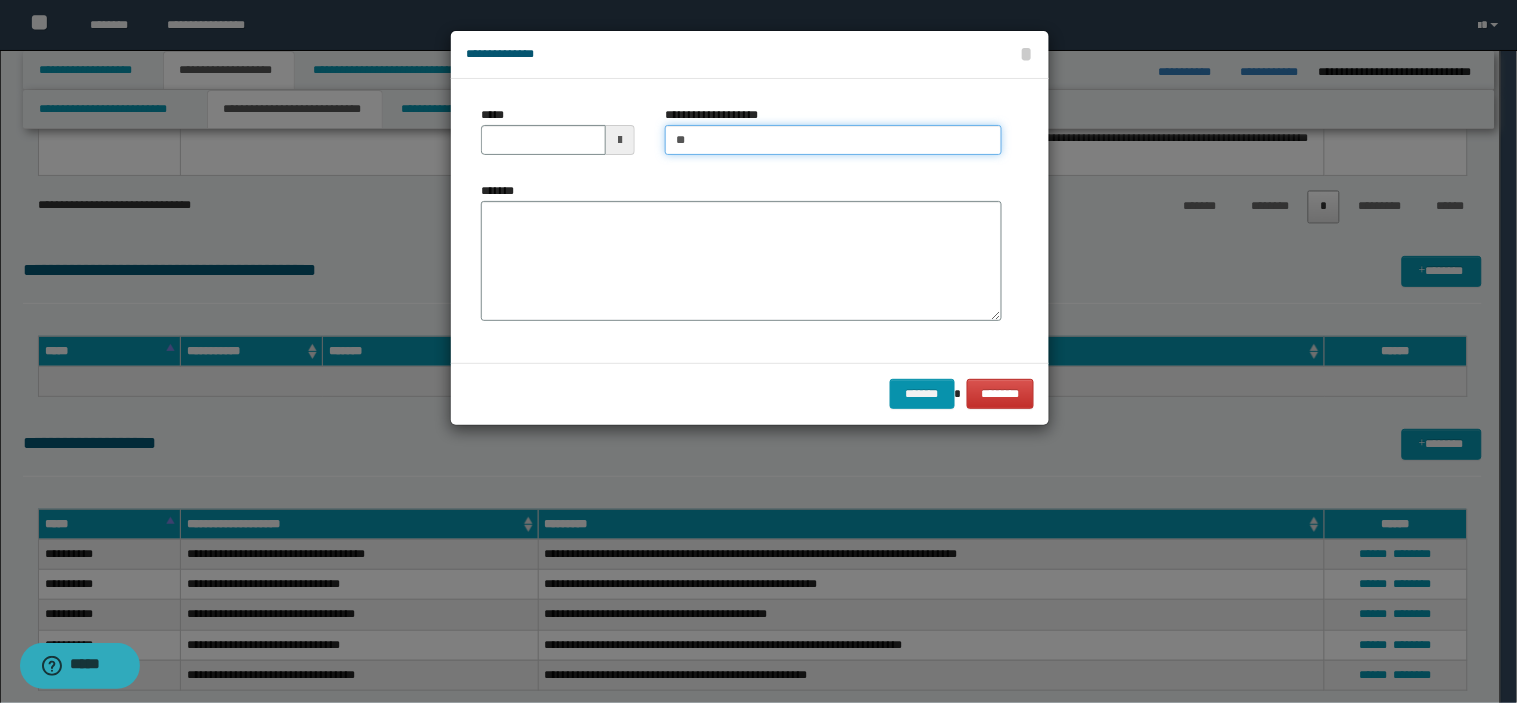 type on "*" 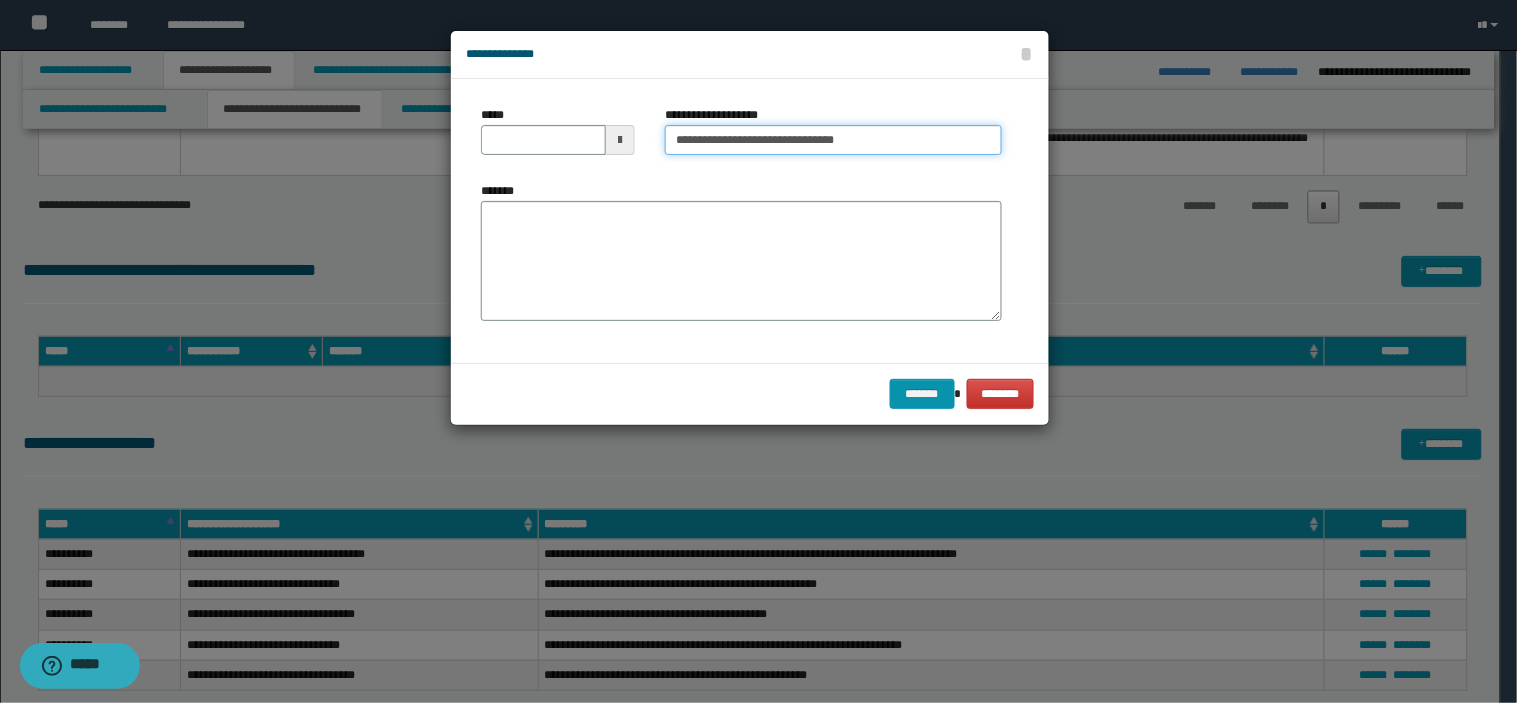 type on "**********" 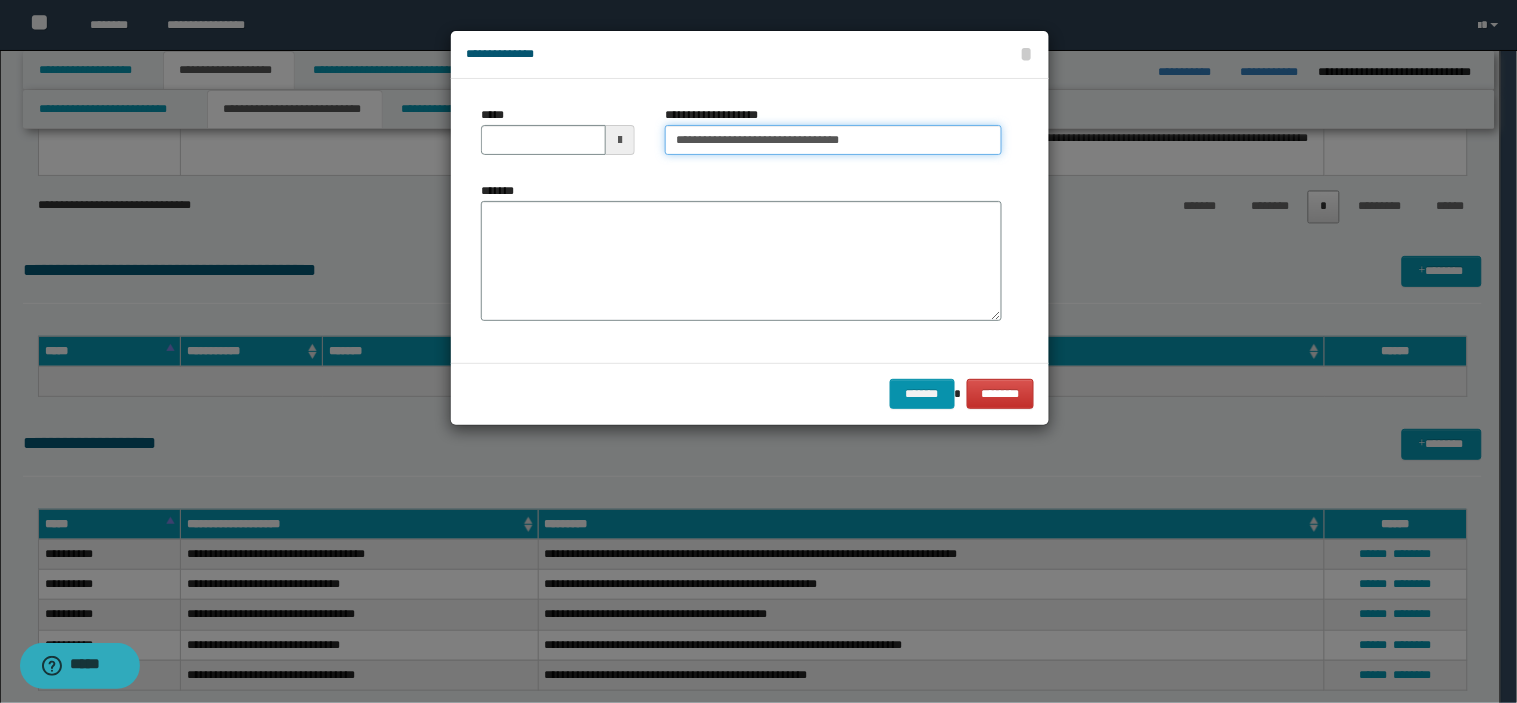 type 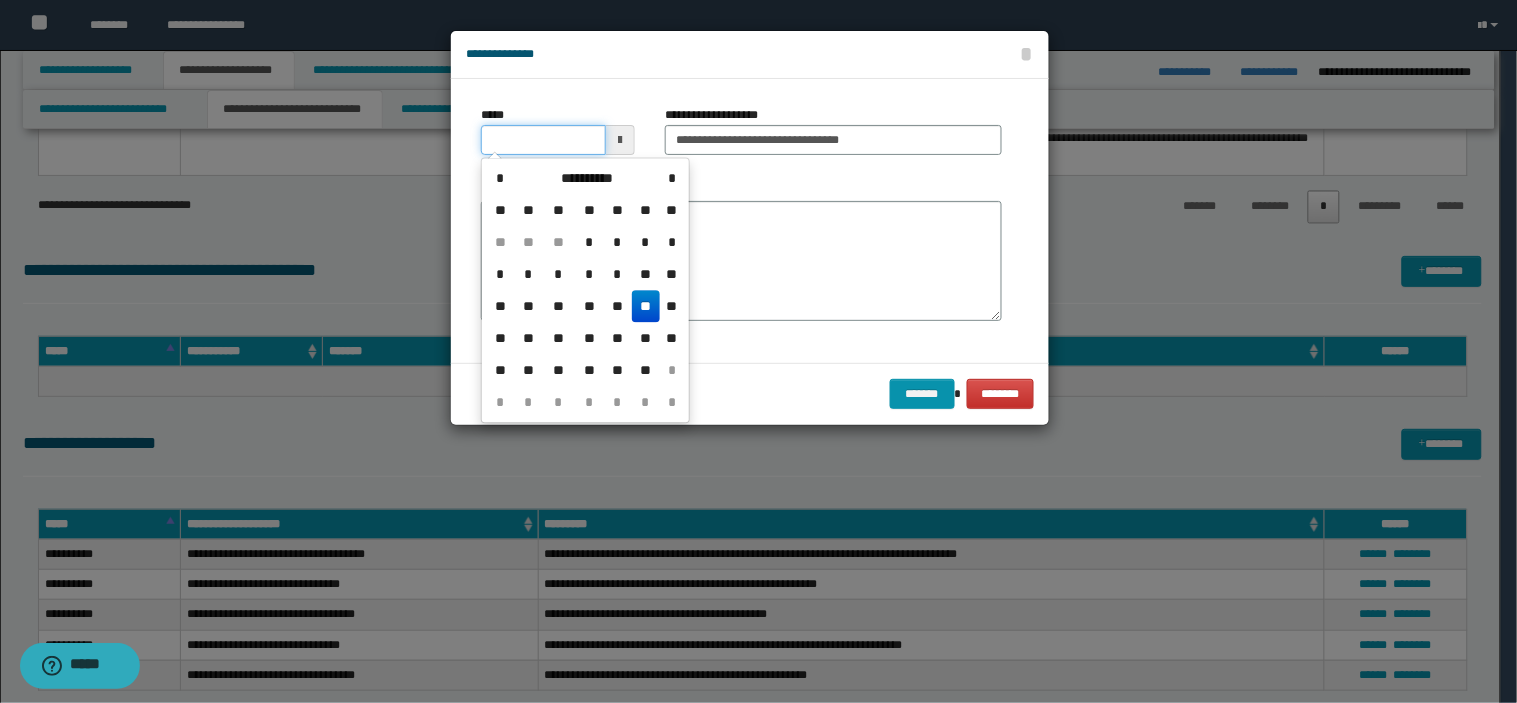 click on "*****" at bounding box center [543, 140] 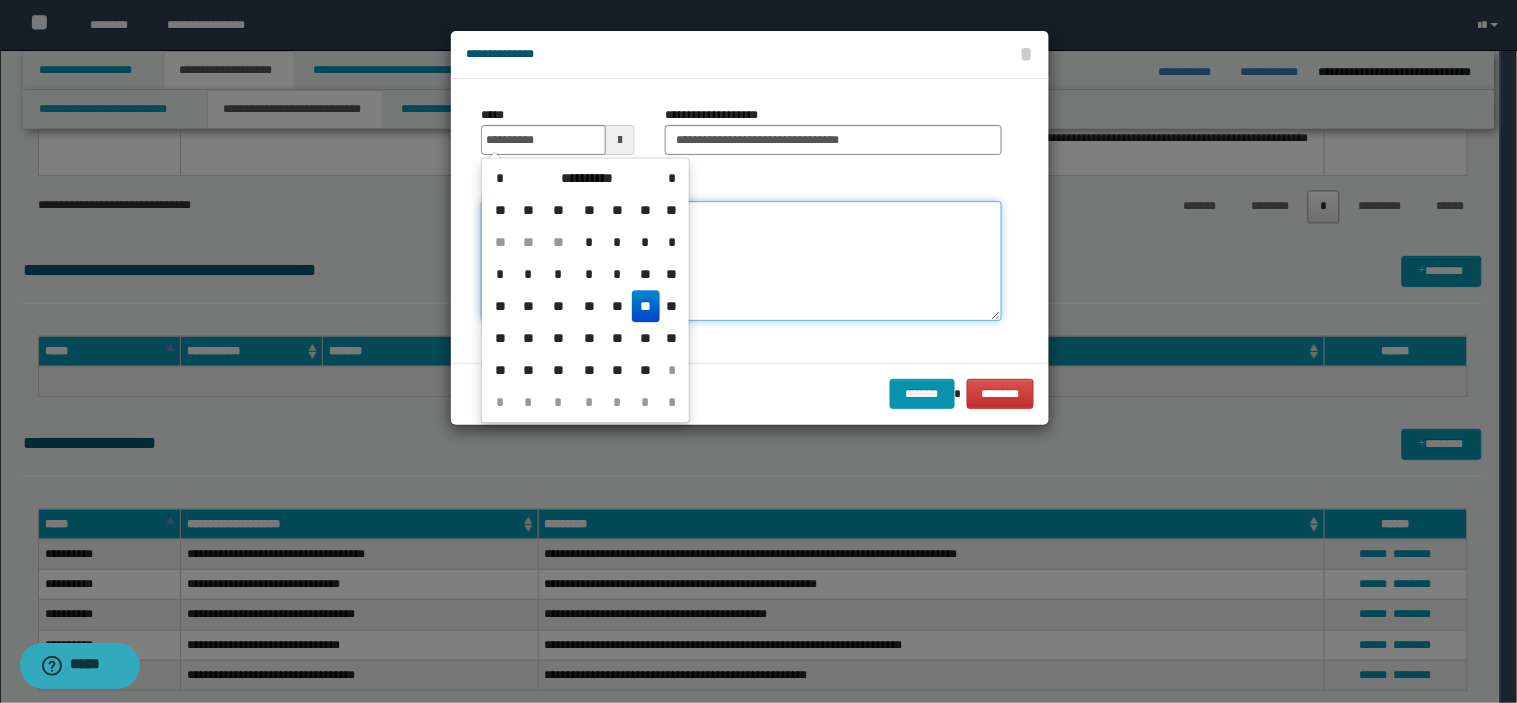 type on "**********" 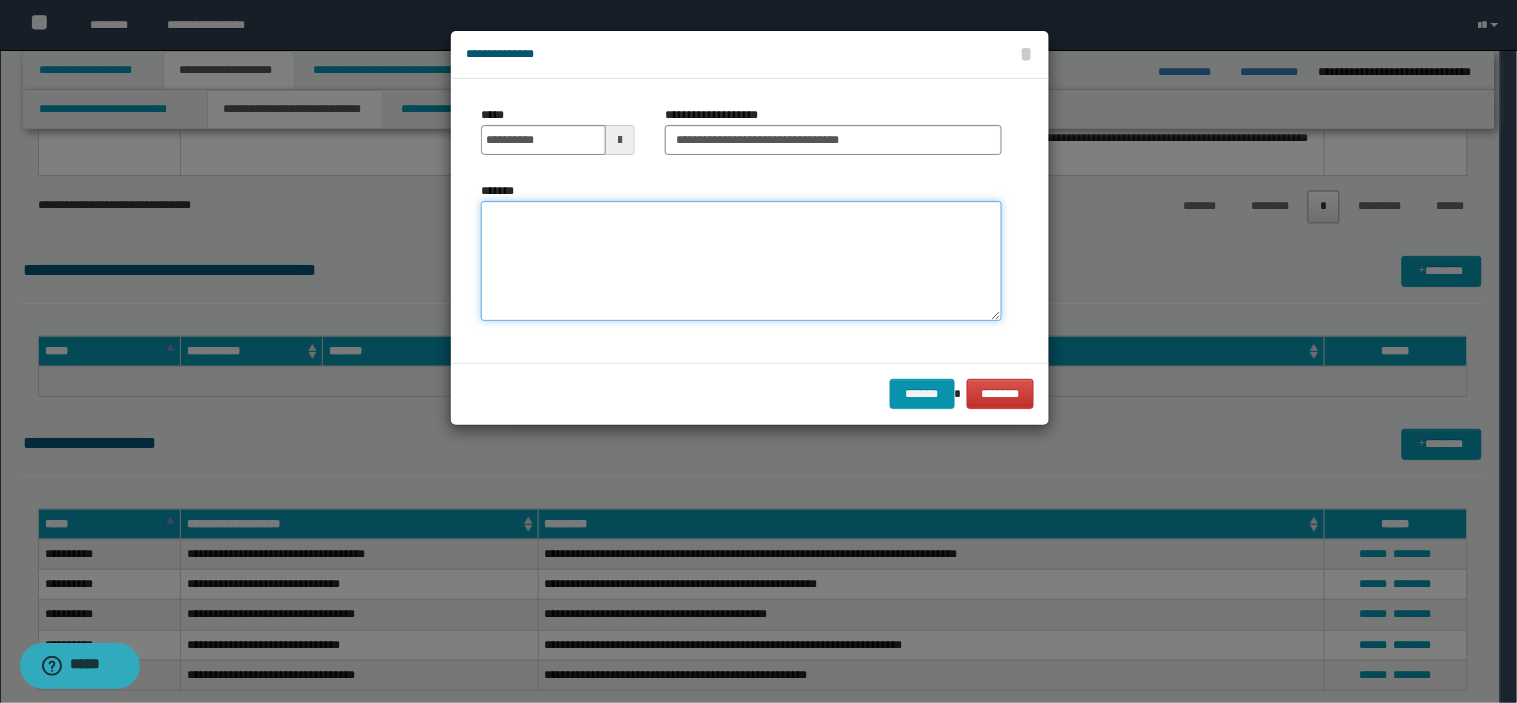 click on "*******" at bounding box center [741, 261] 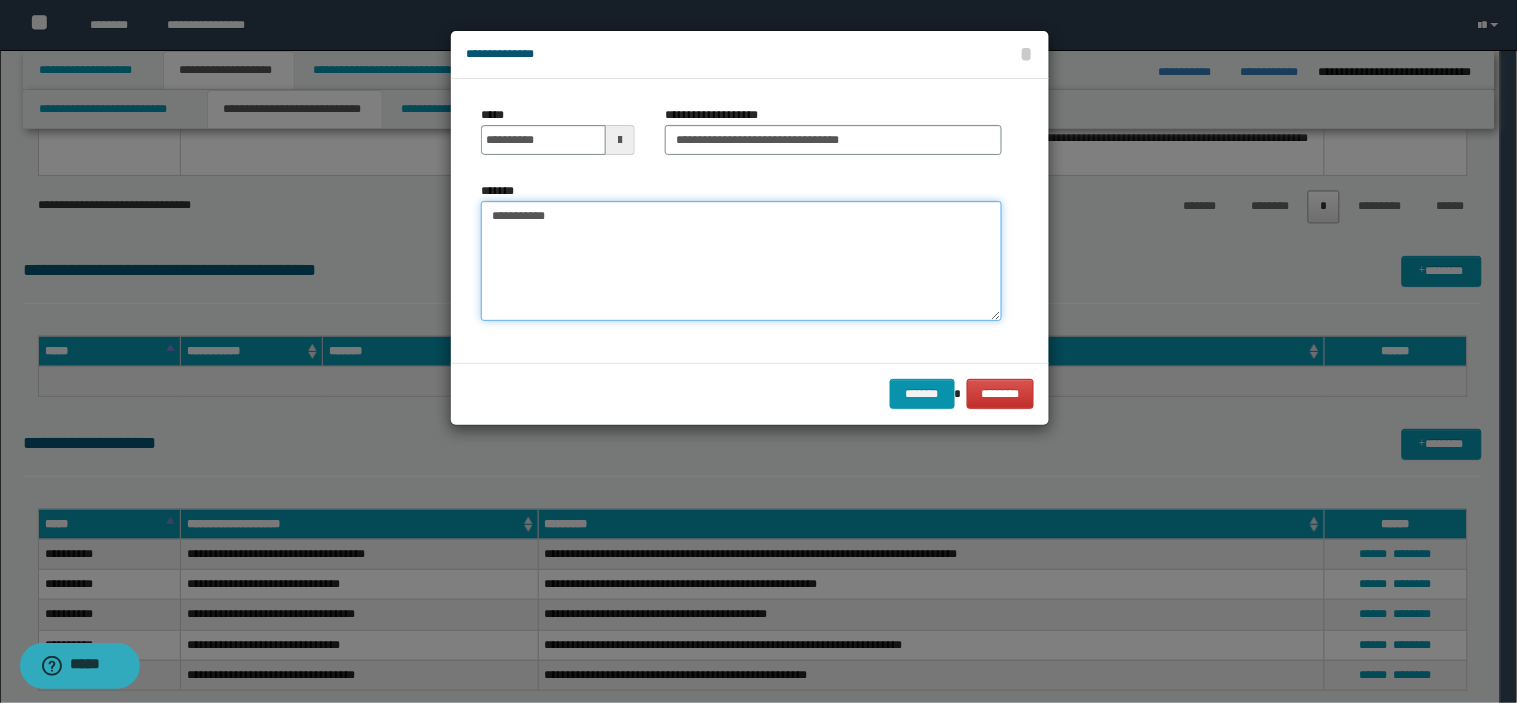 paste on "**********" 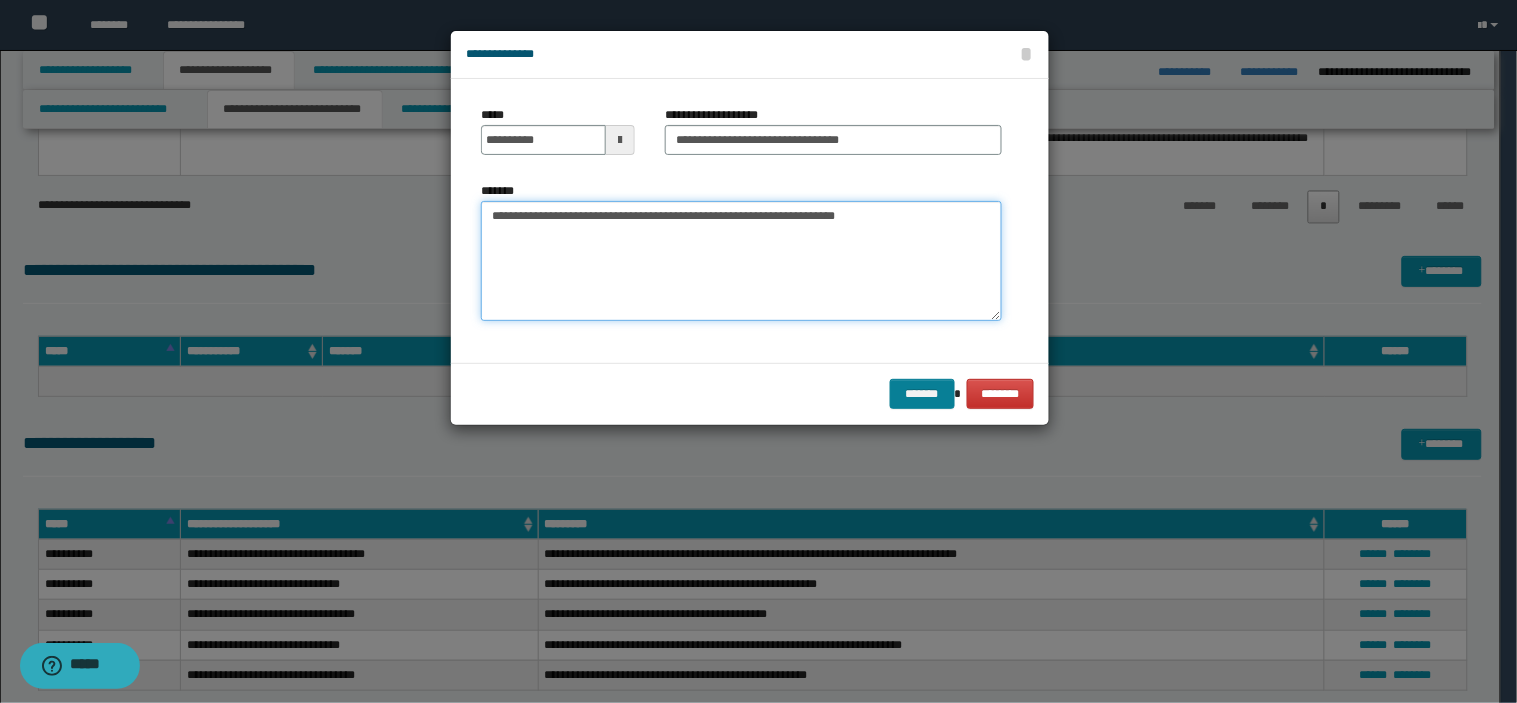 type on "**********" 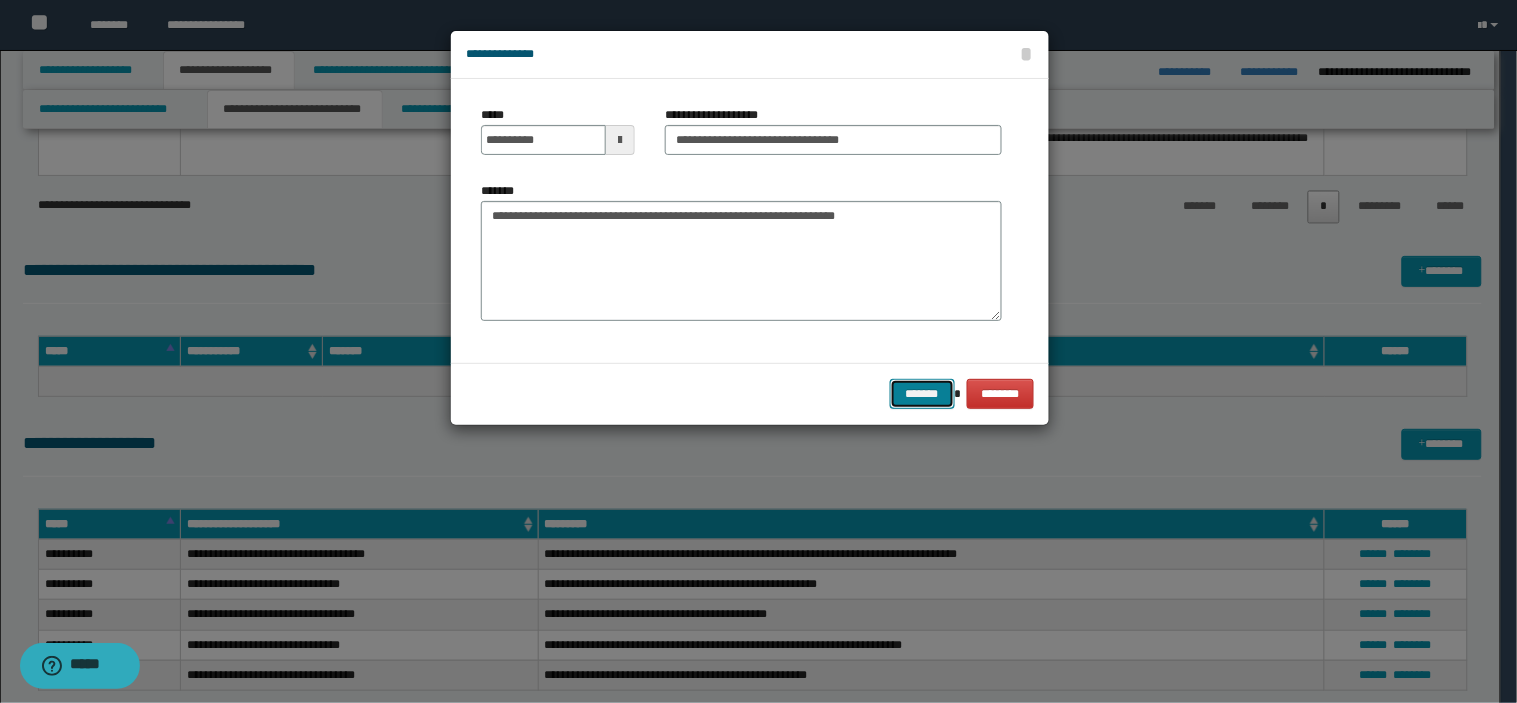 click on "*******" at bounding box center (922, 394) 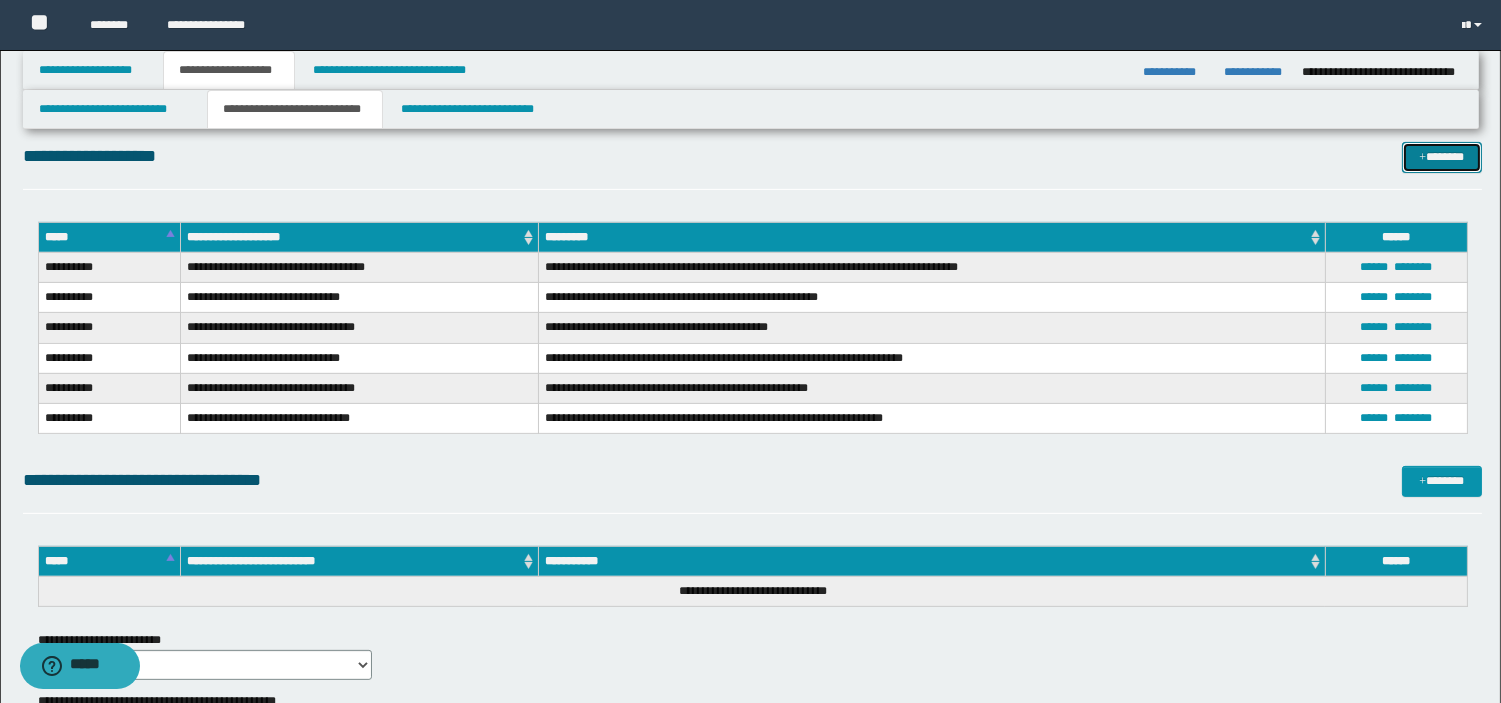scroll, scrollTop: 1248, scrollLeft: 0, axis: vertical 